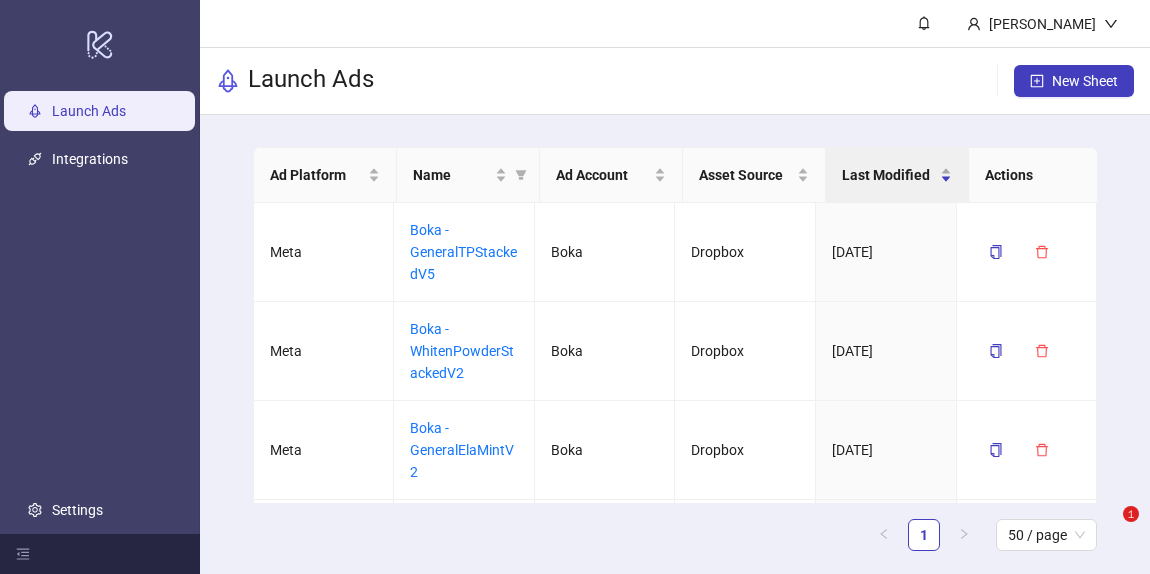 scroll, scrollTop: 0, scrollLeft: 0, axis: both 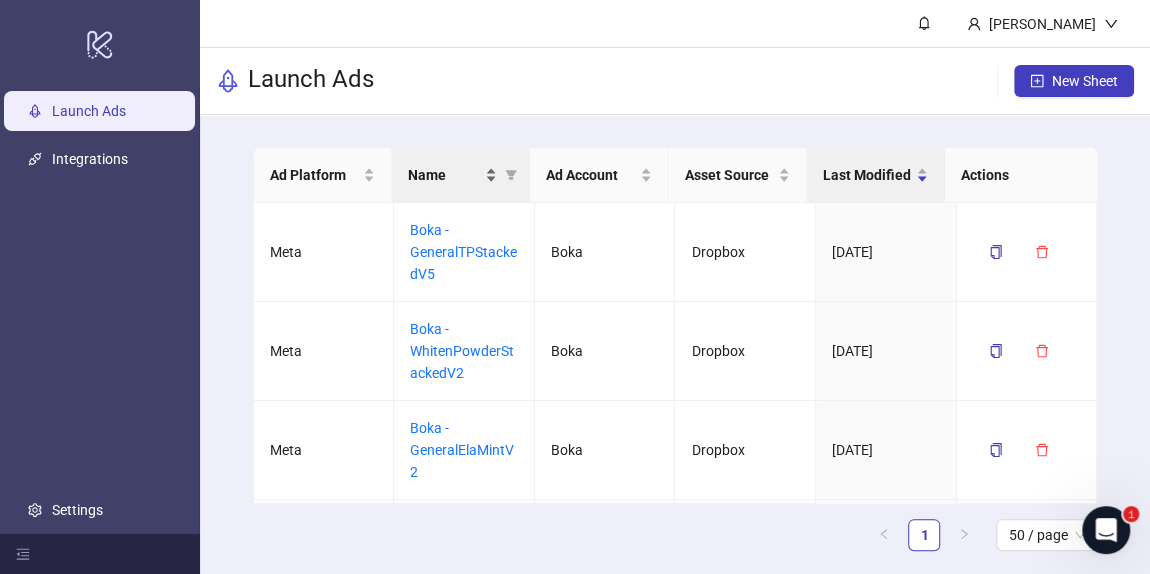 click on "Name" at bounding box center (444, 175) 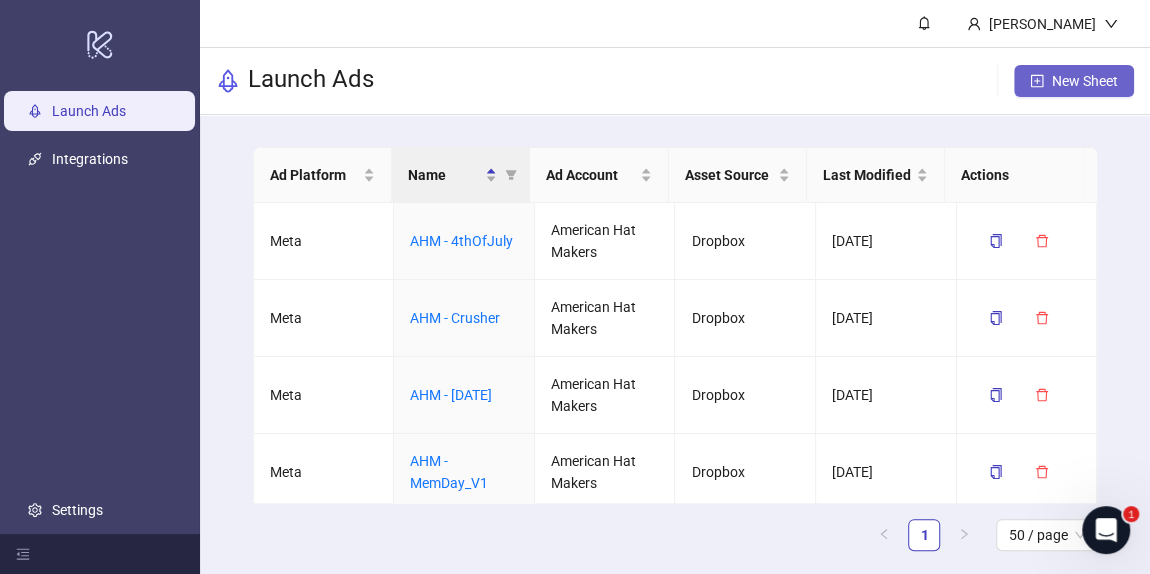 click 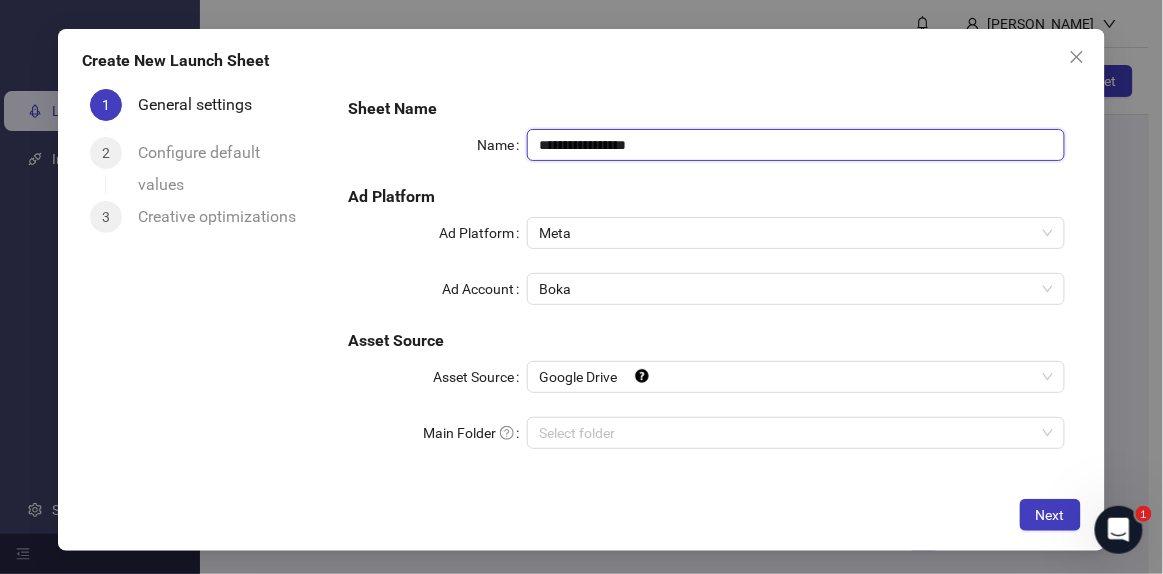 click on "**********" at bounding box center [796, 145] 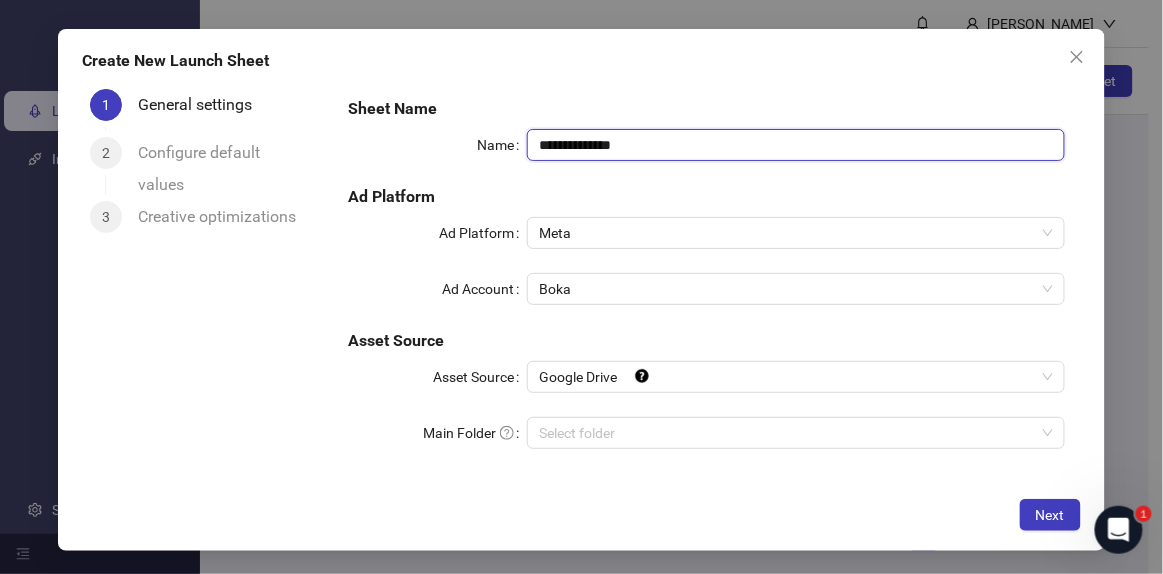 drag, startPoint x: 581, startPoint y: 145, endPoint x: 869, endPoint y: 166, distance: 288.76462 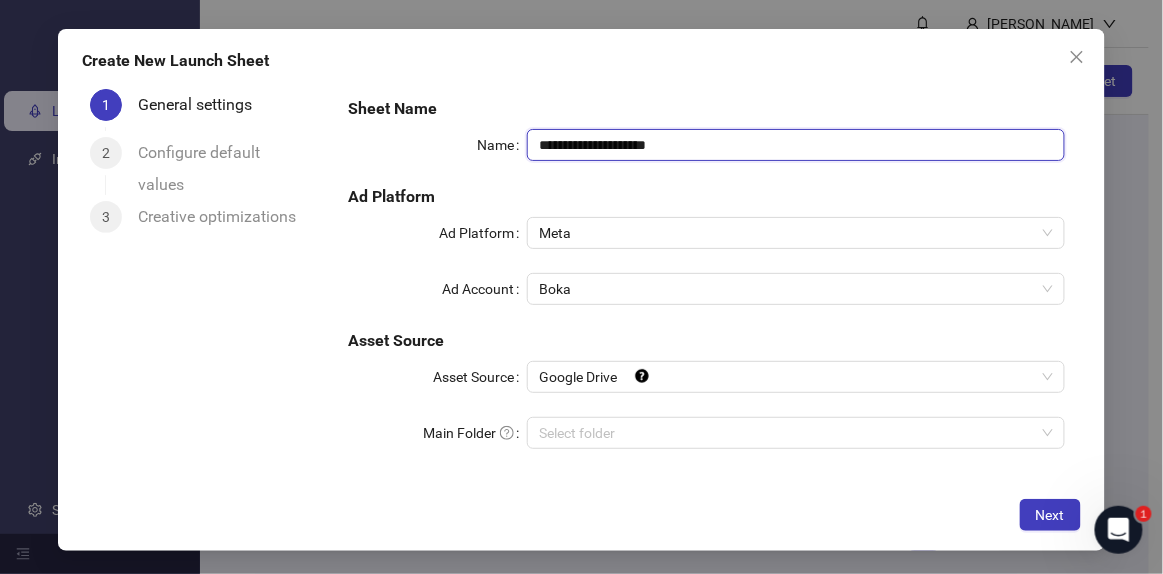 type on "**********" 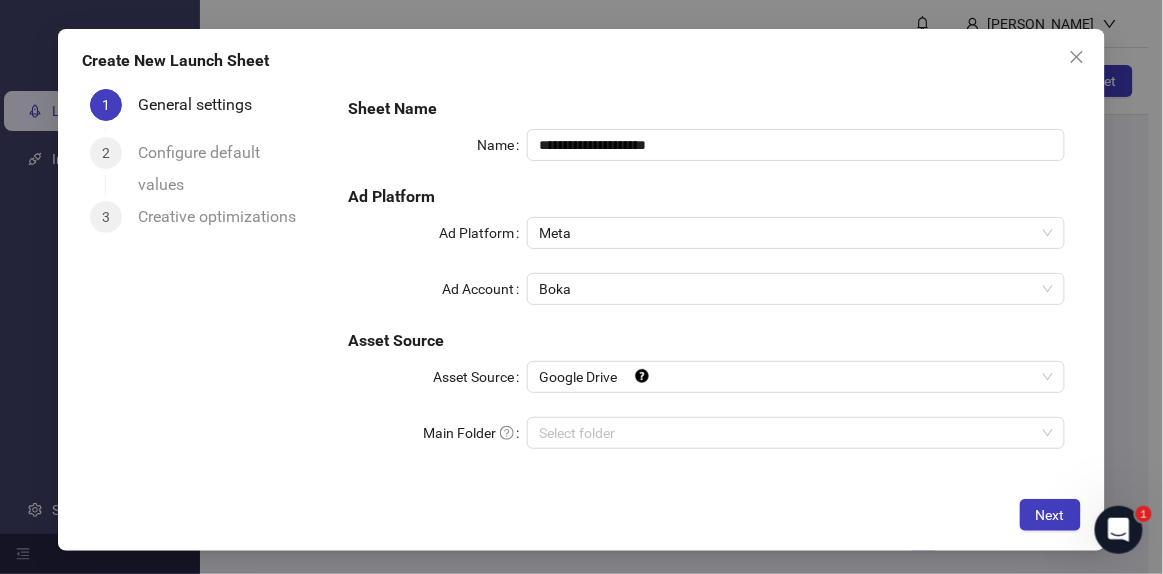 click on "Ad Platform" at bounding box center (706, 197) 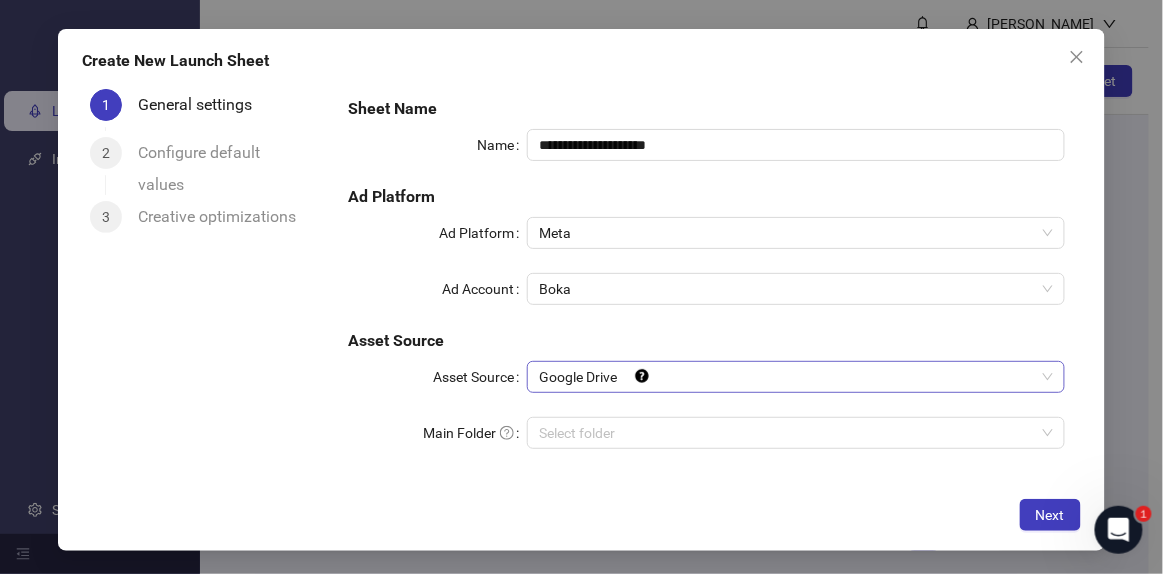 click on "Google Drive" at bounding box center [796, 377] 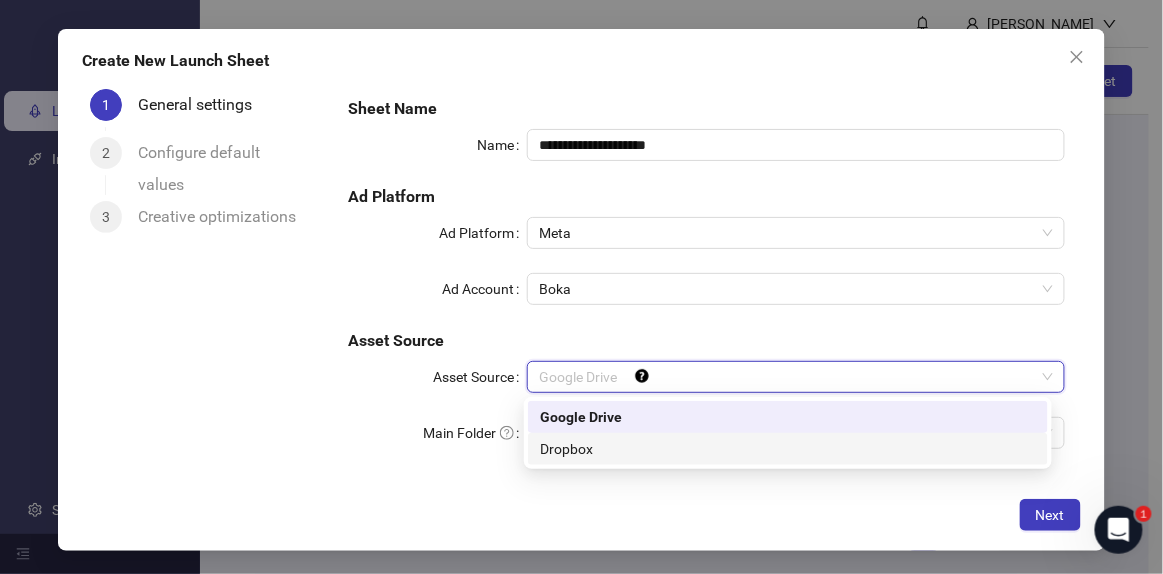click on "Dropbox" at bounding box center [788, 449] 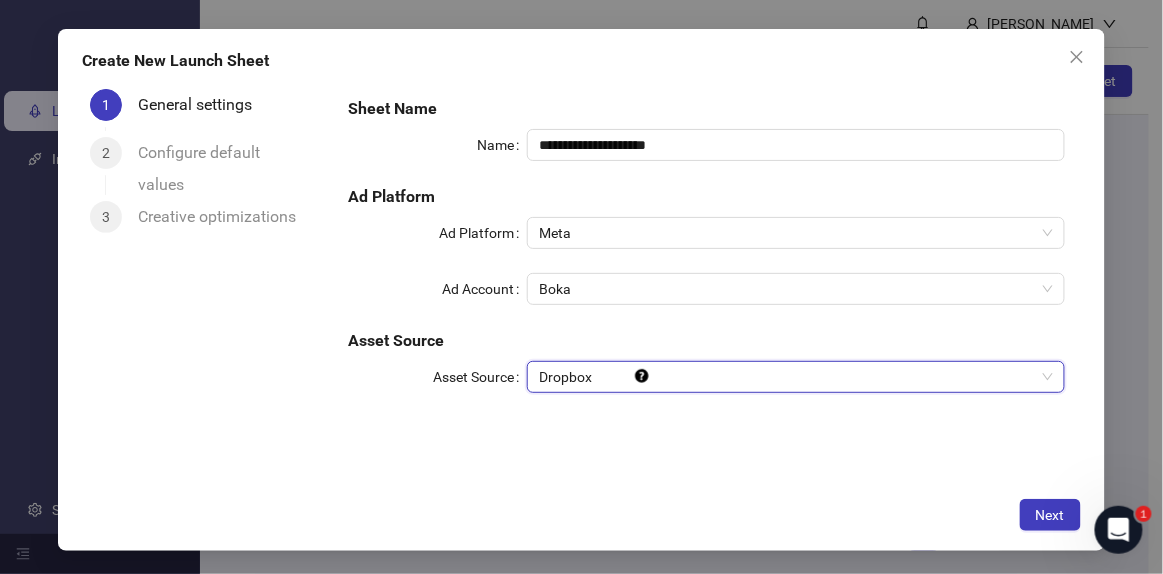 click on "**********" at bounding box center [706, 284] 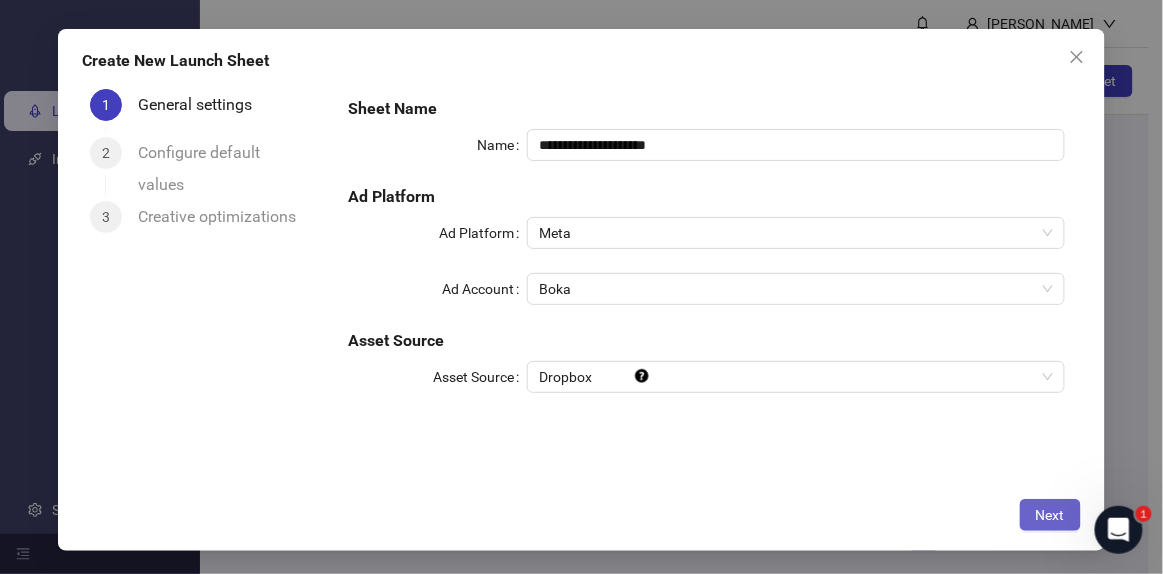 click on "Next" at bounding box center (1050, 515) 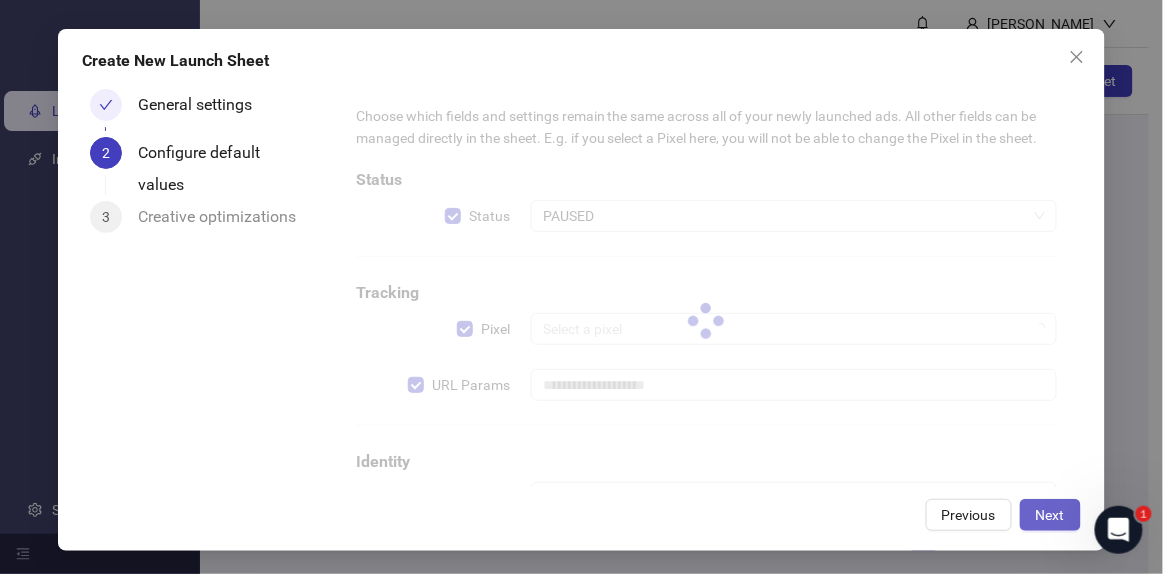 type on "**********" 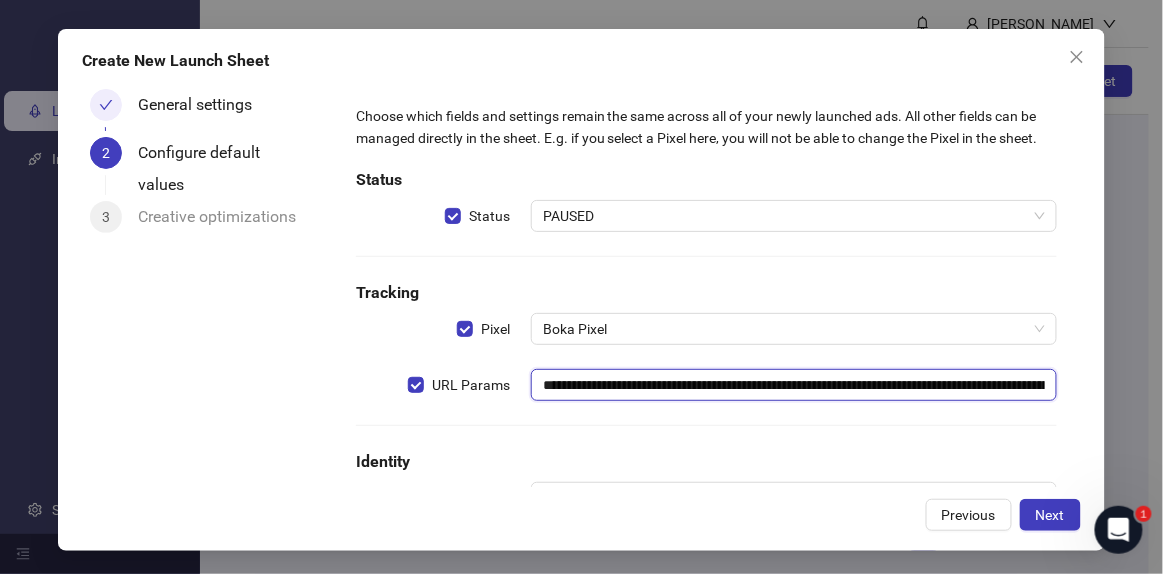 click on "**********" at bounding box center (794, 385) 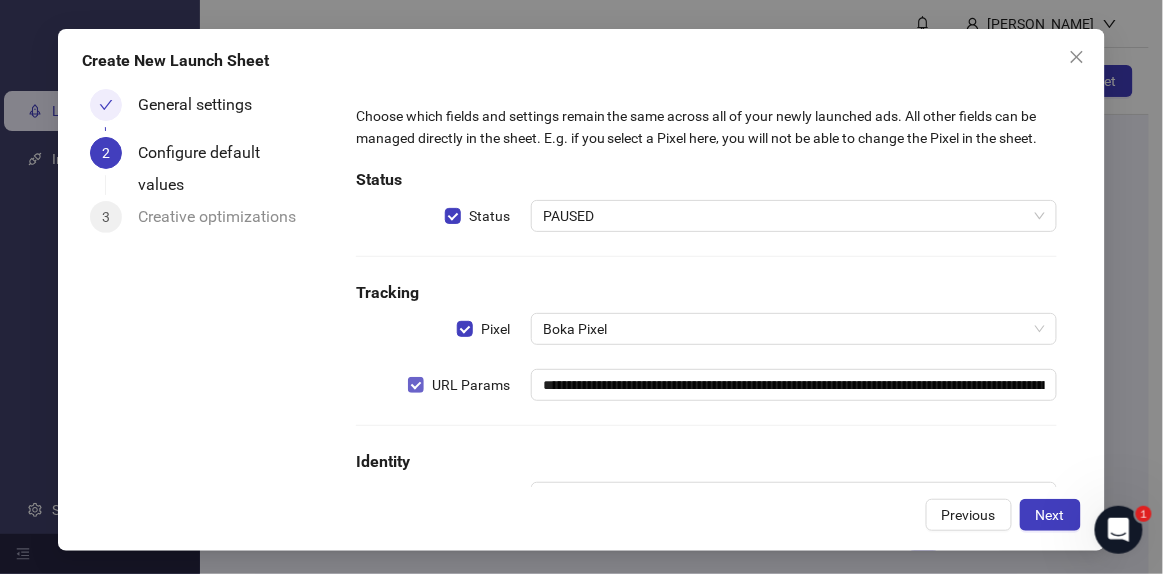 click on "URL Params" at bounding box center (471, 385) 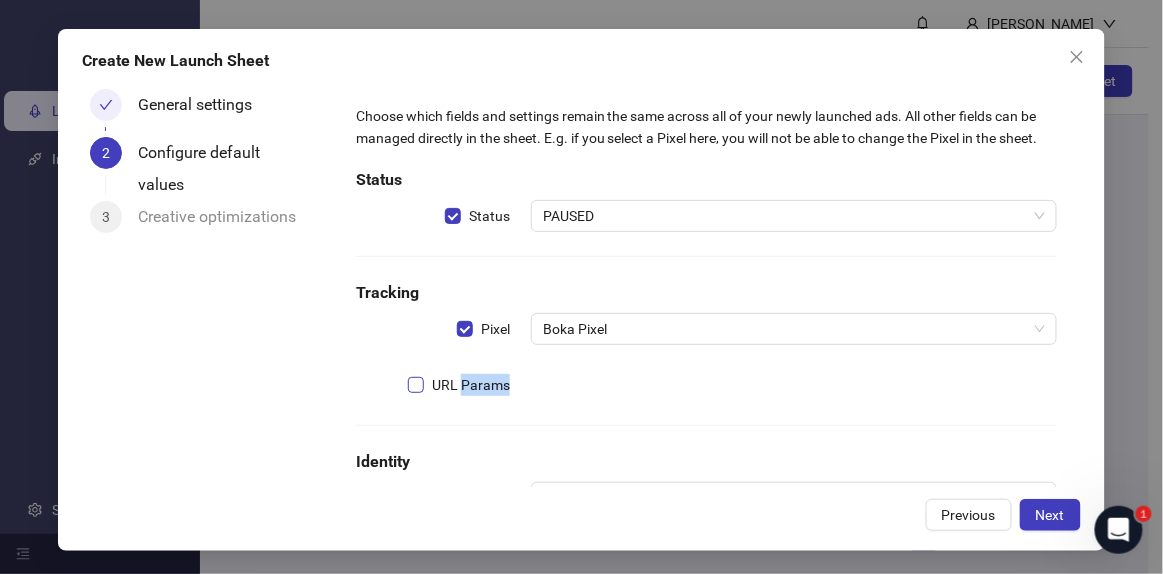 click on "URL Params" at bounding box center (471, 385) 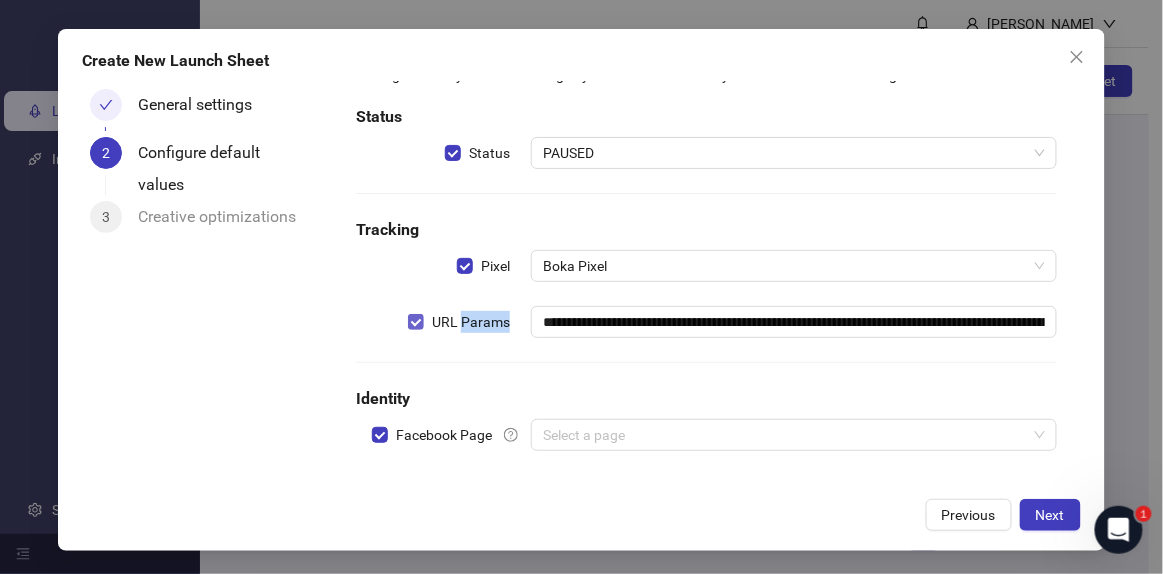 scroll, scrollTop: 95, scrollLeft: 0, axis: vertical 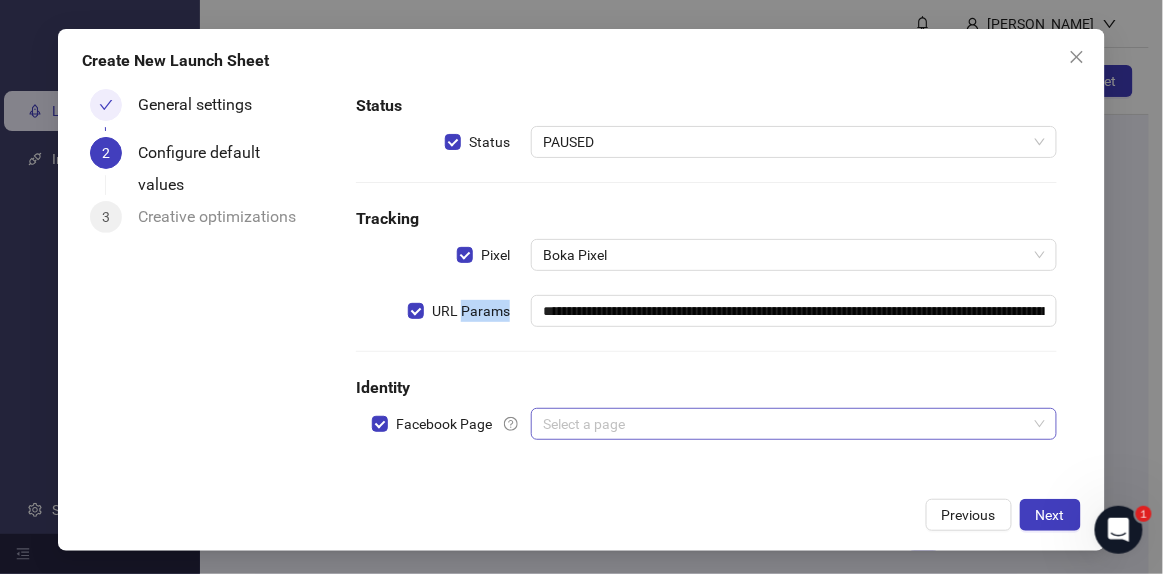 click at bounding box center (785, 424) 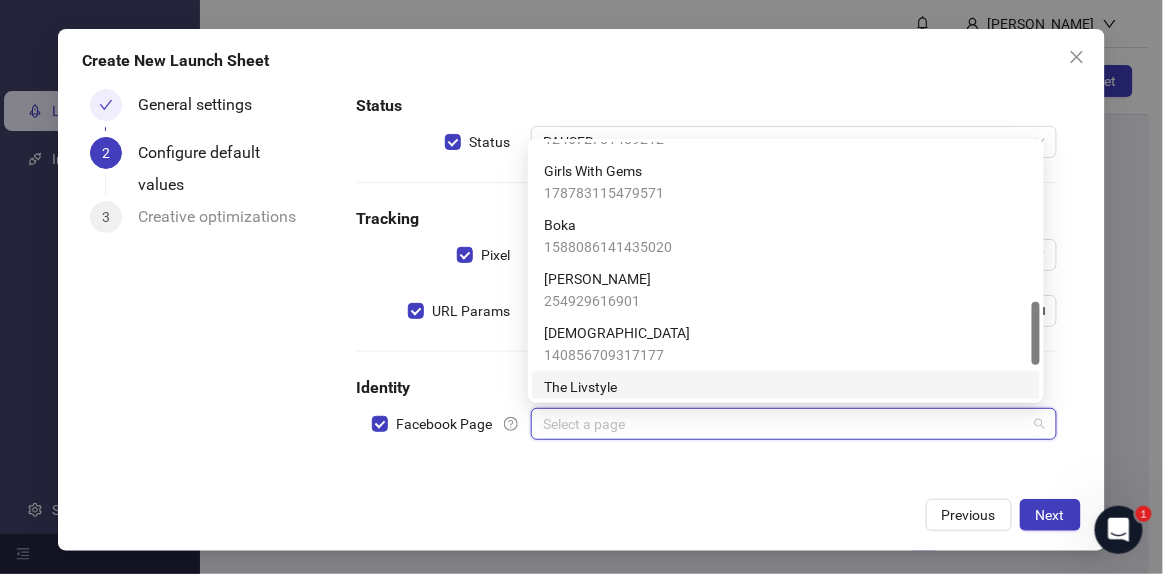 scroll, scrollTop: 545, scrollLeft: 0, axis: vertical 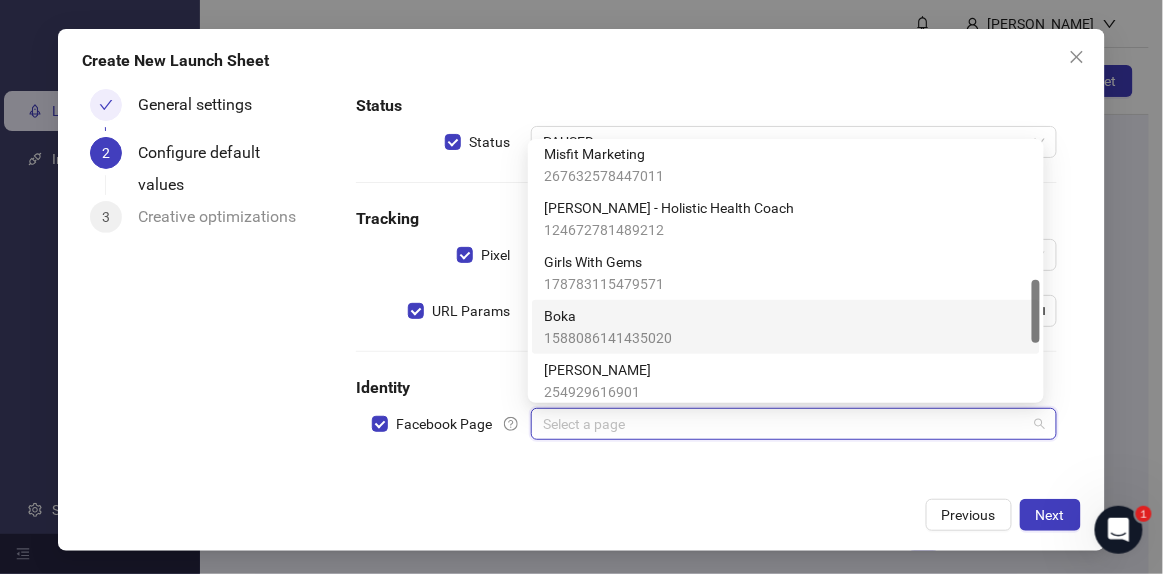 click on "Boka" at bounding box center [608, 316] 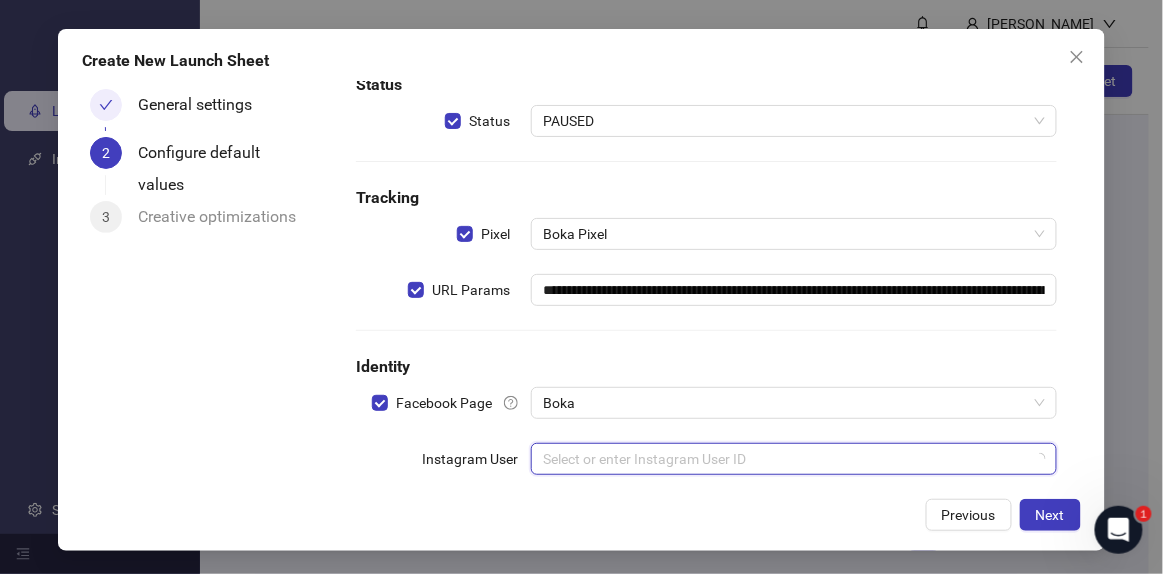 click at bounding box center [785, 459] 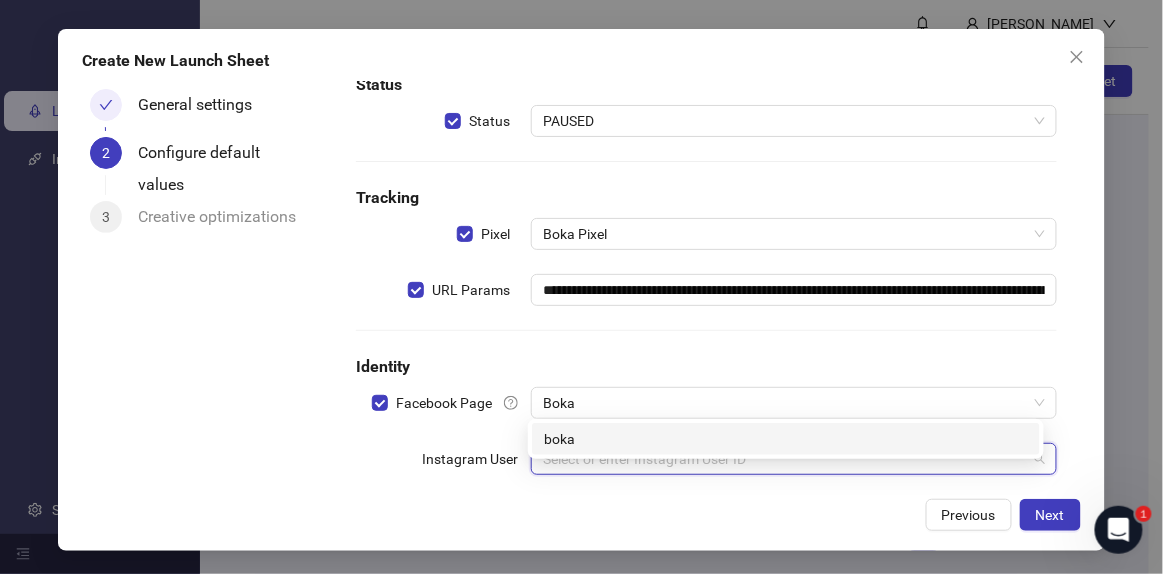 drag, startPoint x: 688, startPoint y: 423, endPoint x: 697, endPoint y: 429, distance: 10.816654 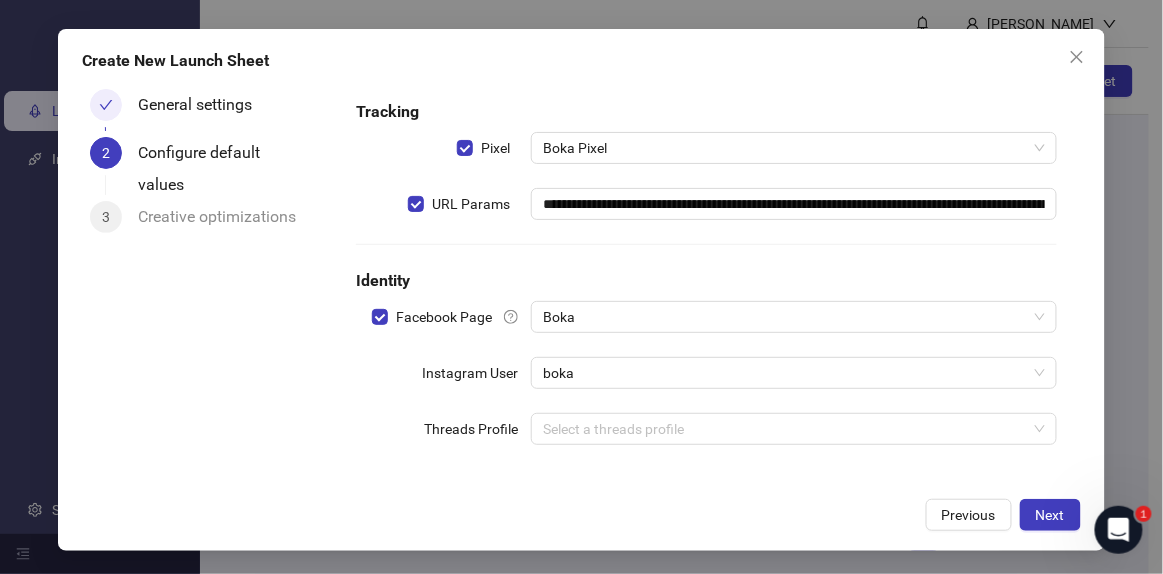scroll, scrollTop: 207, scrollLeft: 0, axis: vertical 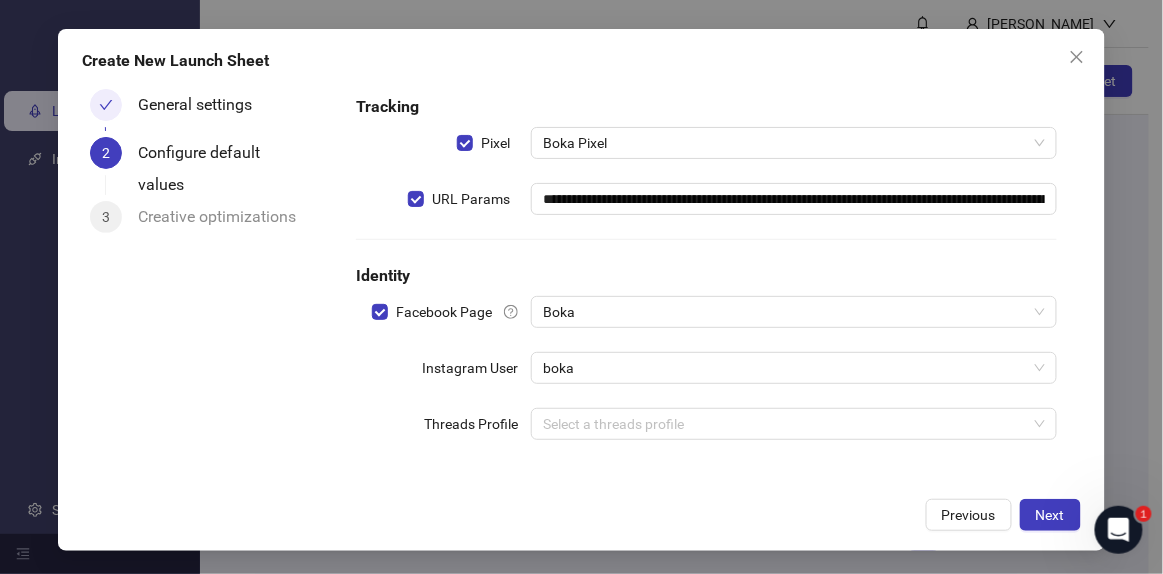 click on "**********" at bounding box center [581, 290] 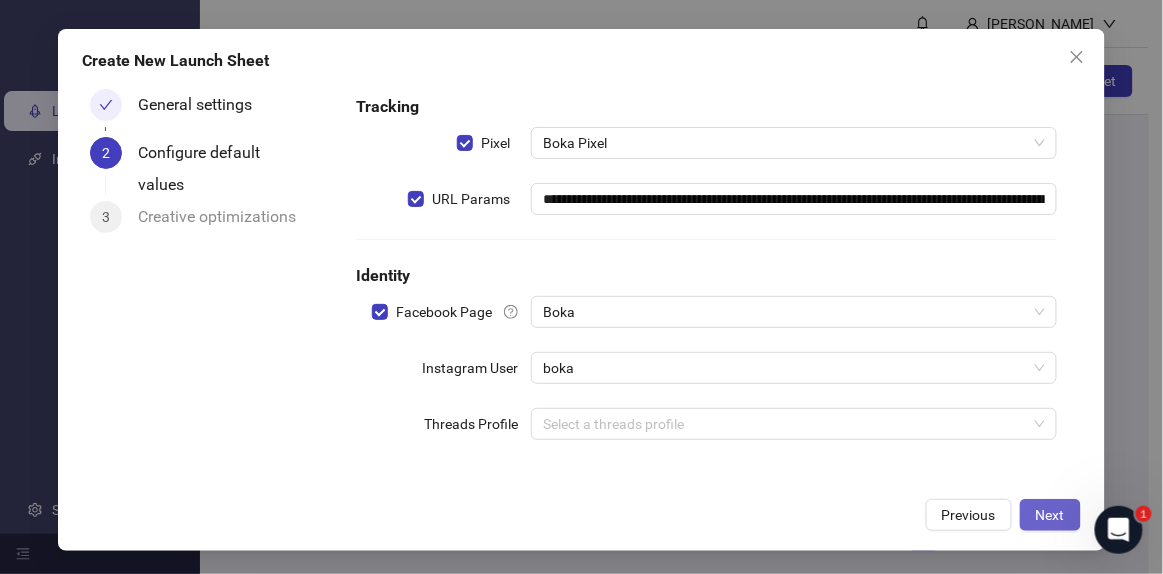 click on "Next" at bounding box center [1050, 515] 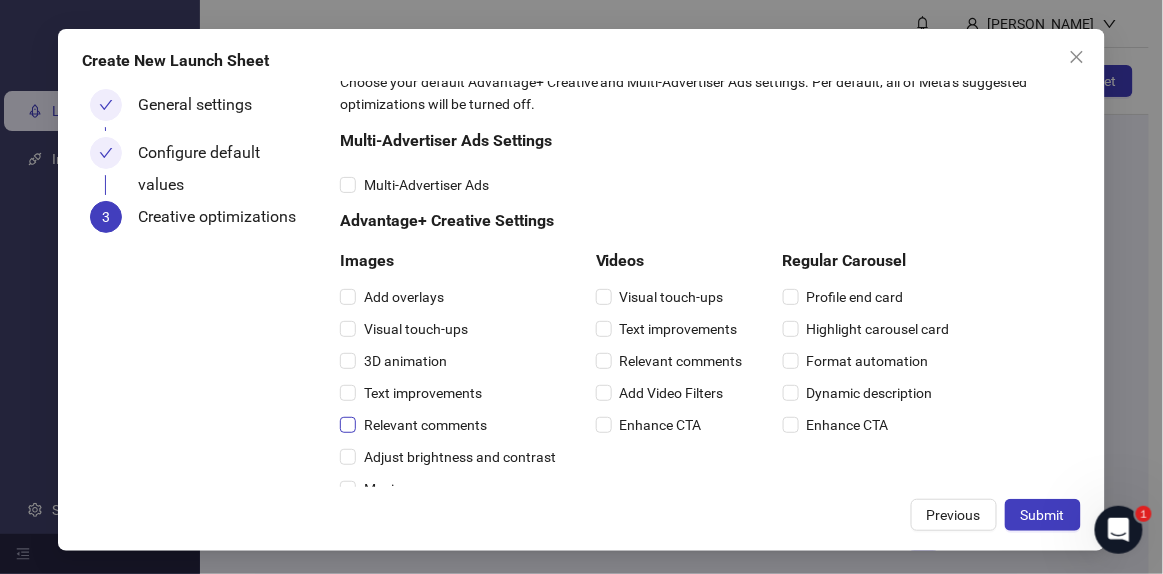 scroll, scrollTop: 0, scrollLeft: 0, axis: both 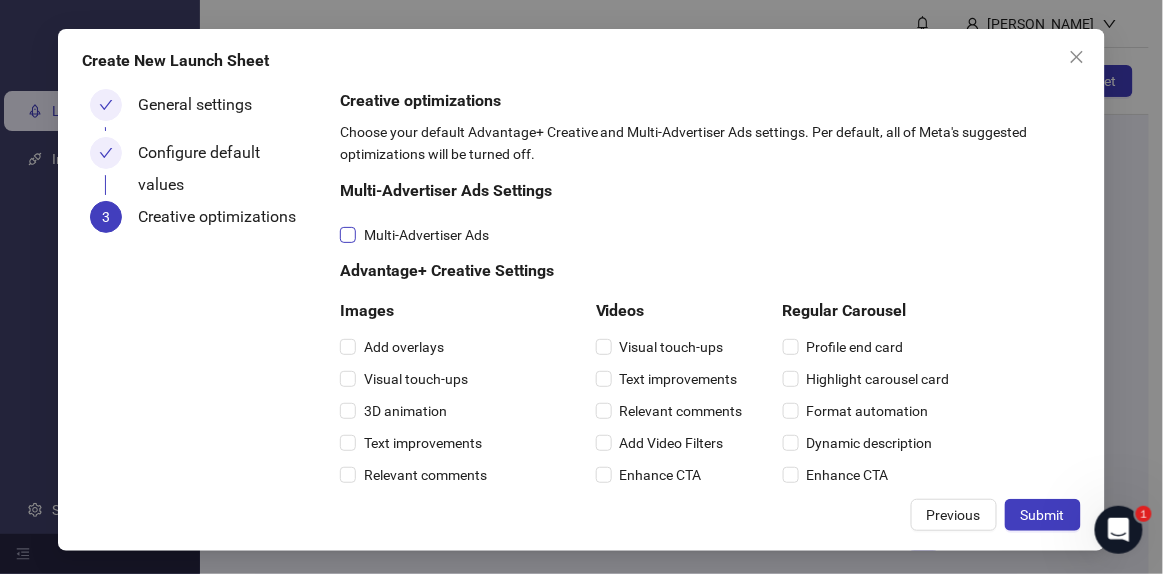 click on "Multi-Advertiser Ads" at bounding box center (426, 235) 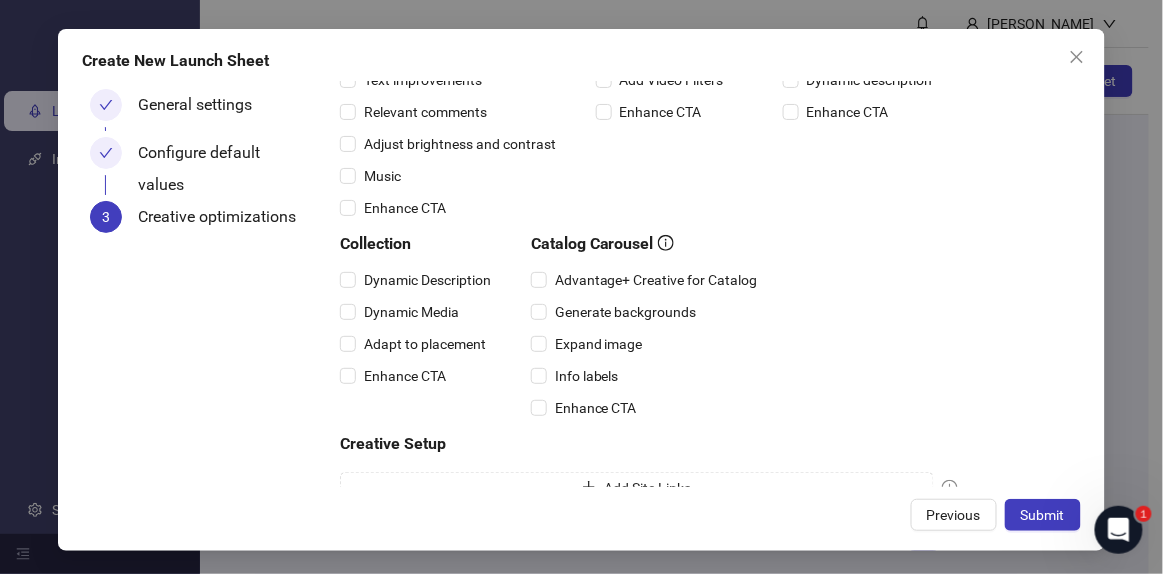 scroll, scrollTop: 181, scrollLeft: 0, axis: vertical 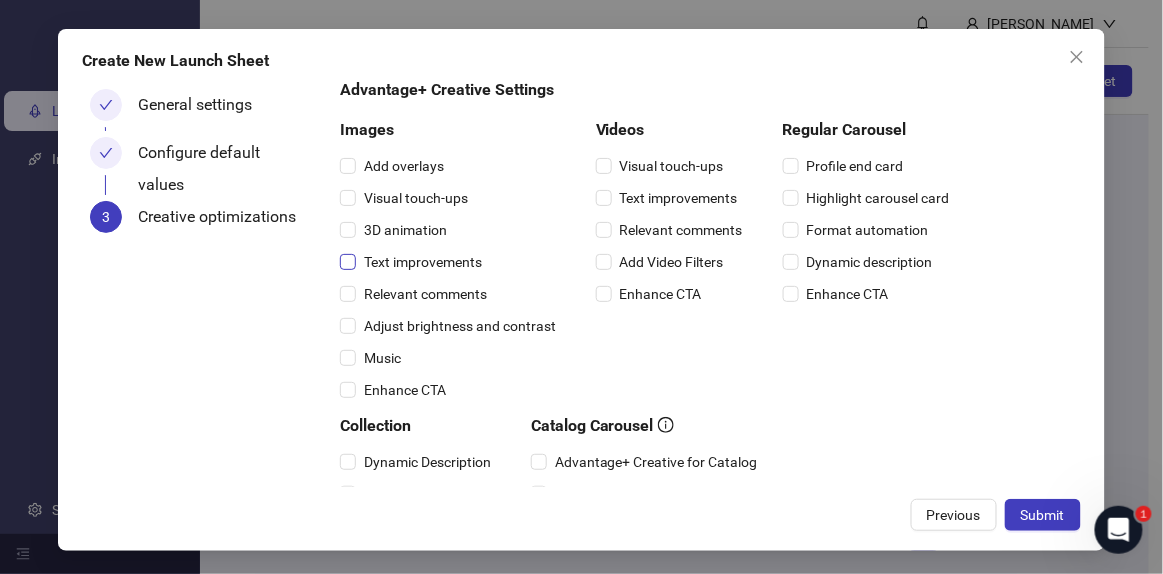 click on "Text improvements" at bounding box center [423, 262] 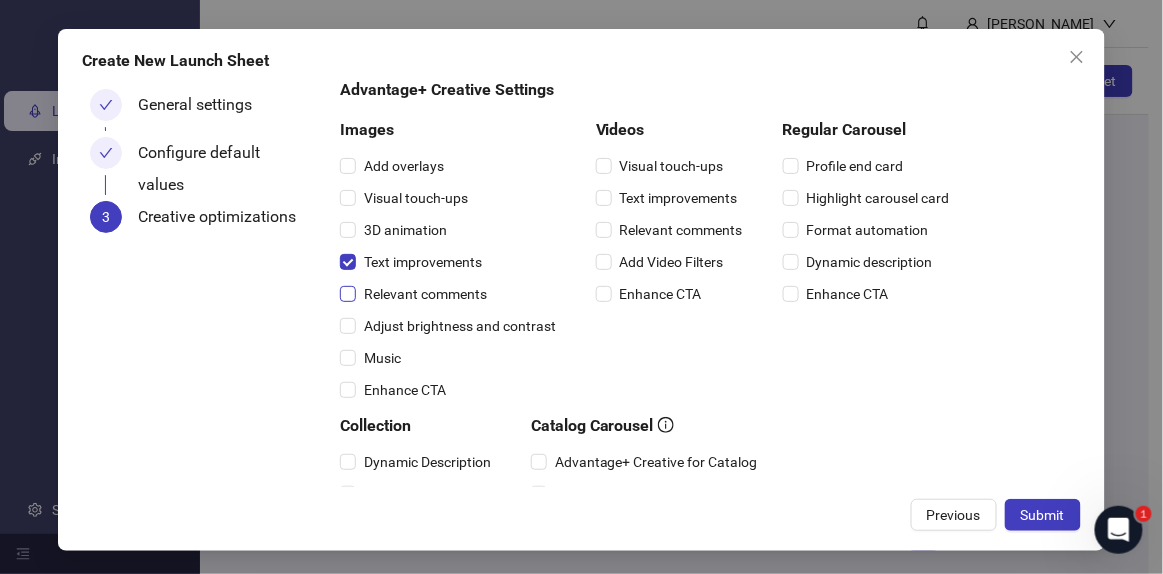 click on "Relevant comments" at bounding box center (425, 294) 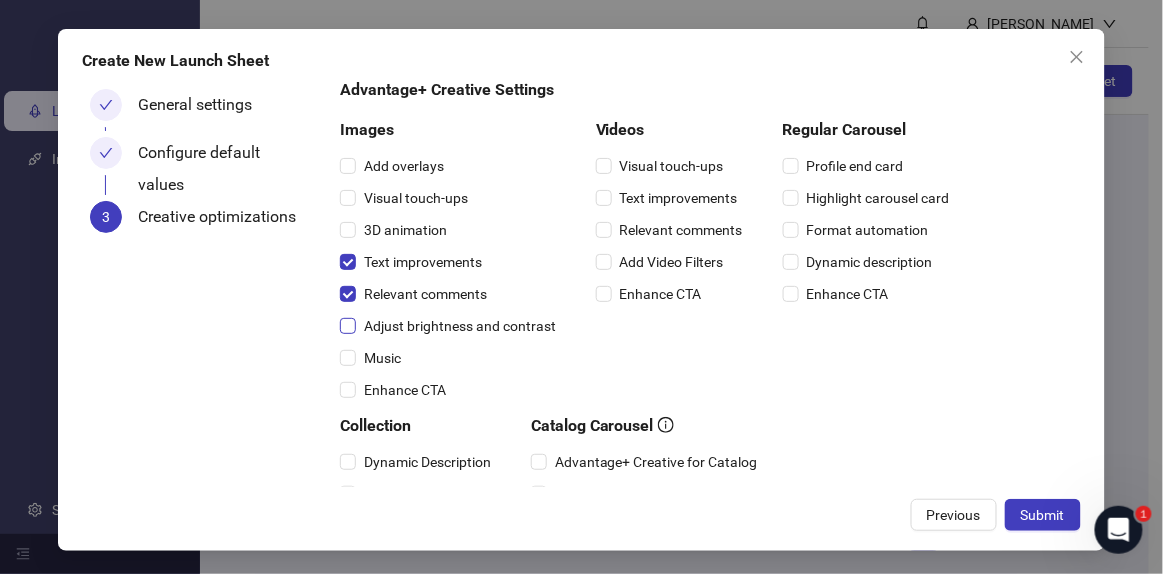 click on "Adjust brightness and contrast" at bounding box center [460, 326] 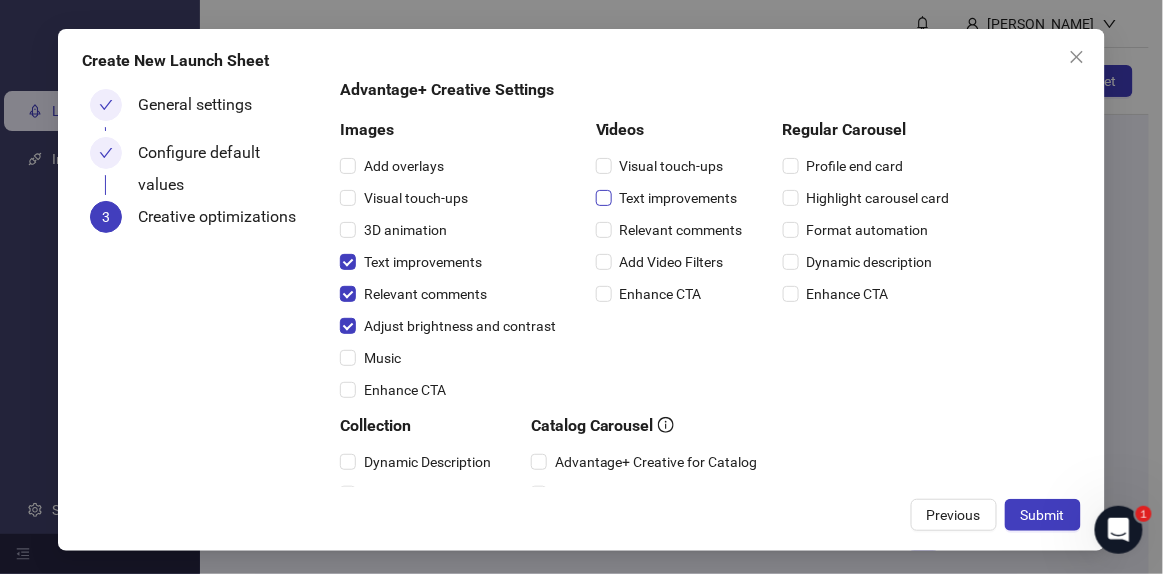 click on "Text improvements" at bounding box center (679, 198) 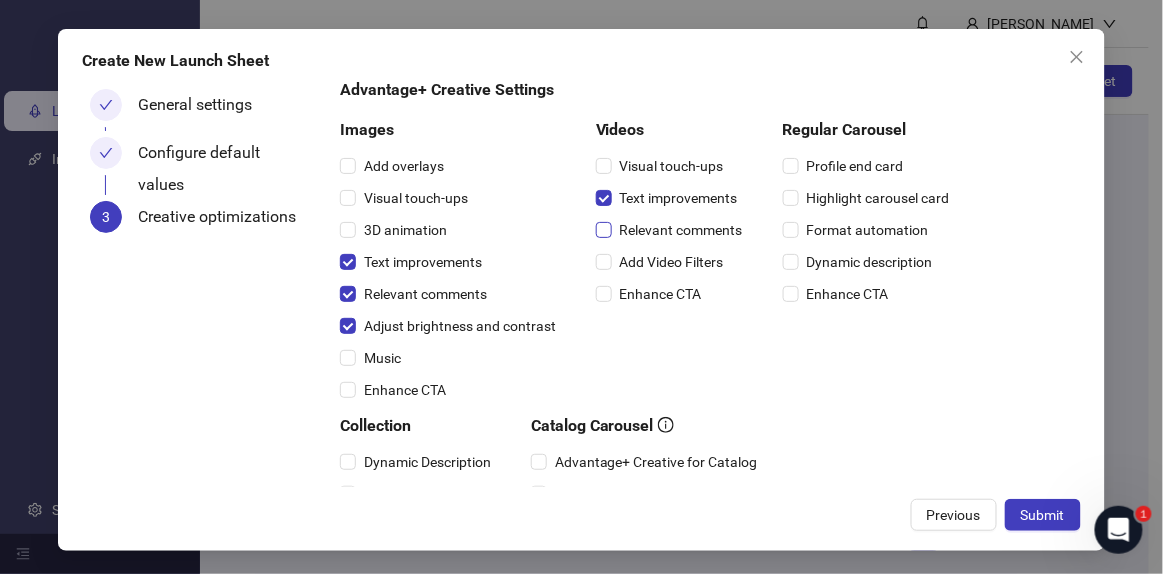 click on "Relevant comments" at bounding box center (681, 230) 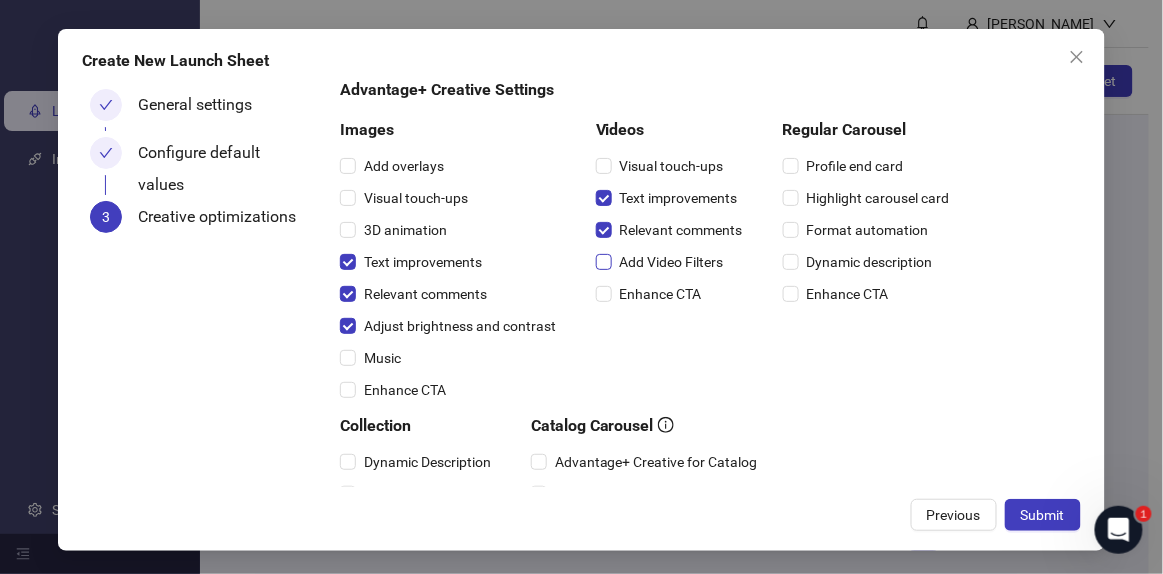 click on "Add Video Filters" at bounding box center (672, 262) 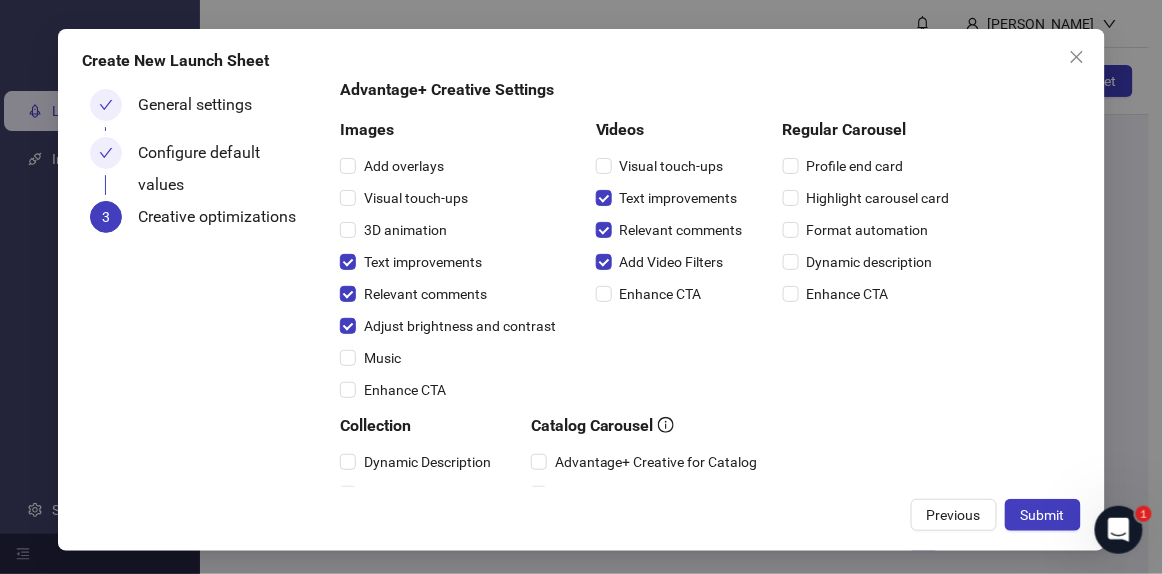 drag, startPoint x: 929, startPoint y: 395, endPoint x: 970, endPoint y: 404, distance: 41.976185 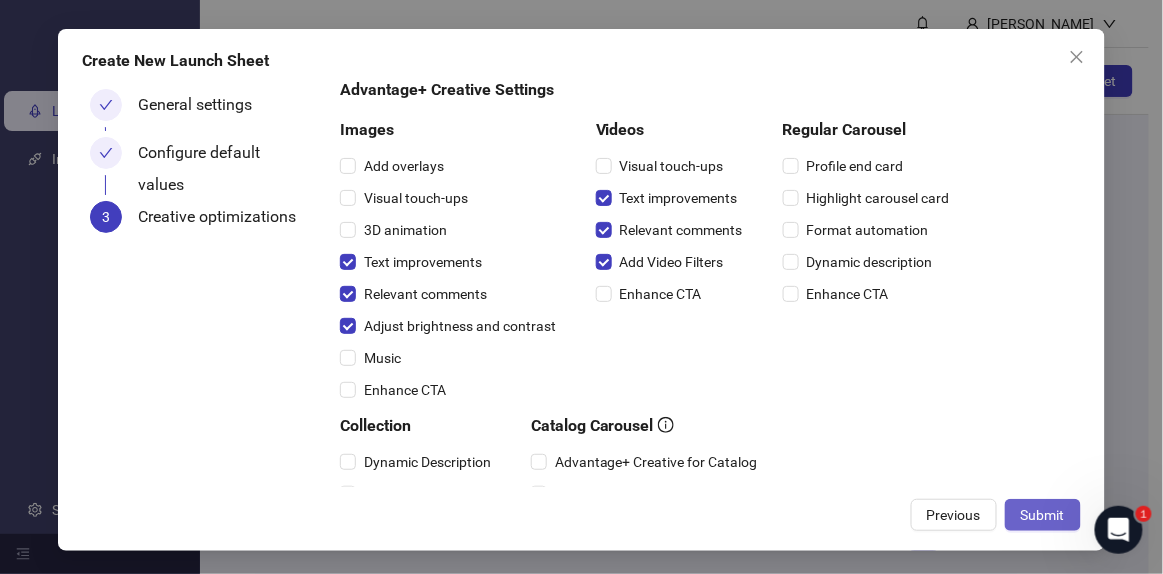 click on "Submit" at bounding box center [1043, 515] 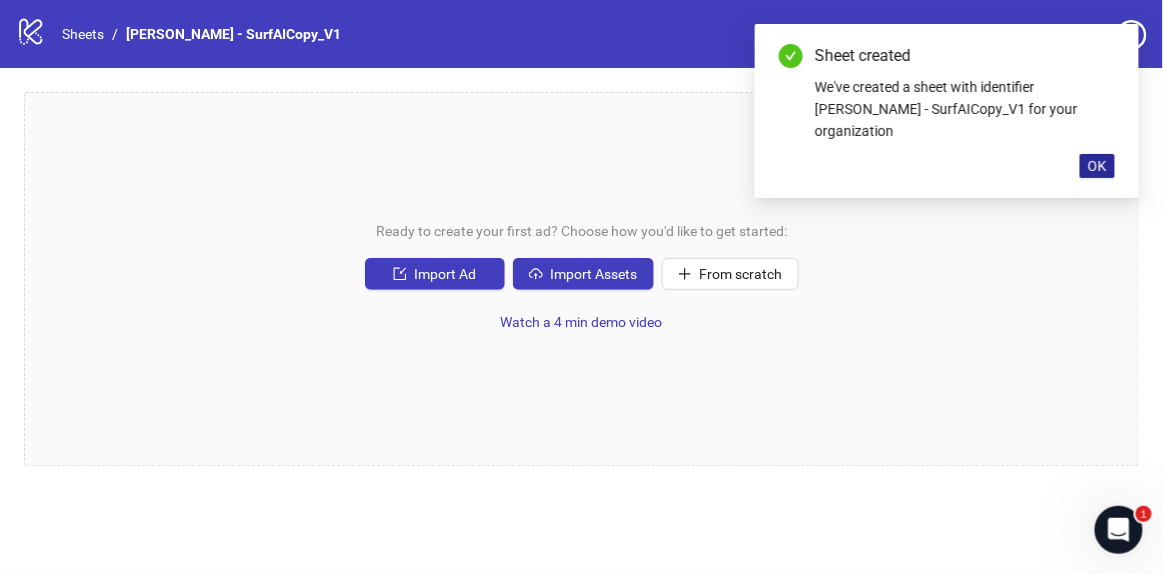 click on "OK" at bounding box center (1097, 166) 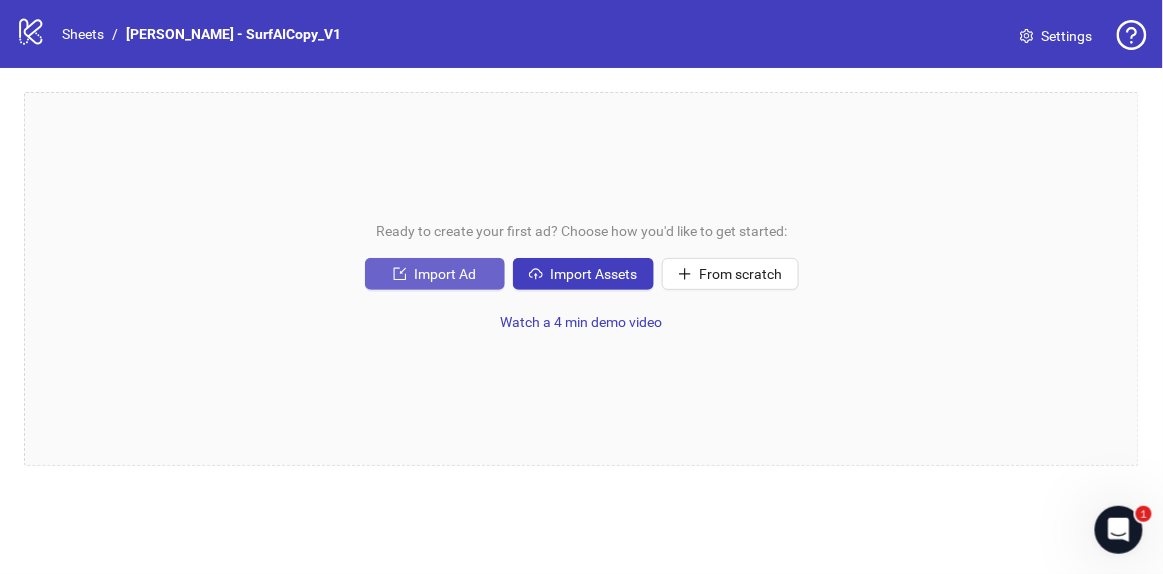 click on "Import Ad" at bounding box center [435, 274] 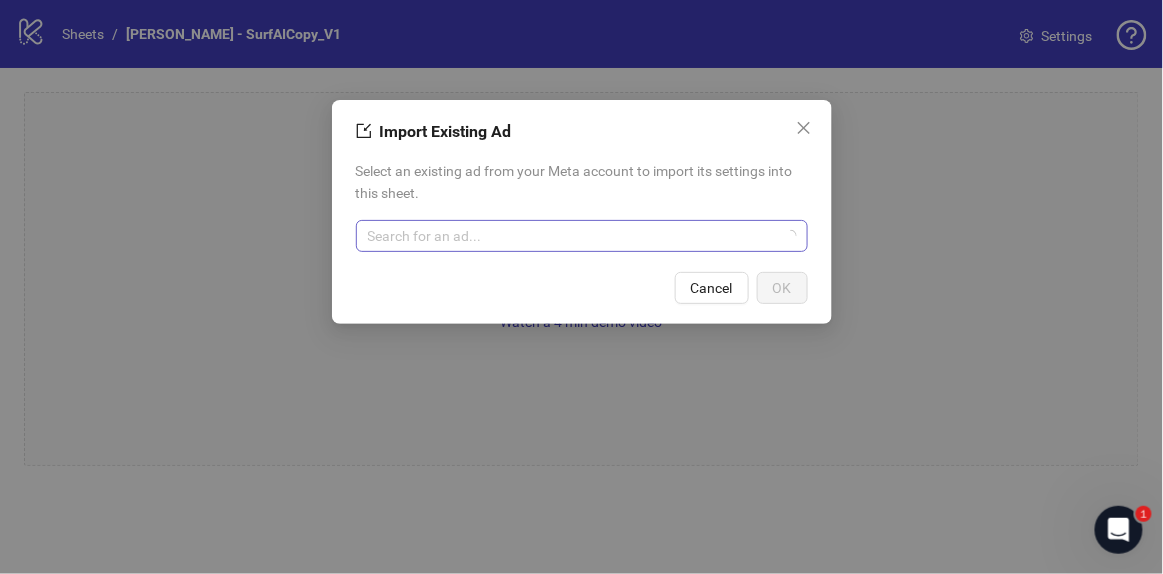 click on "Select an existing ad from your Meta account to import its settings into this sheet. Search for an ad..." at bounding box center (582, 206) 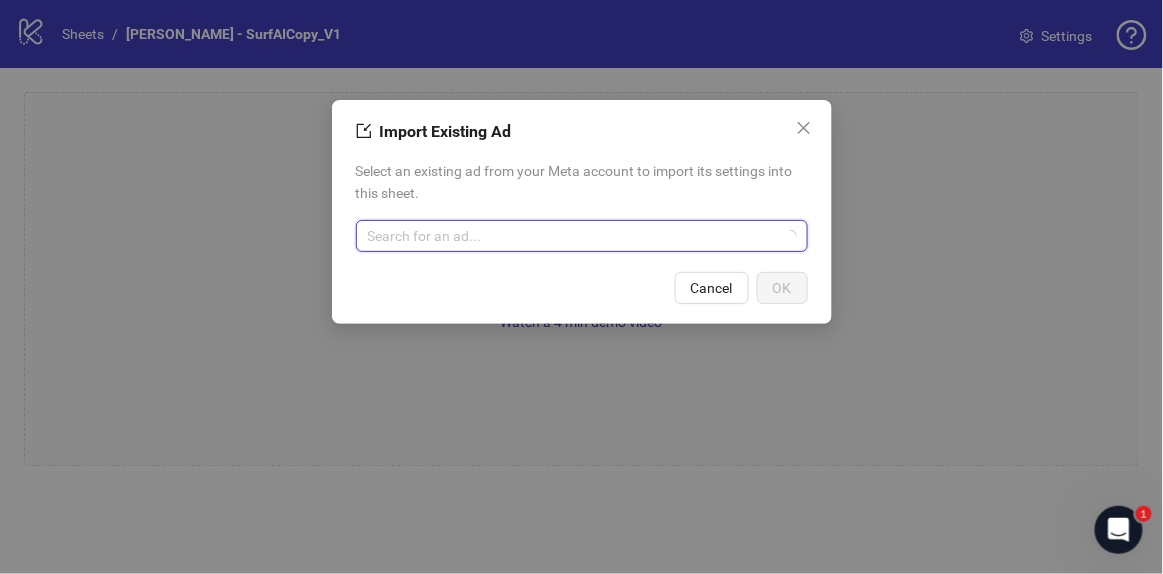 click at bounding box center [573, 236] 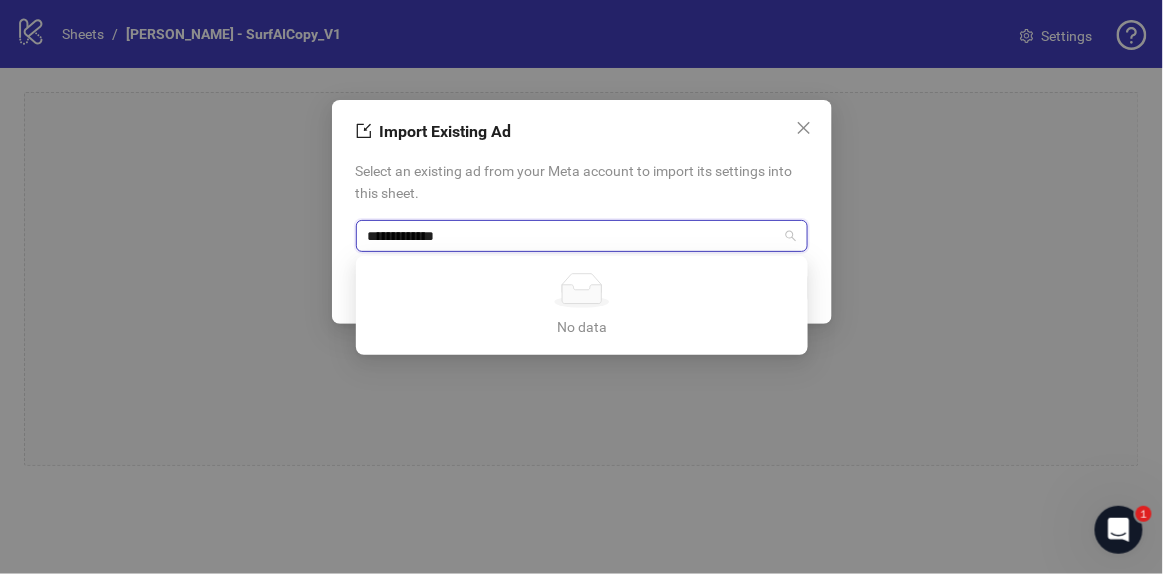 type on "**********" 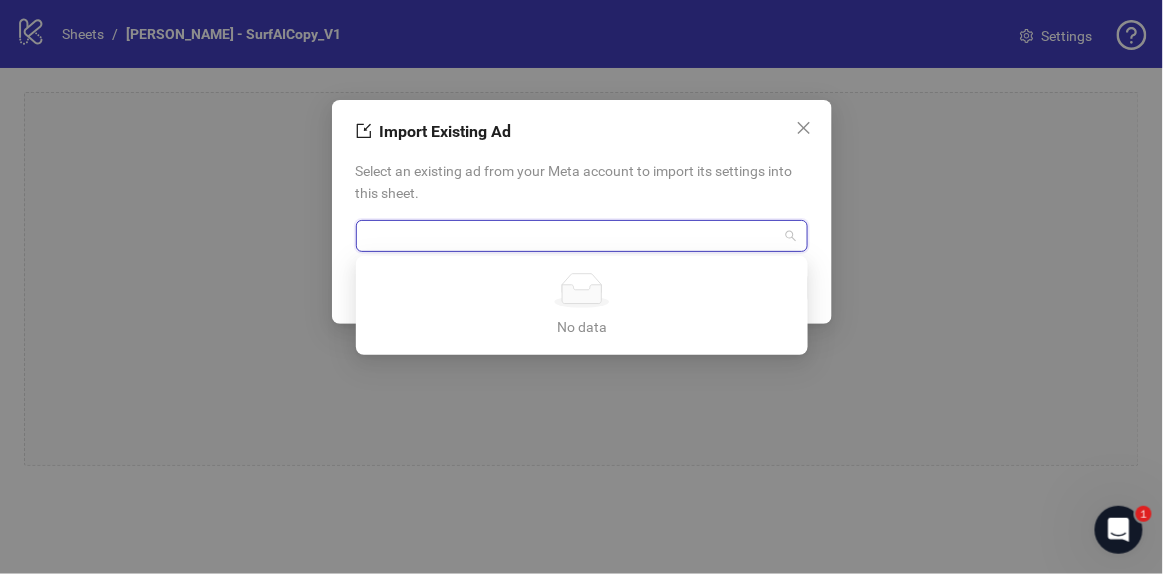 click on "Select an existing ad from your Meta account to import its settings into this sheet." at bounding box center (582, 182) 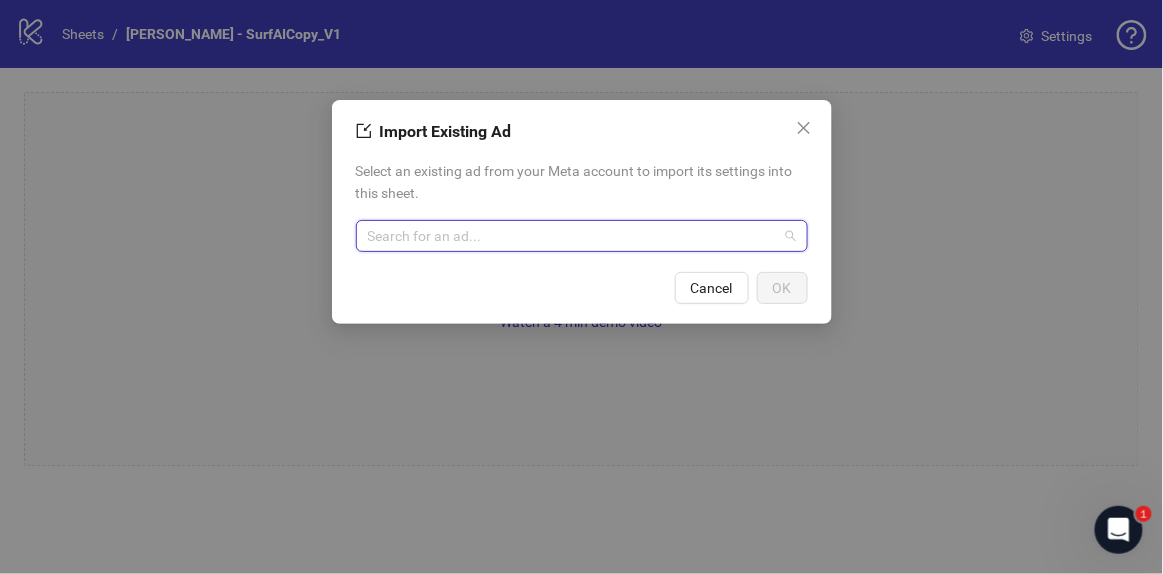 click at bounding box center (573, 236) 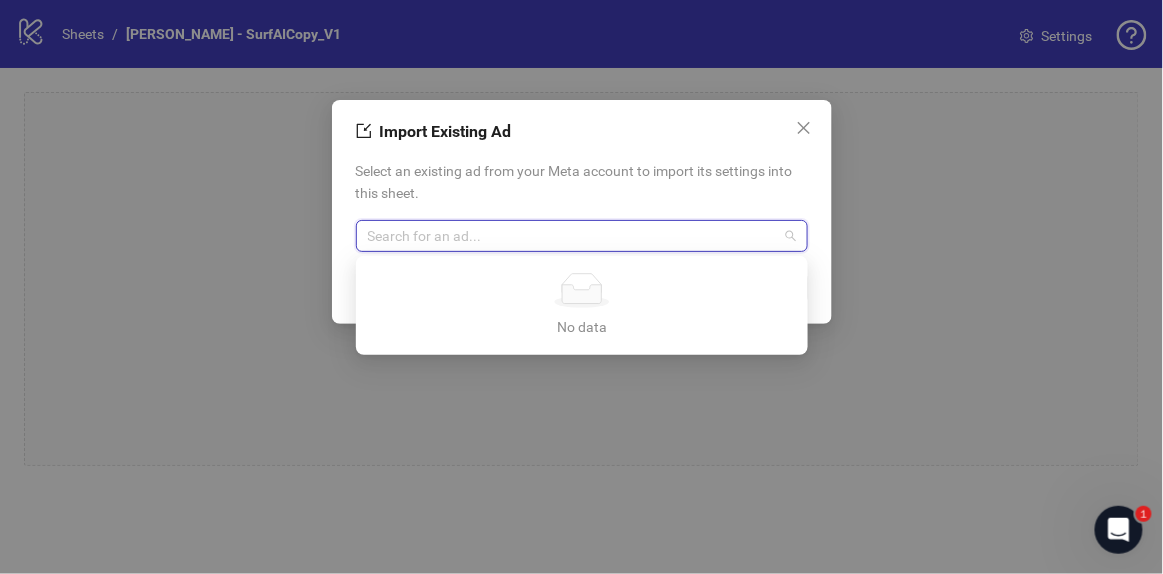 paste on "**********" 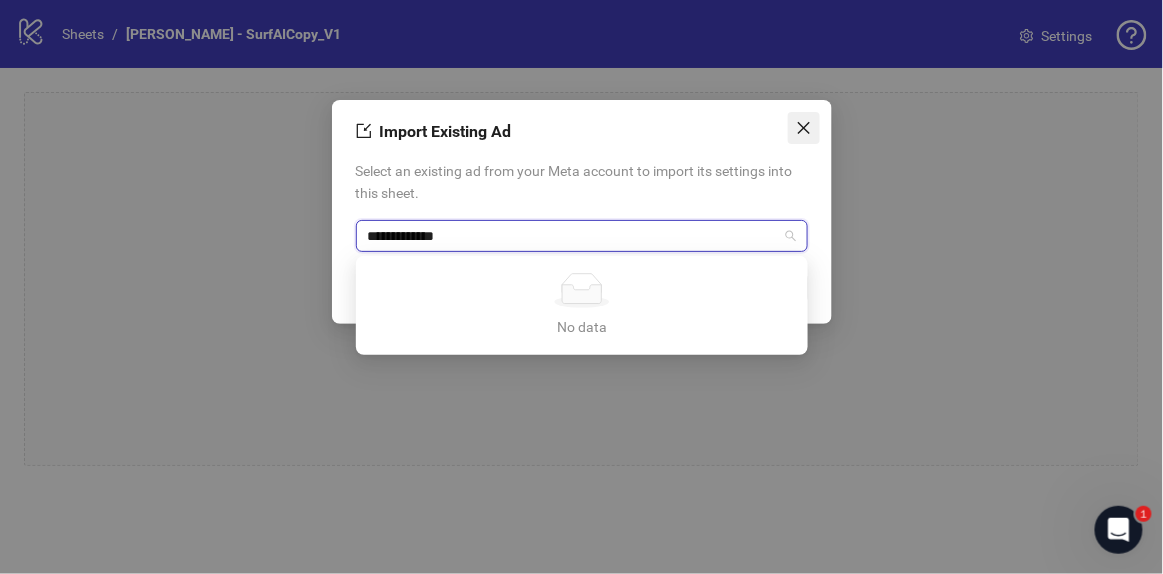type on "**********" 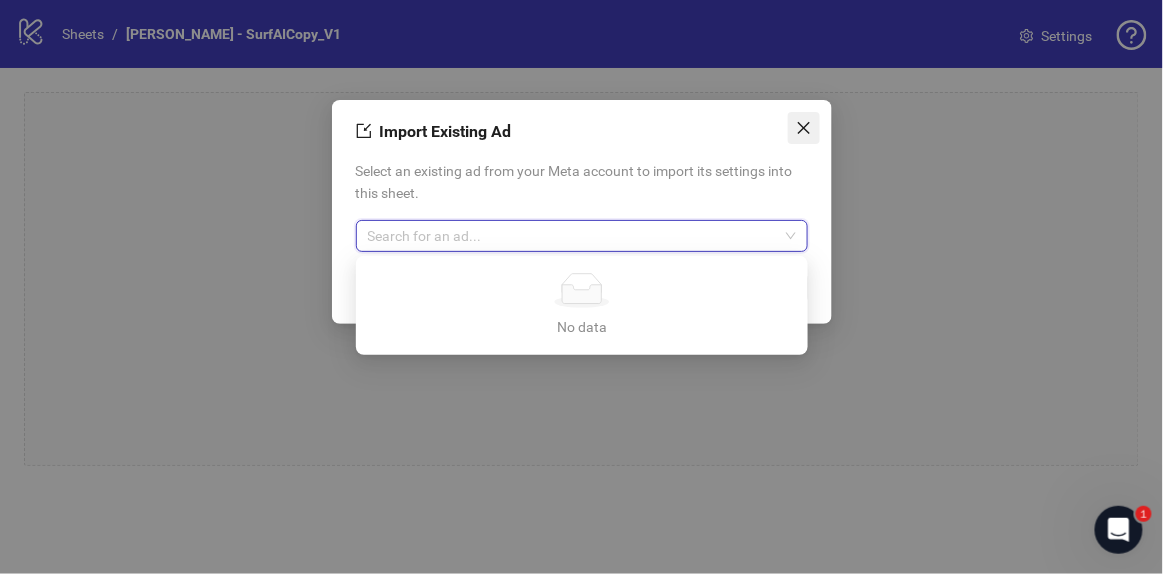 click at bounding box center (804, 128) 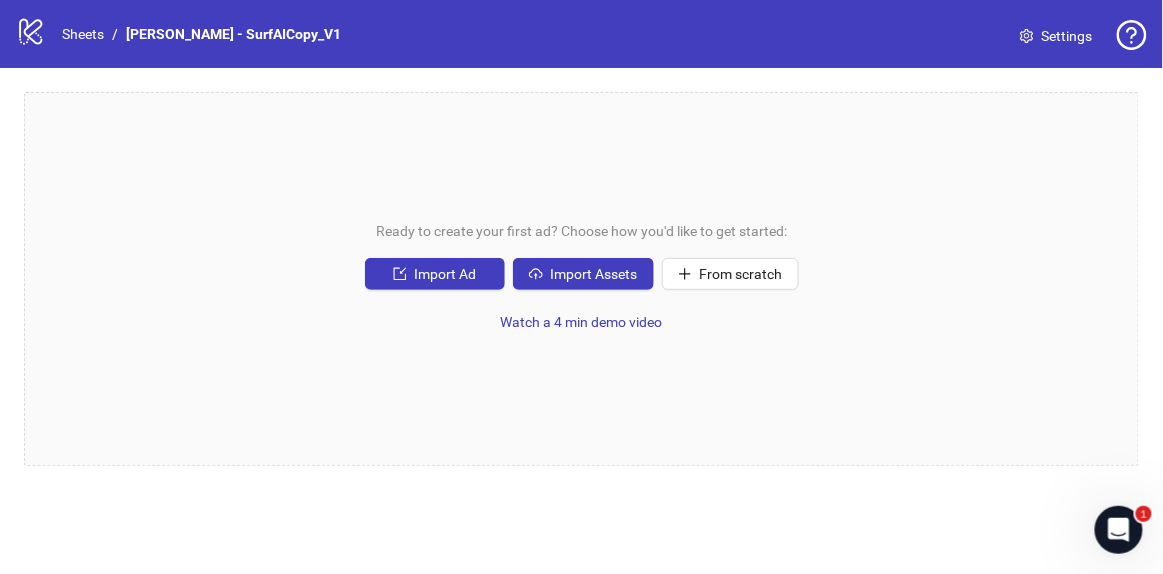 click 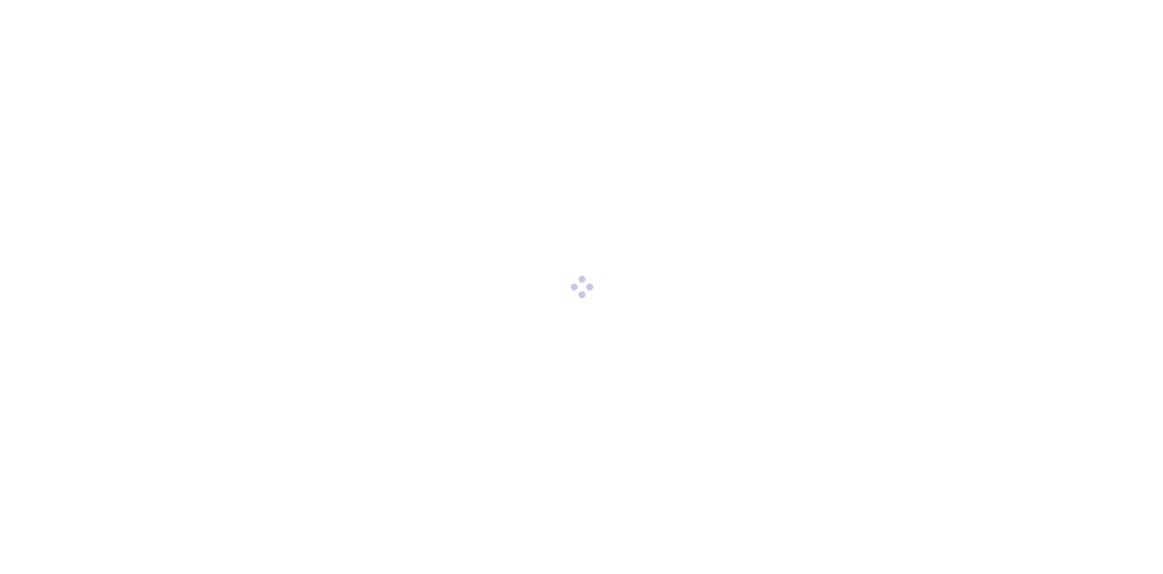 scroll, scrollTop: 0, scrollLeft: 0, axis: both 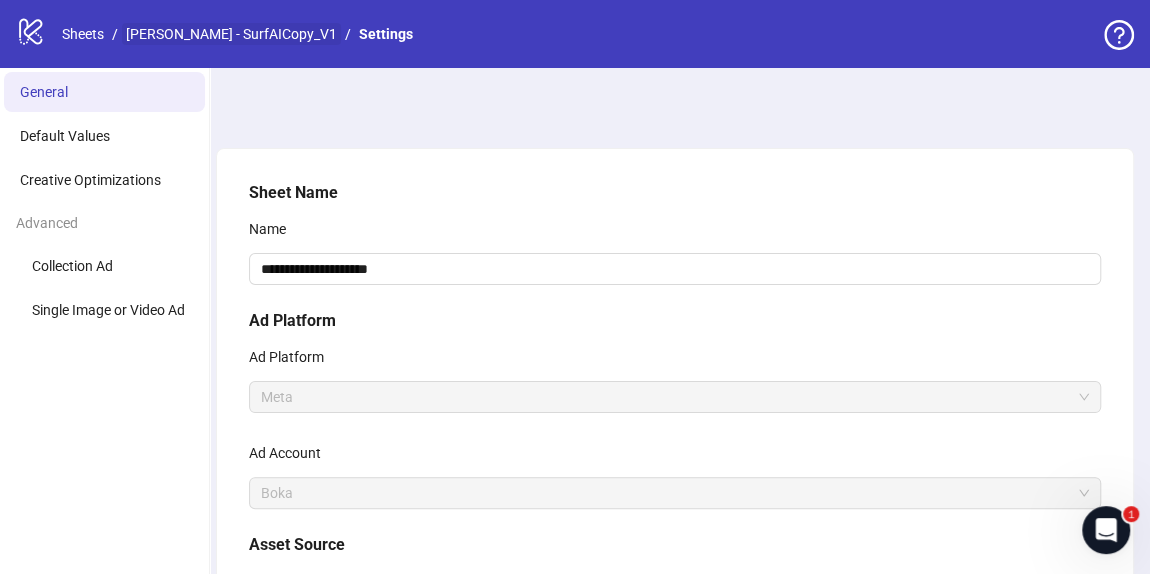 click on "[PERSON_NAME] - SurfAICopy_V1" at bounding box center [231, 34] 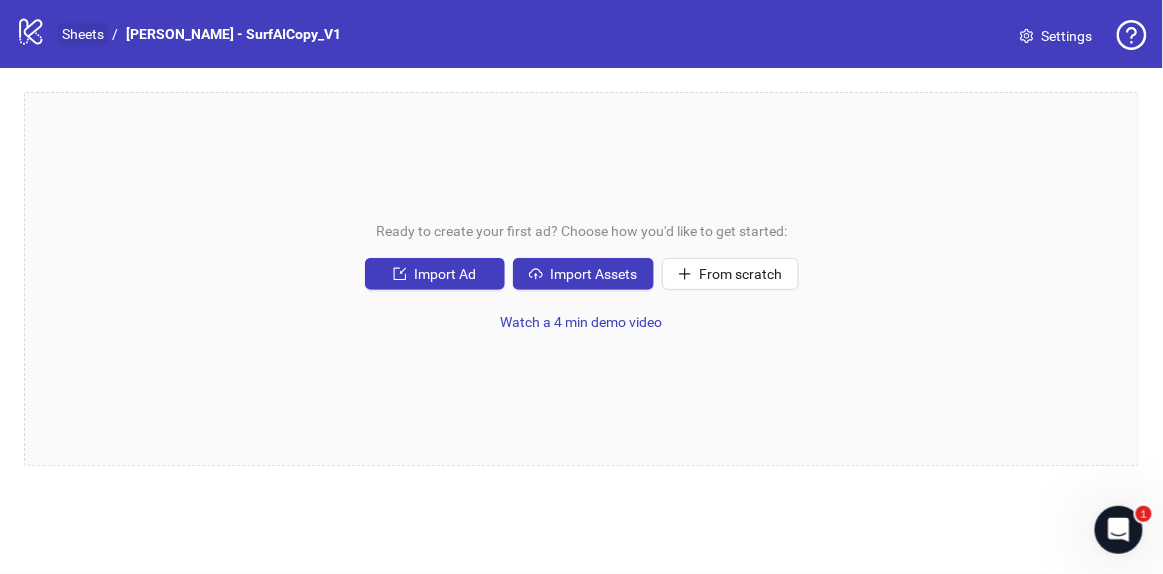 click on "Sheets" at bounding box center (83, 34) 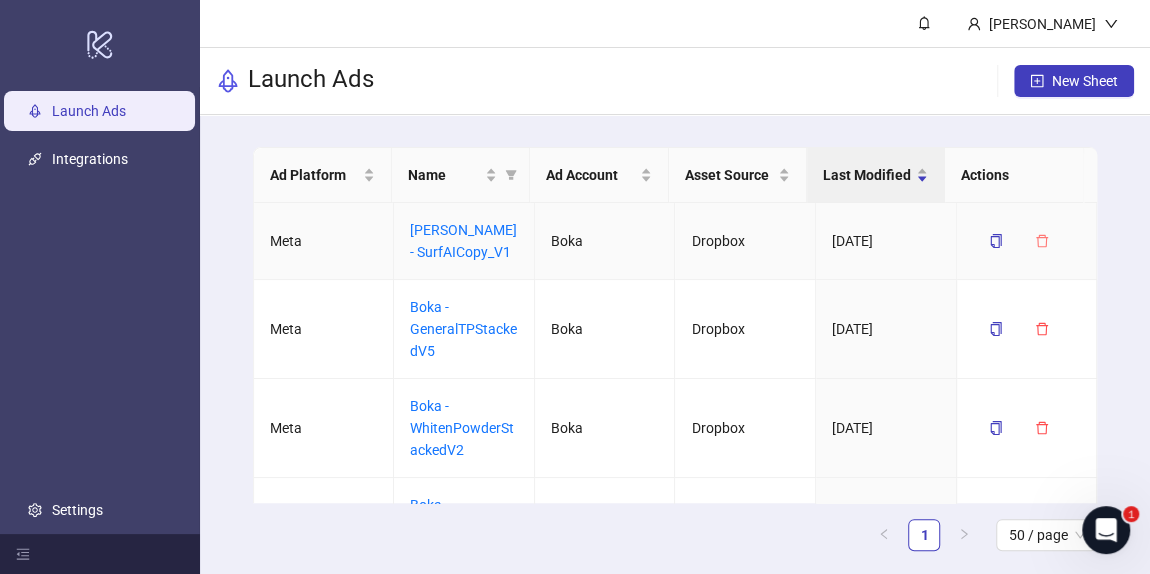 click 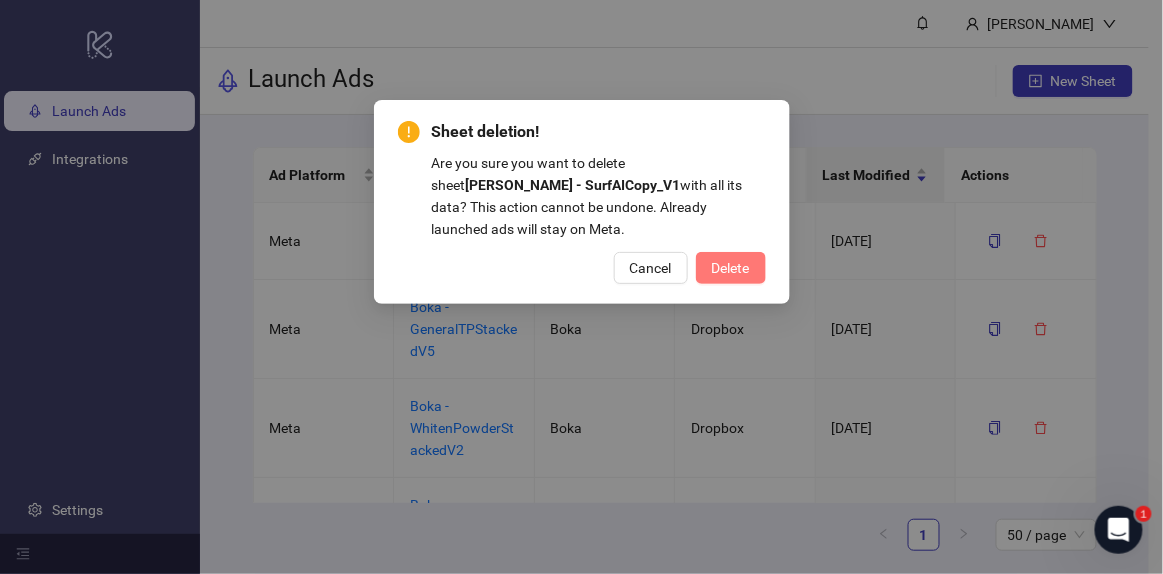 click on "Delete" at bounding box center (731, 268) 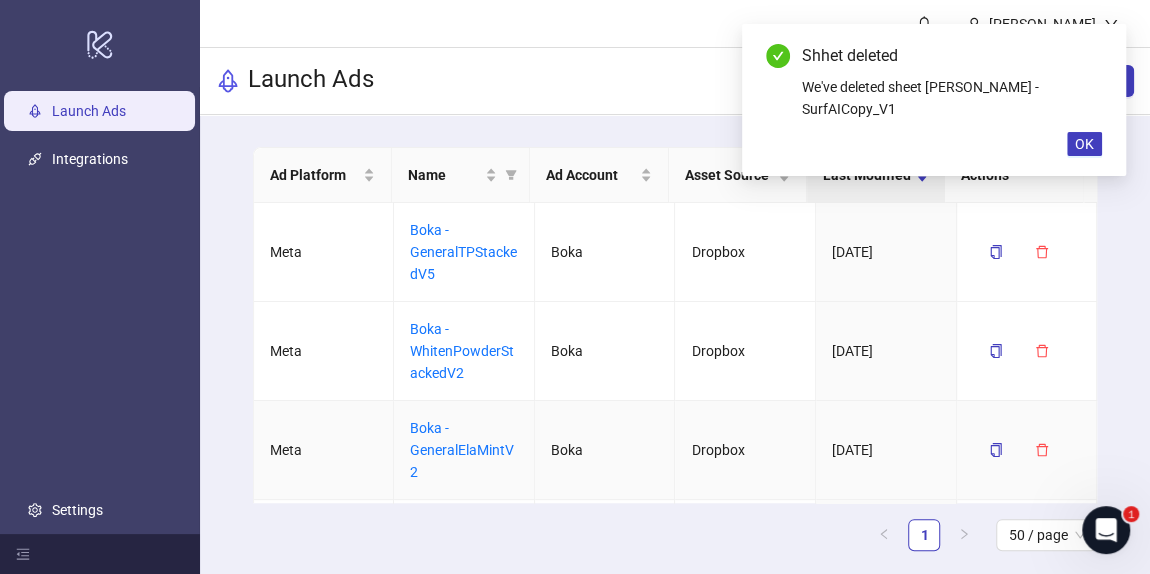 click on "Ad Platform Name Ad Account Asset Source Last Modified Actions             Meta Boka - GeneralTPStackedV5  Boka Dropbox [DATE] Meta Boka - WhitenPowderStackedV2 Boka Dropbox [DATE] Meta Boka - GeneralElaMintV2 Boka Dropbox [DATE] Meta [PERSON_NAME] - Stacked6 (Bikini version) [PERSON_NAME] - CTC Dropbox [DATE] Meta [PERSON_NAME] - Stacked6 (Onesie version) [PERSON_NAME] - CTC Dropbox [DATE] Meta Boka - CuMint Boka Dropbox [DATE] Meta System Pavers - 3Off System Pavers Ad Account Dropbox [DATE] Meta System Pavers - FreeDemo8900 System Pavers Ad Account Dropbox [DATE] Meta System Pavers - evergreen System Pavers Ad Account Dropbox [DATE] Meta AHM - 4thOfJuly American Hat Makers Dropbox [DATE] Meta Boka - [DATE] Boka Dropbox [DATE] Meta [PERSON_NAME] - BOGO [PERSON_NAME] - CTC Dropbox [DATE] Meta AHM - [DATE] American Hat Makers Dropbox [DATE] Meta Boka - WhitenPowderStackedV1 Boka Dropbox [DATE] Meta Boka - Kids Stack Boka Dropbox [DATE] Meta Boka - GeneralTPStackedV4 Boka Dropbox [DATE]" at bounding box center [675, 349] 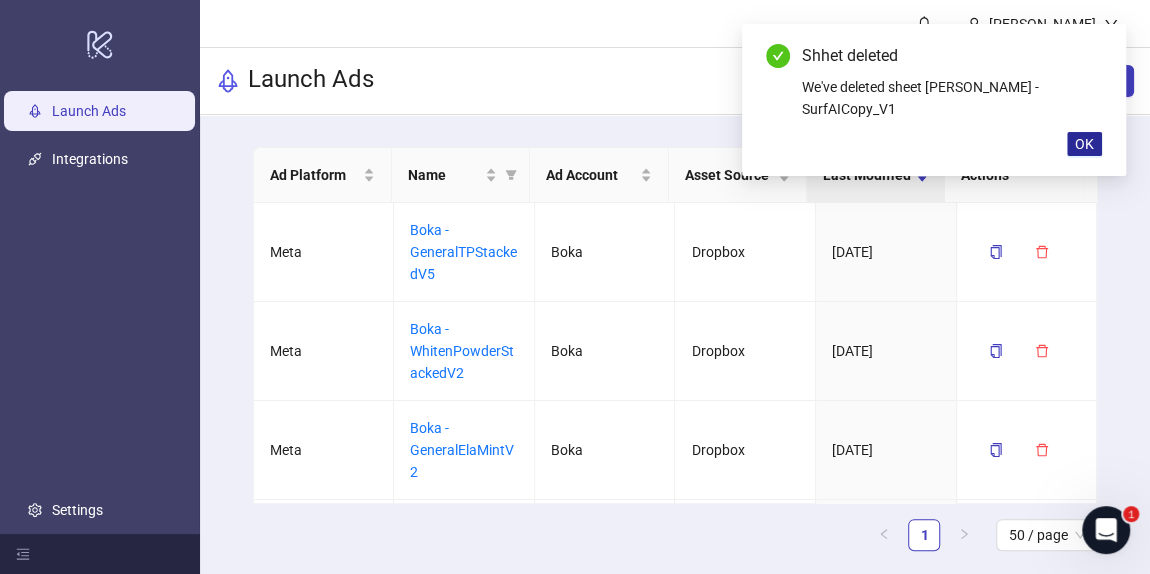 click on "OK" at bounding box center (1084, 144) 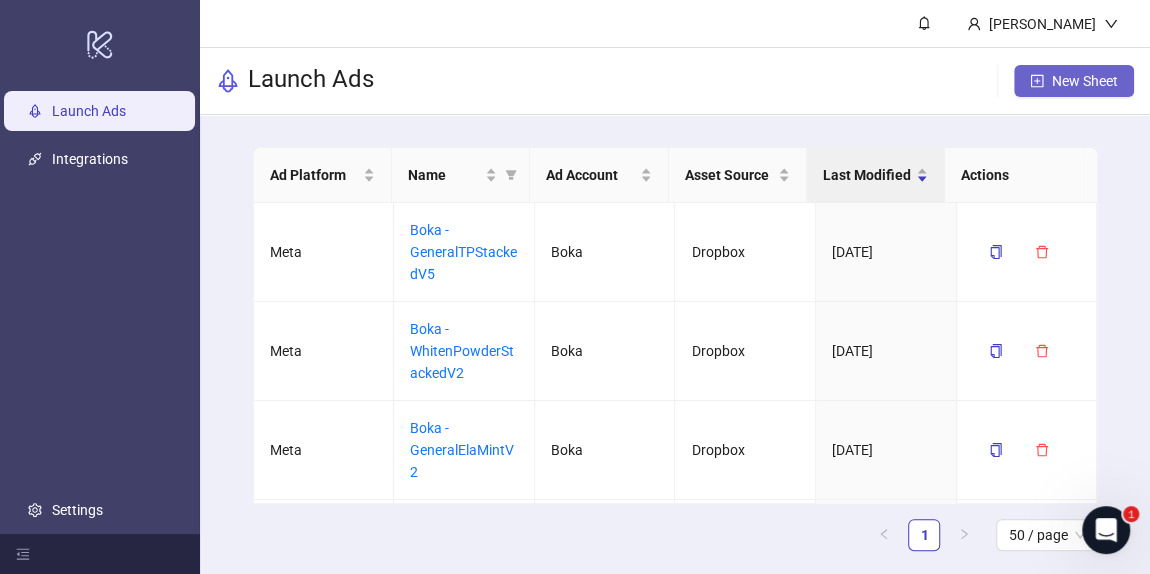 click on "New Sheet" at bounding box center [1085, 81] 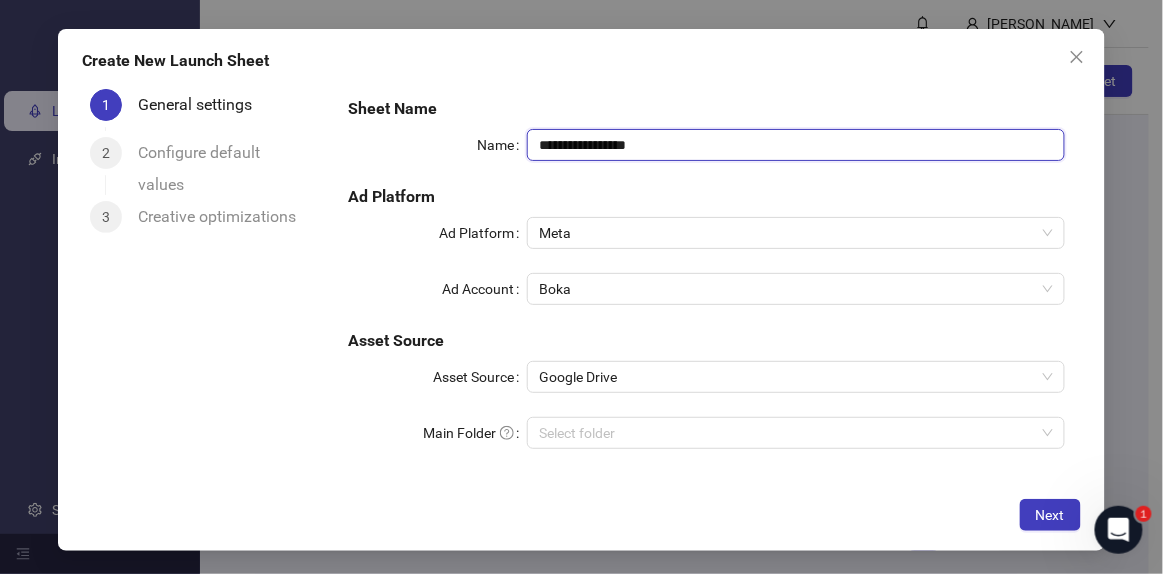 click on "**********" at bounding box center (796, 145) 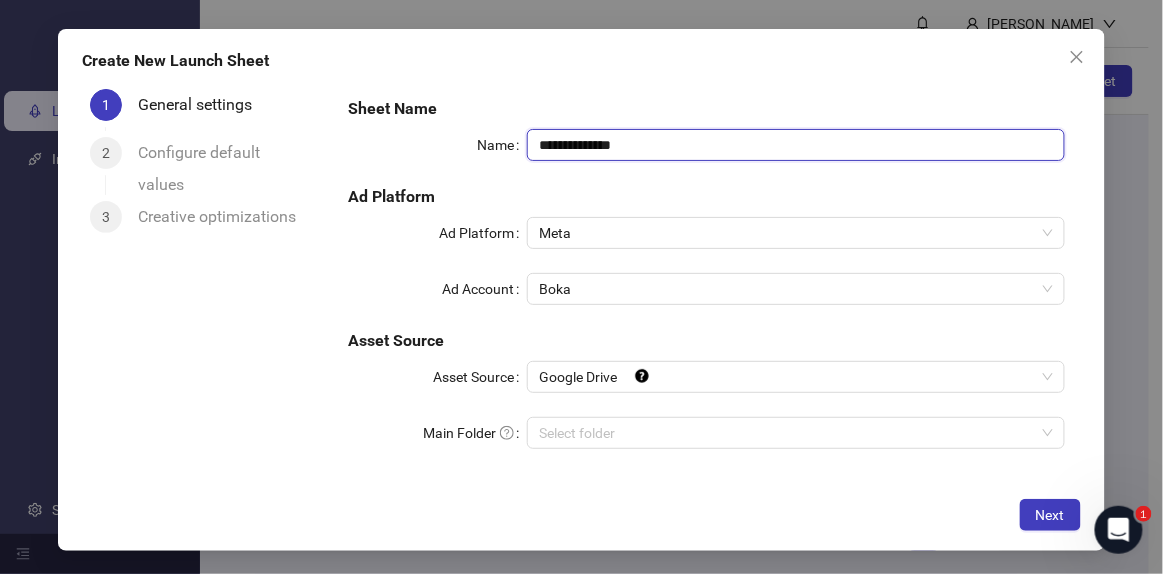 type on "**********" 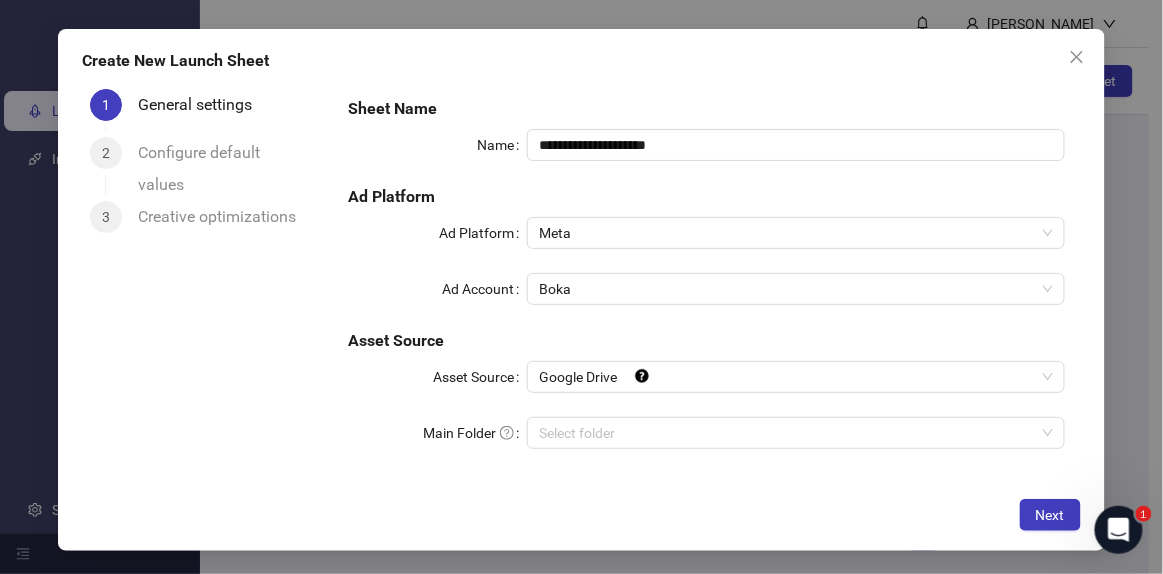click on "**********" at bounding box center [706, 285] 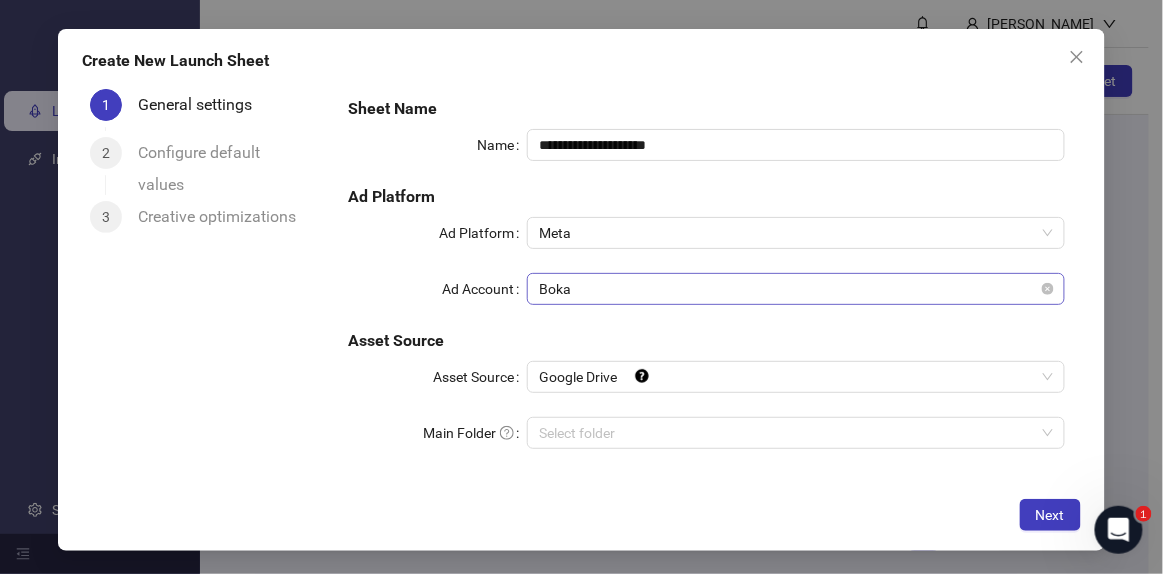 click on "Boka" at bounding box center [796, 289] 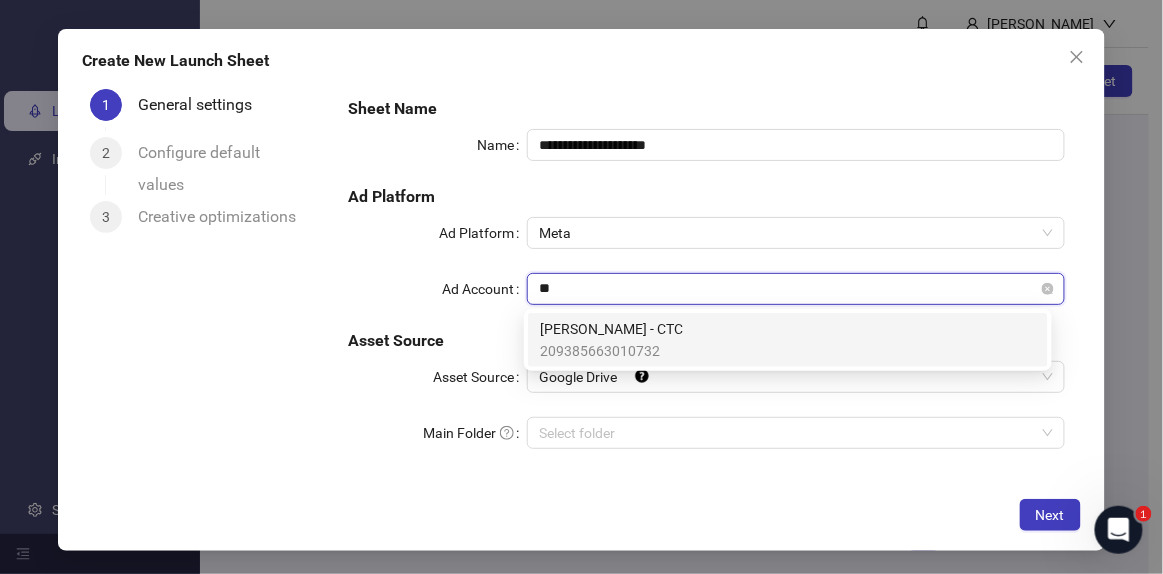 type on "***" 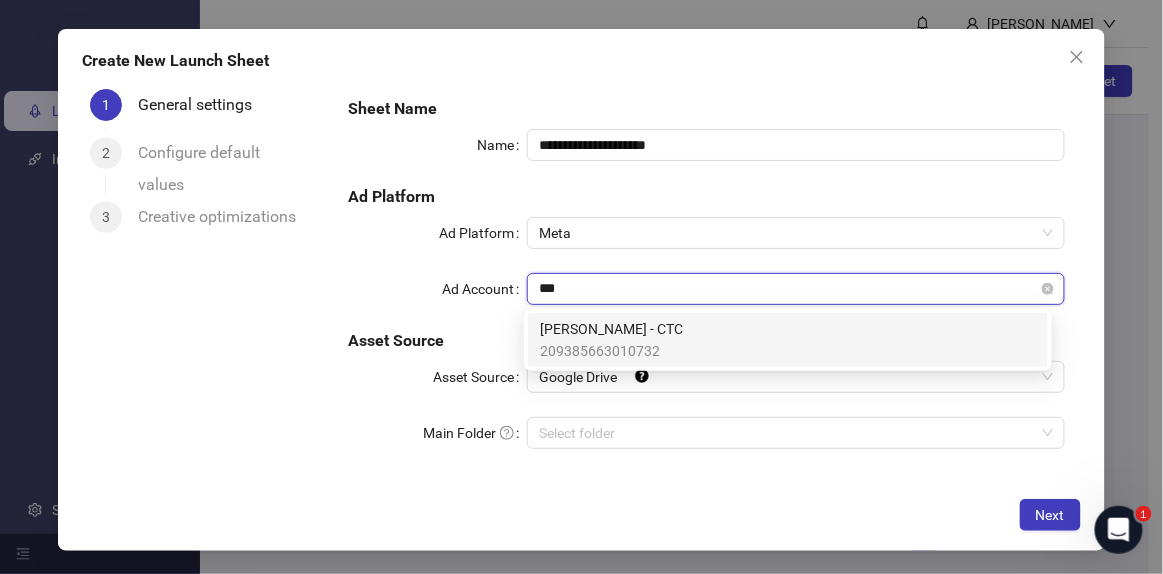 type 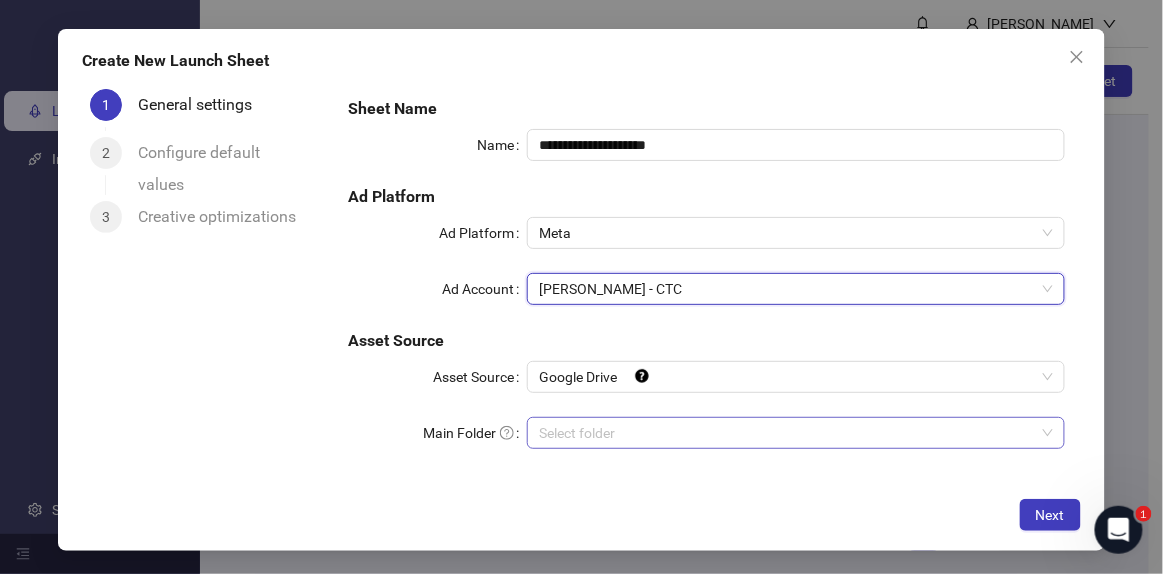 click on "Main Folder" at bounding box center [787, 433] 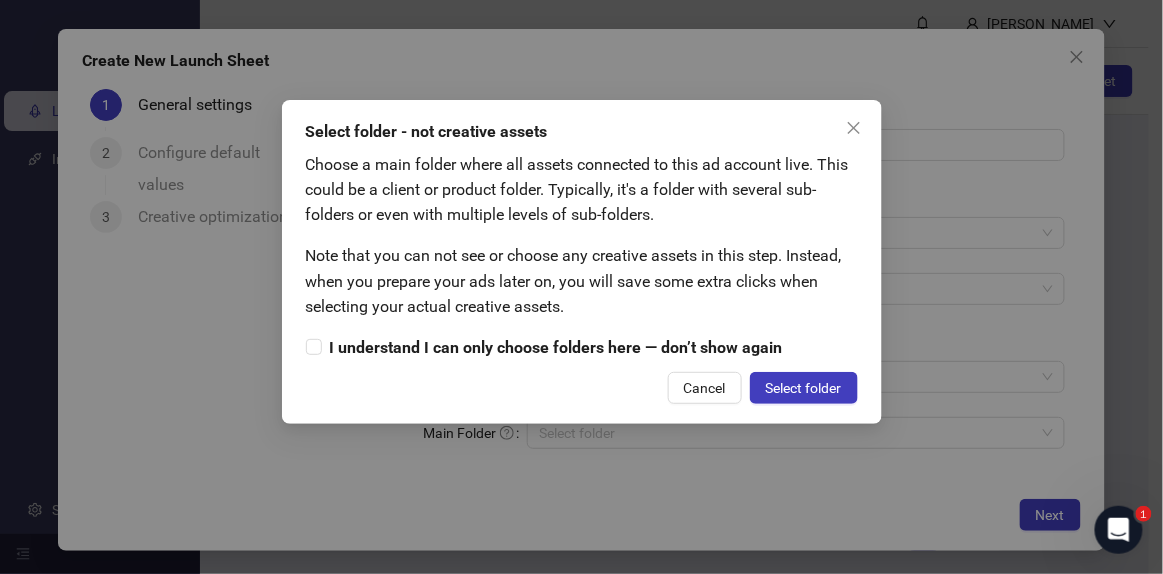 click on "Select folder - not creative assets Choose a main folder where all assets connected to this ad account live. This could be a client or product folder. Typically, it's a folder with several sub-folders or even with multiple levels of sub-folders. Note that you can not see or choose any creative assets in this step. Instead, when you prepare your ads later on, you will save some extra clicks when selecting your actual creative assets. I understand I can only choose folders here — don’t show again Cancel Select folder" at bounding box center (581, 287) 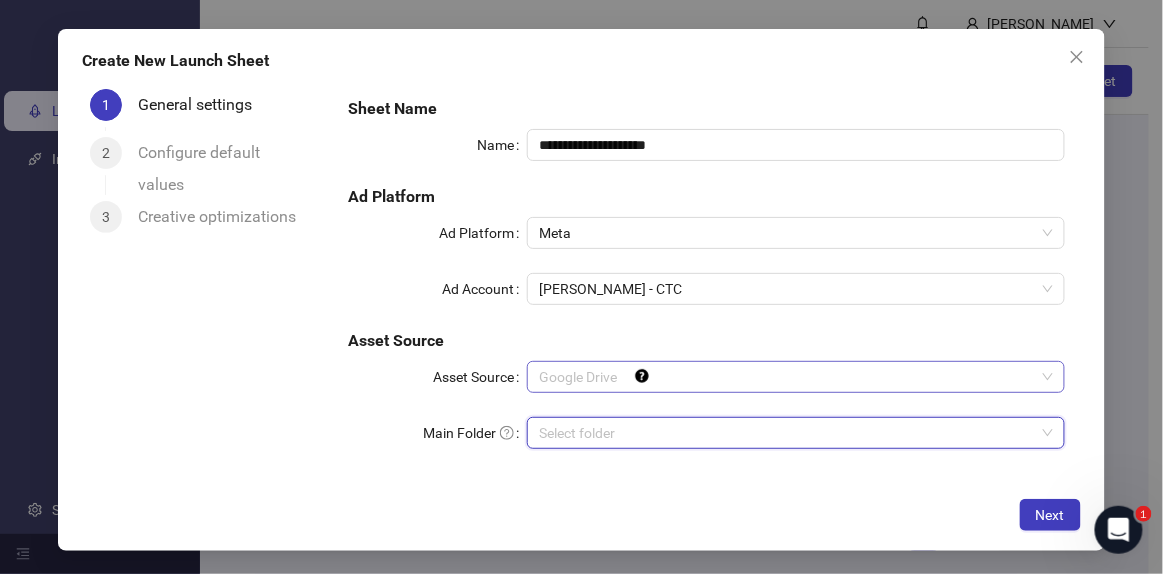 drag, startPoint x: 644, startPoint y: 383, endPoint x: 670, endPoint y: 406, distance: 34.713108 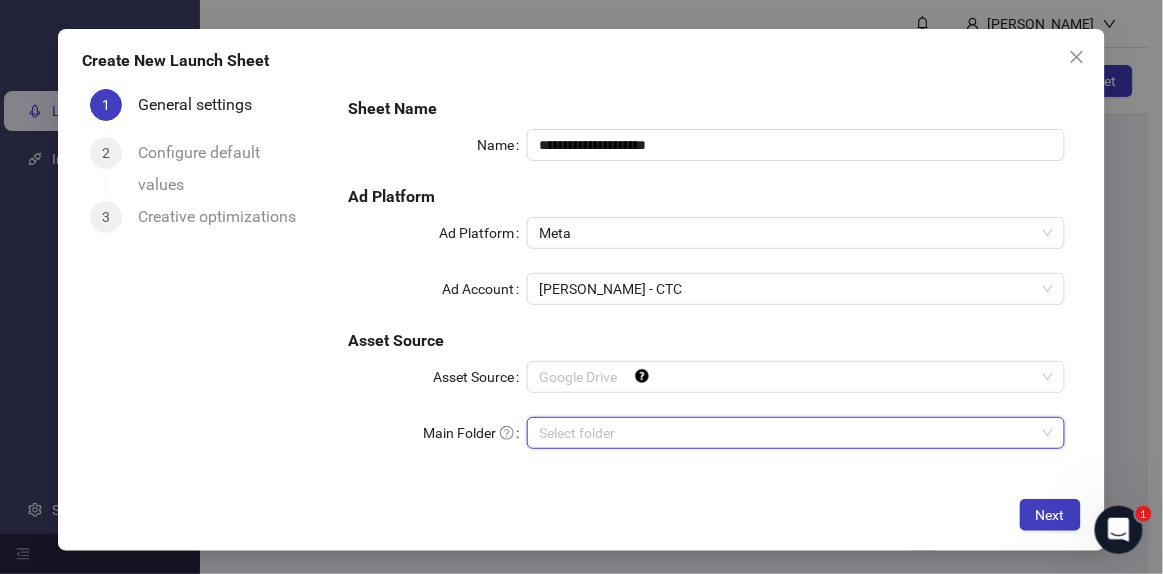 click on "Google Drive" at bounding box center [796, 377] 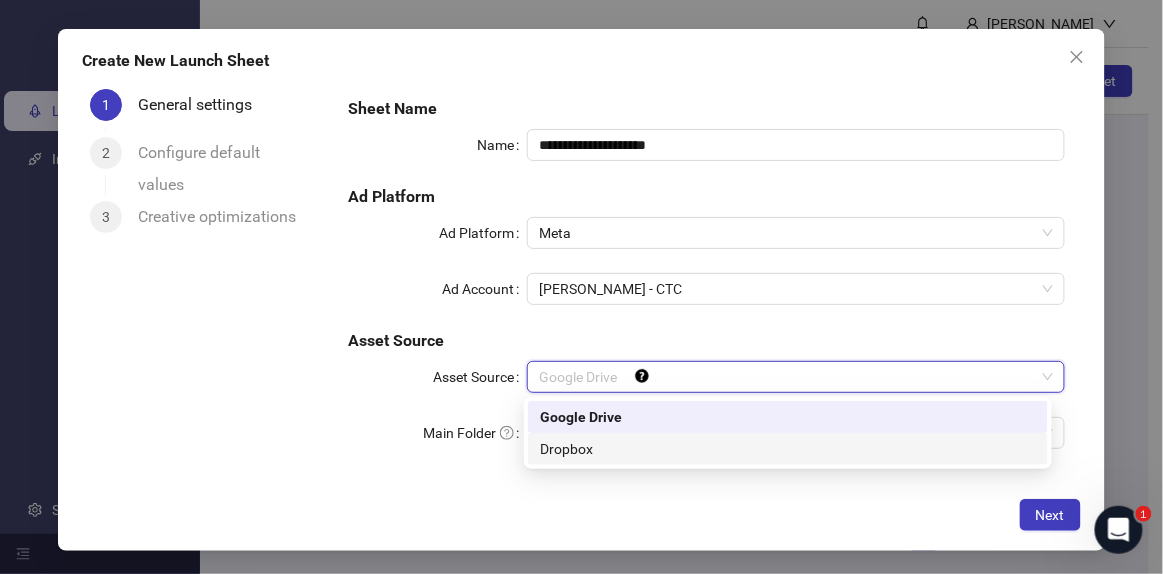 click on "Dropbox" at bounding box center (788, 449) 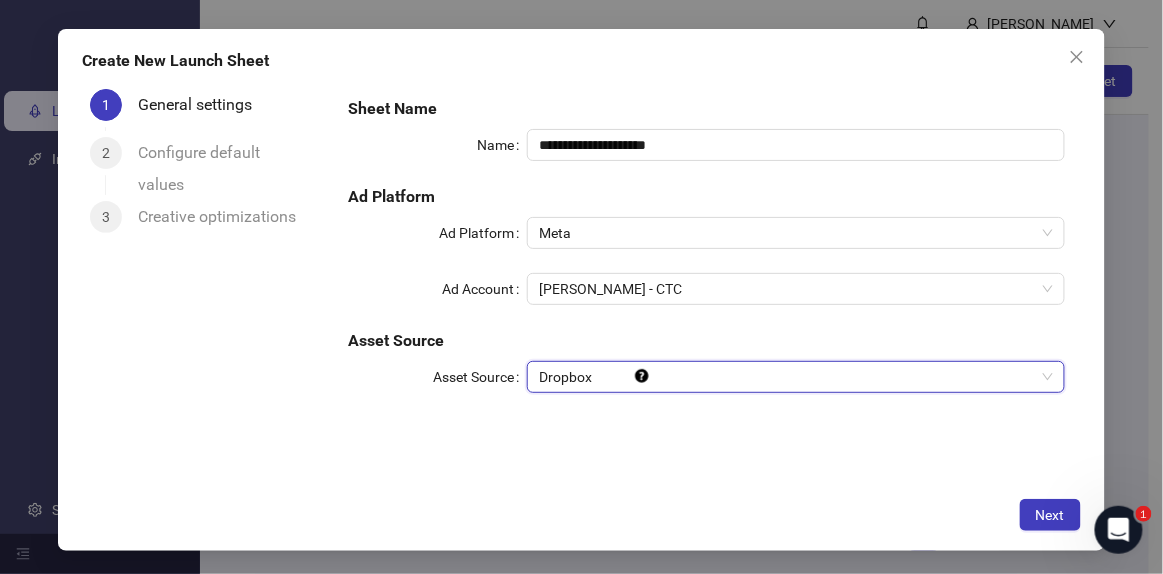 click on "Next" at bounding box center [581, 515] 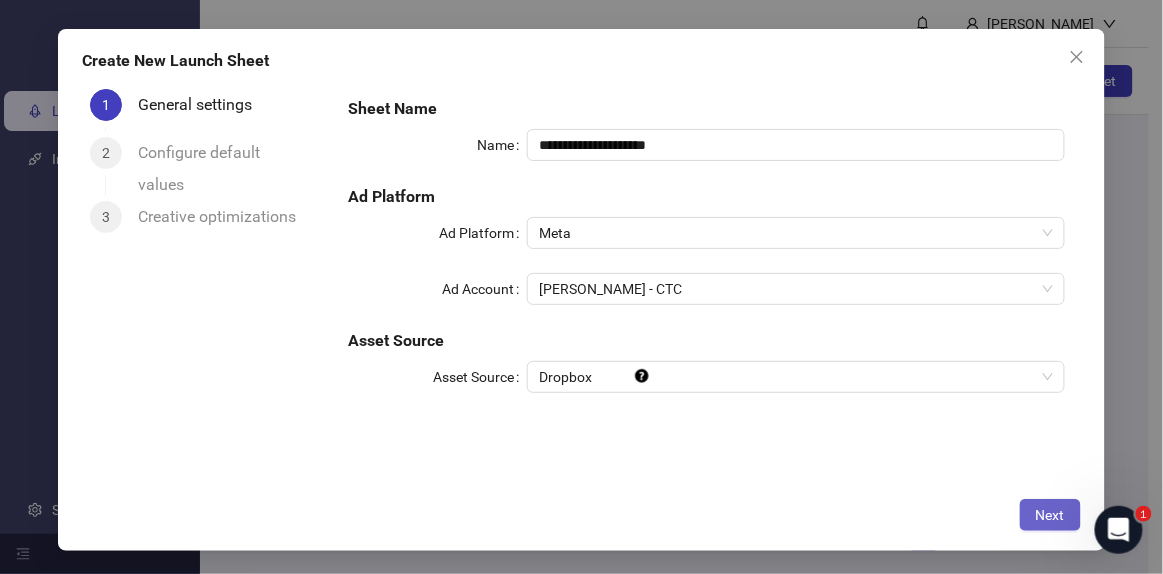 click on "Next" at bounding box center (1050, 515) 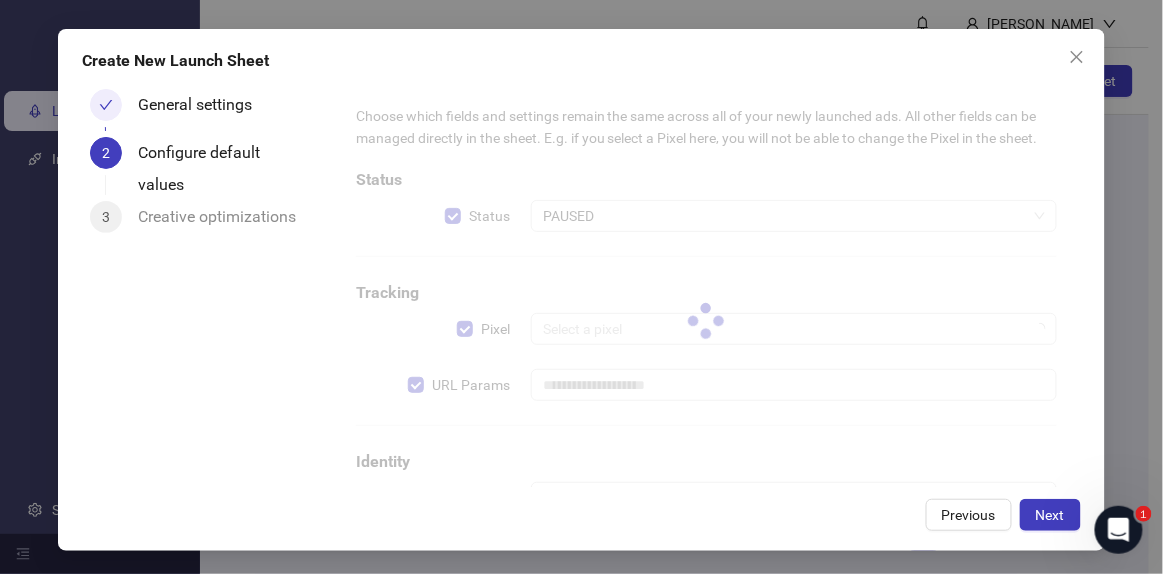 type on "**********" 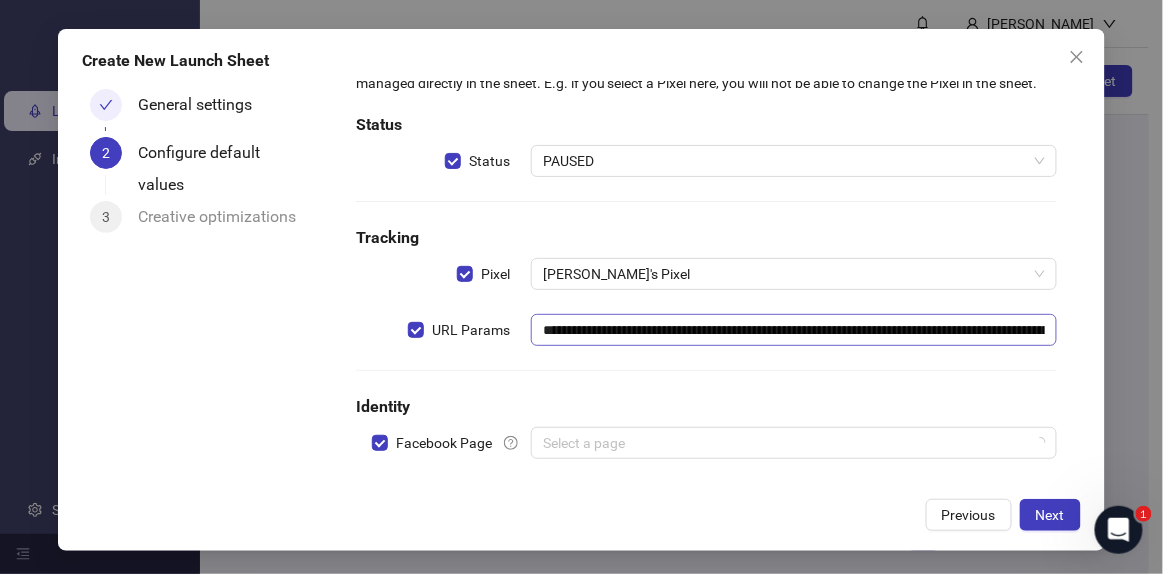 scroll, scrollTop: 95, scrollLeft: 0, axis: vertical 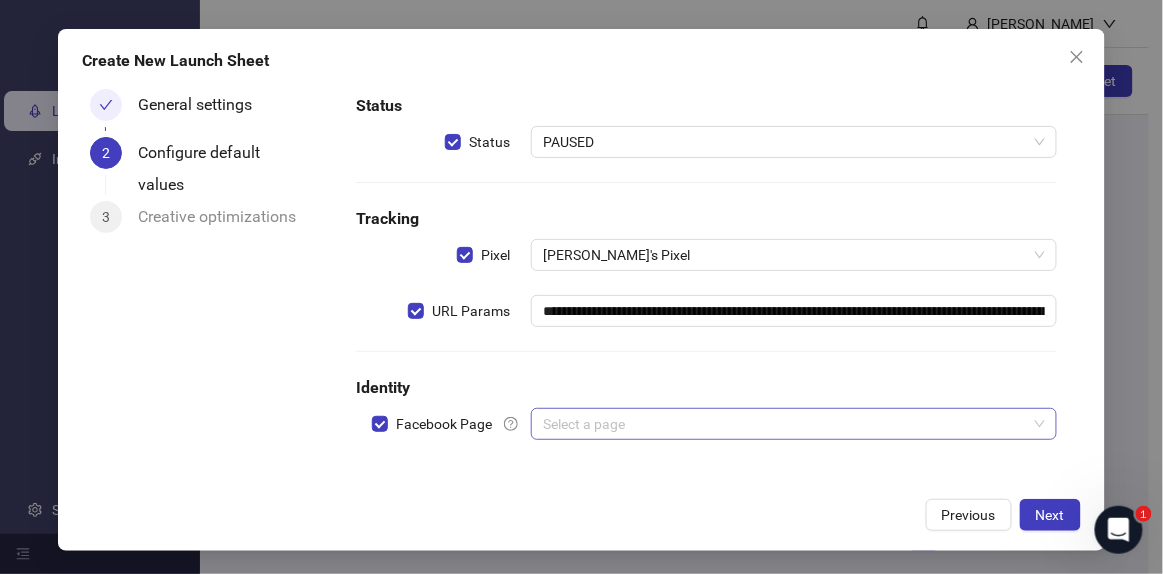 click at bounding box center [785, 424] 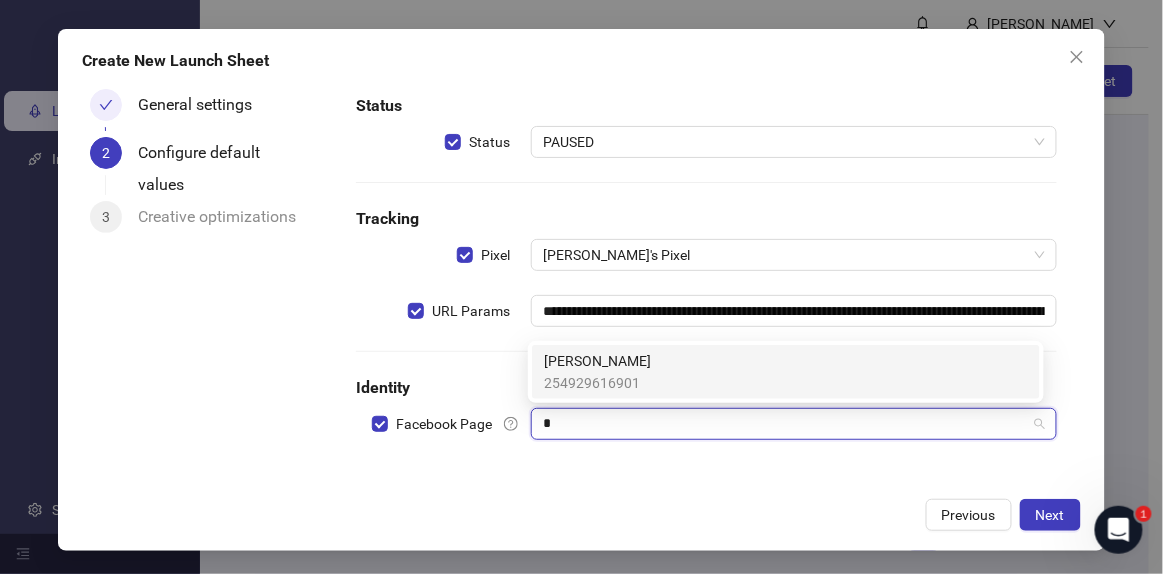 scroll, scrollTop: 0, scrollLeft: 0, axis: both 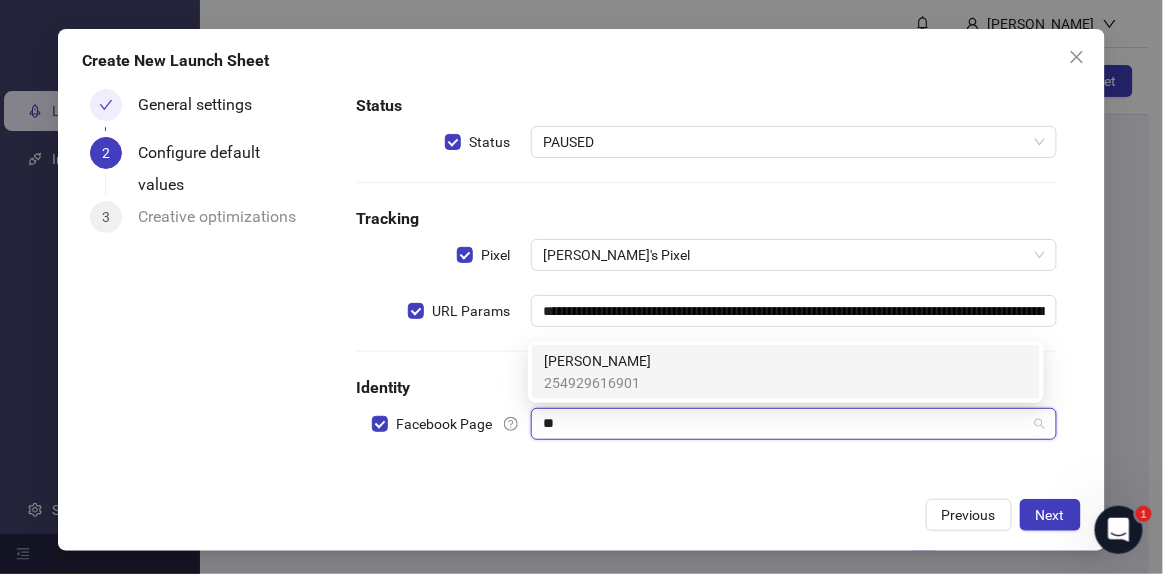 type on "***" 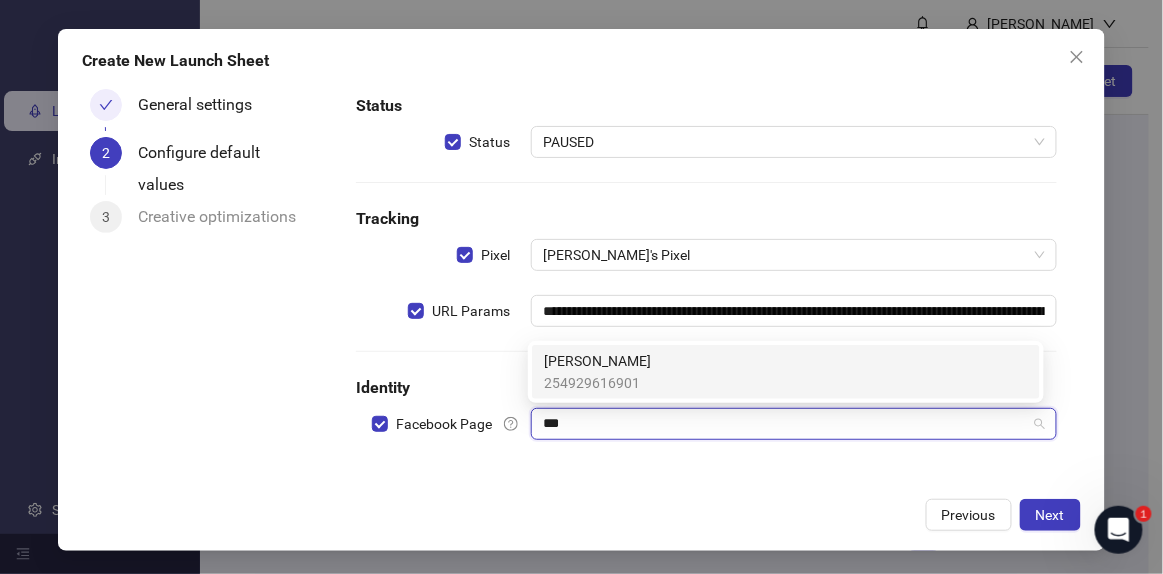 click on "[PERSON_NAME] 254929616901" at bounding box center (786, 372) 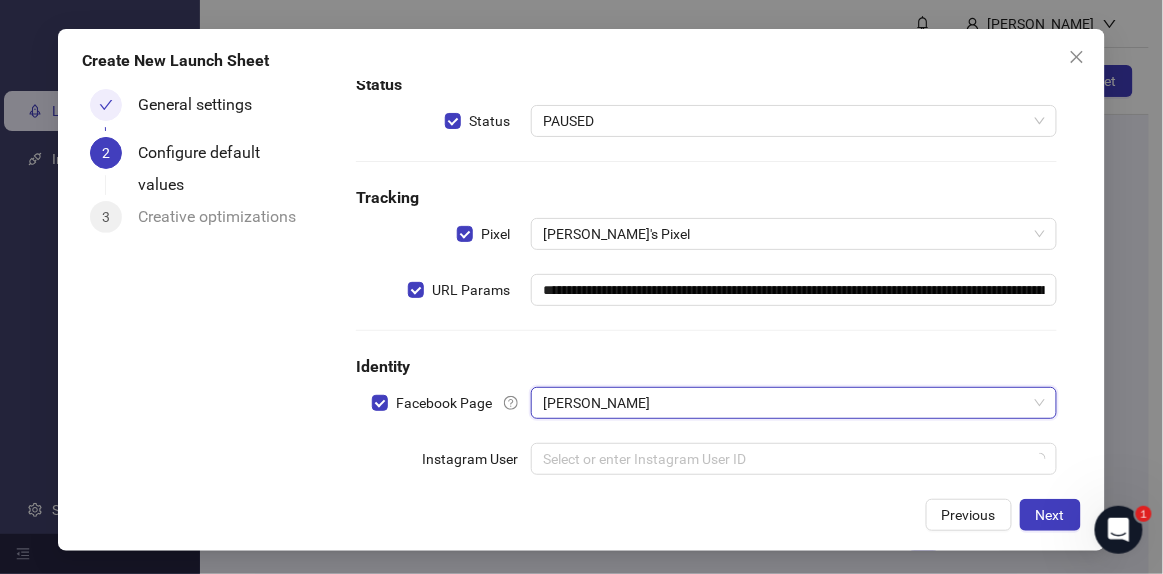 click on "**********" at bounding box center [581, 290] 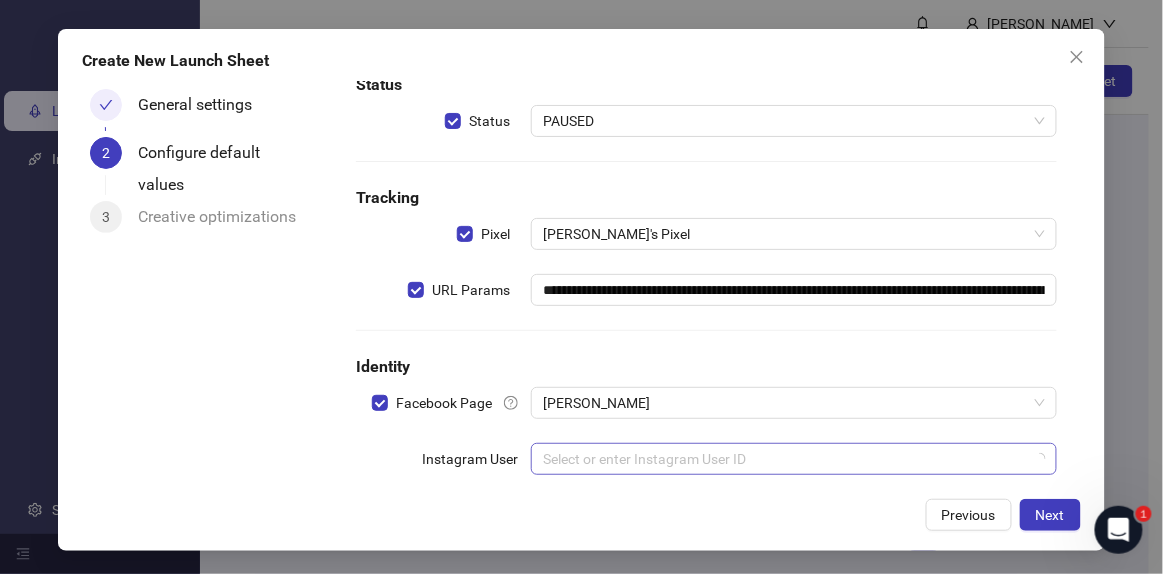 click at bounding box center (785, 459) 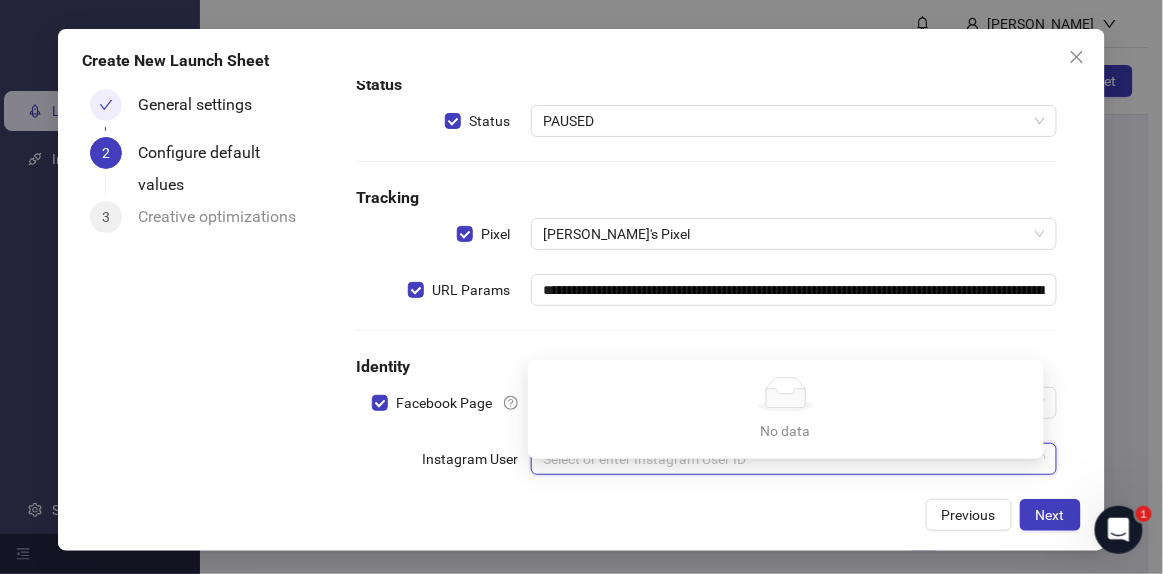 scroll, scrollTop: 151, scrollLeft: 0, axis: vertical 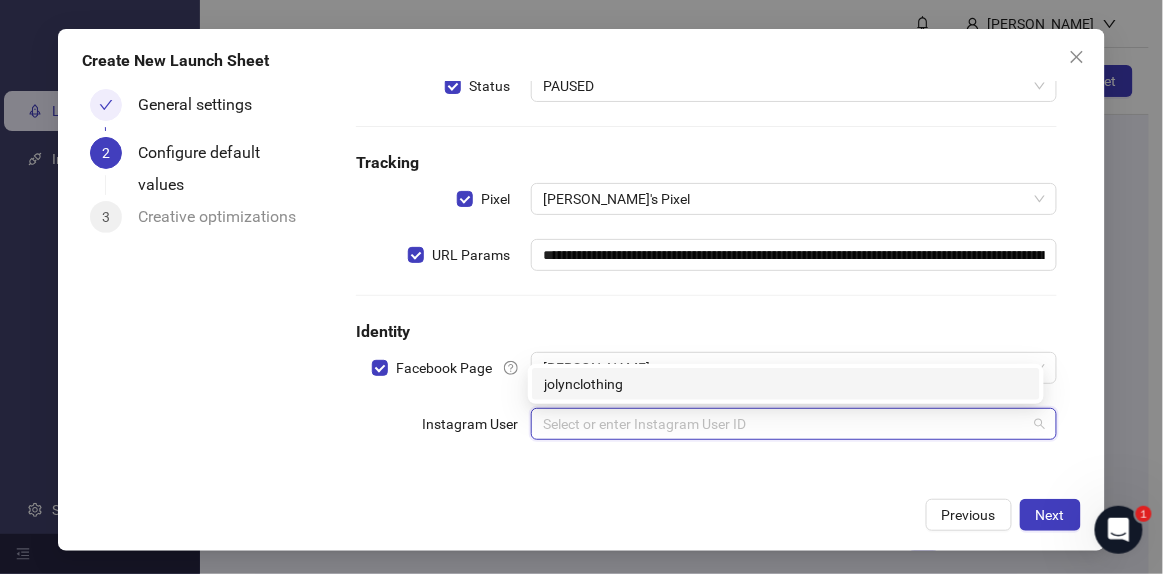 click on "jolynclothing" at bounding box center (786, 384) 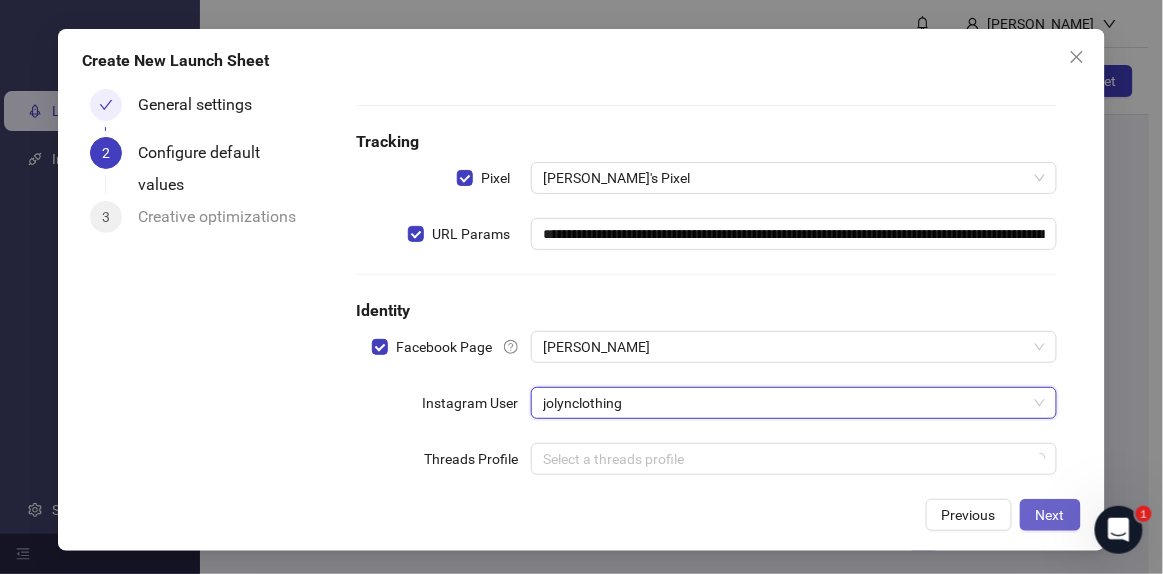 click on "Next" at bounding box center [1050, 515] 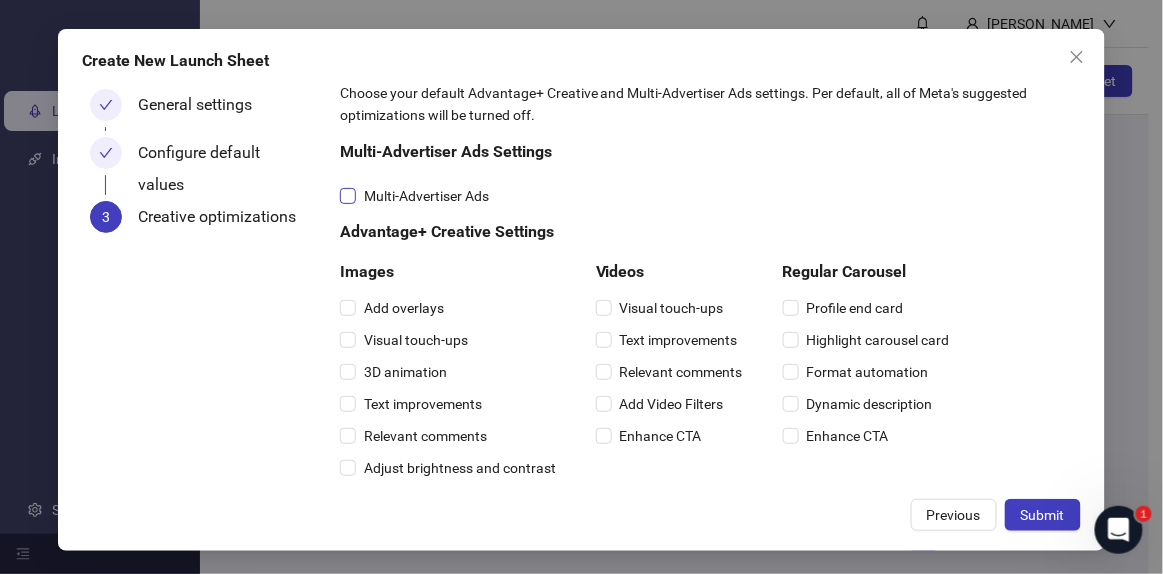 scroll, scrollTop: 0, scrollLeft: 0, axis: both 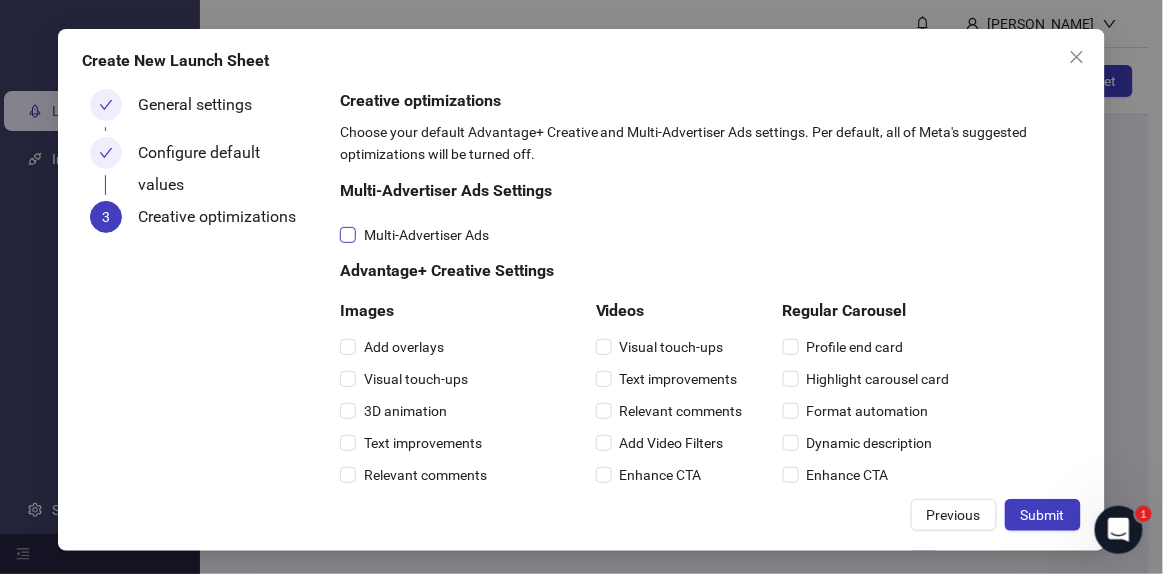 click on "Multi-Advertiser Ads" at bounding box center (426, 235) 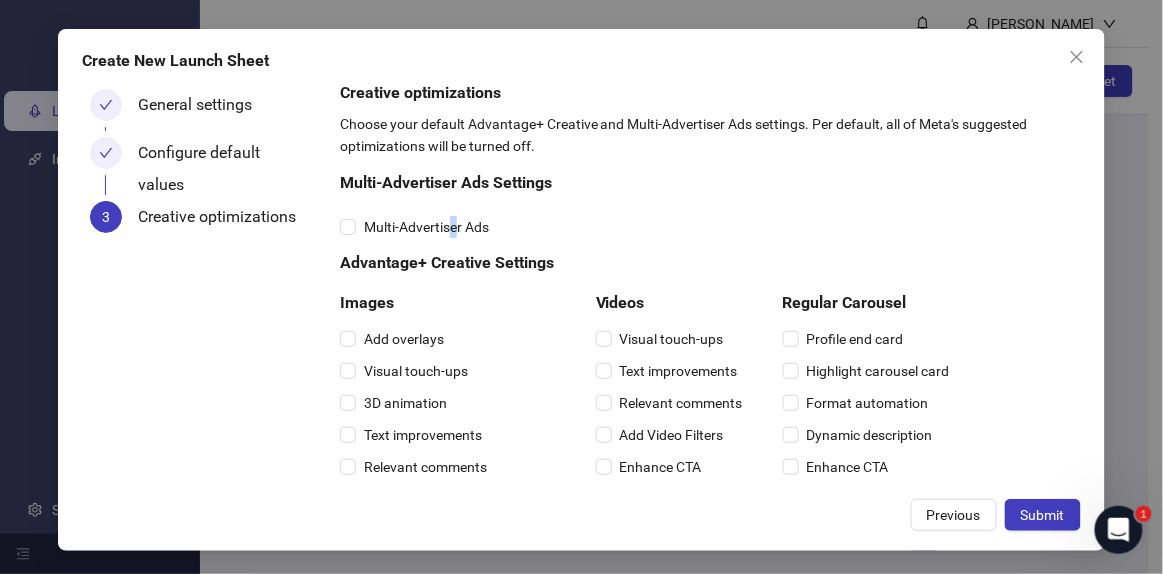 scroll, scrollTop: 0, scrollLeft: 0, axis: both 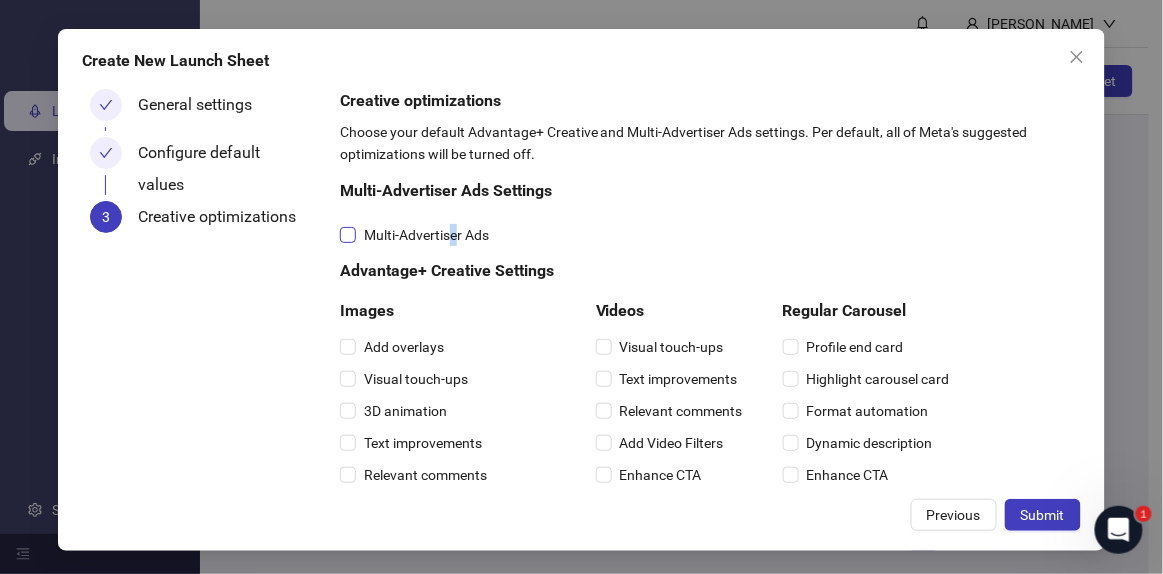 click on "Multi-Advertiser Ads" at bounding box center (426, 235) 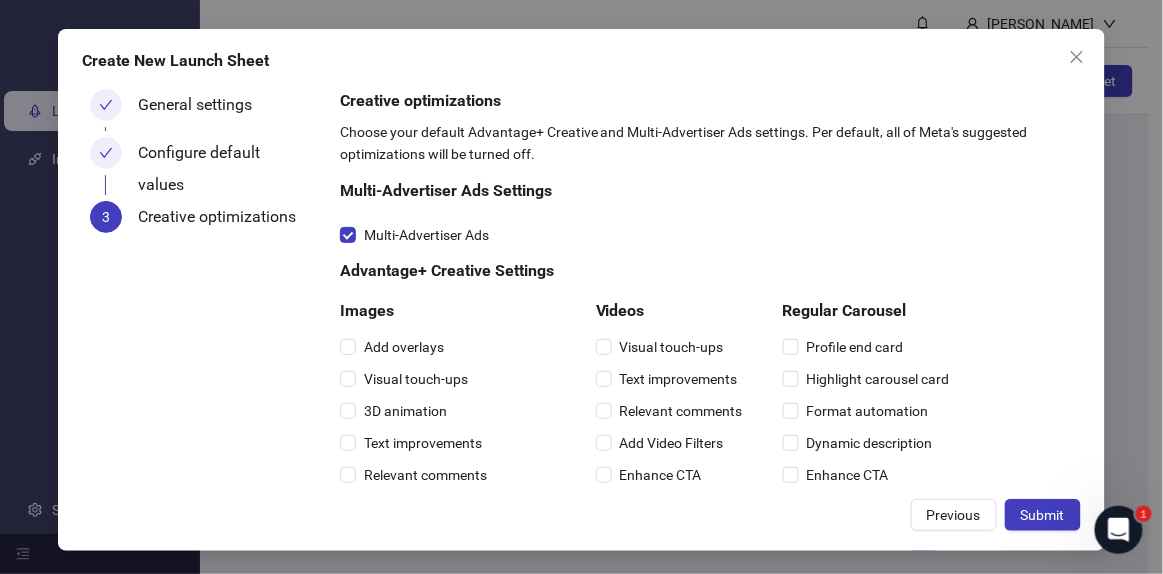 click on "Multi-Advertiser Ads Settings Multi-Advertiser Ads Advantage+ Creative Settings Images Add overlays Visual touch-ups 3D animation Text improvements Relevant comments Adjust brightness and contrast Music Enhance CTA Videos Visual touch-ups Text improvements Relevant comments Add Video Filters Enhance CTA Regular Carousel Profile end card Highlight carousel card Format automation Dynamic description Enhance CTA Collection Dynamic Description Dynamic Media Adapt to placement Enhance CTA Catalog Carousel   Advantage+ Creative for Catalog Generate backgrounds Expand image Info labels Enhance CTA Creative Setup Add Site Links Add Catalog Items" at bounding box center (649, 551) 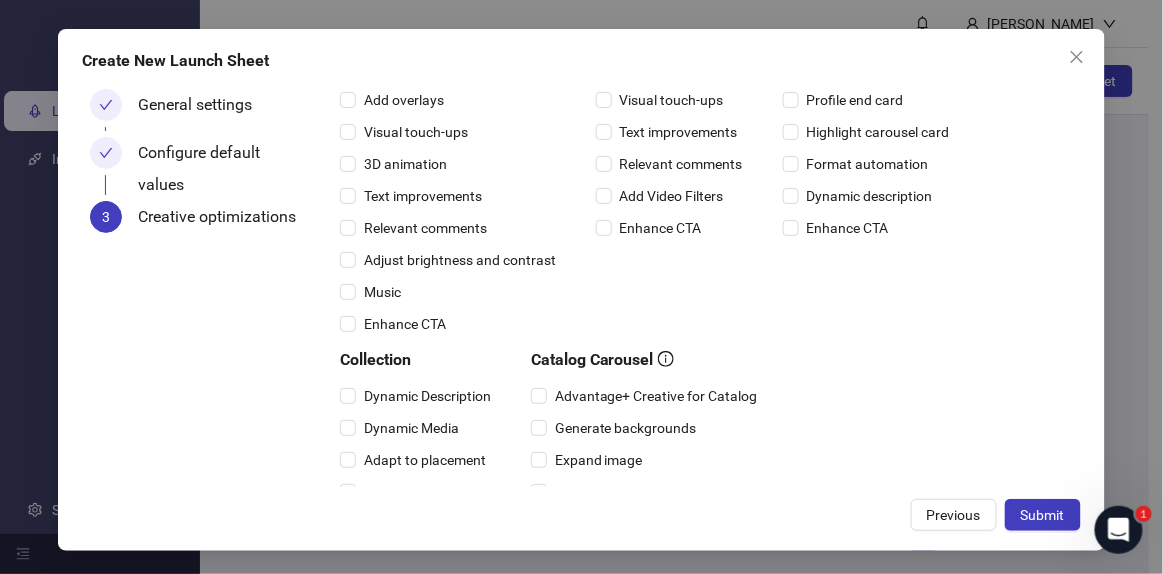 scroll, scrollTop: 181, scrollLeft: 0, axis: vertical 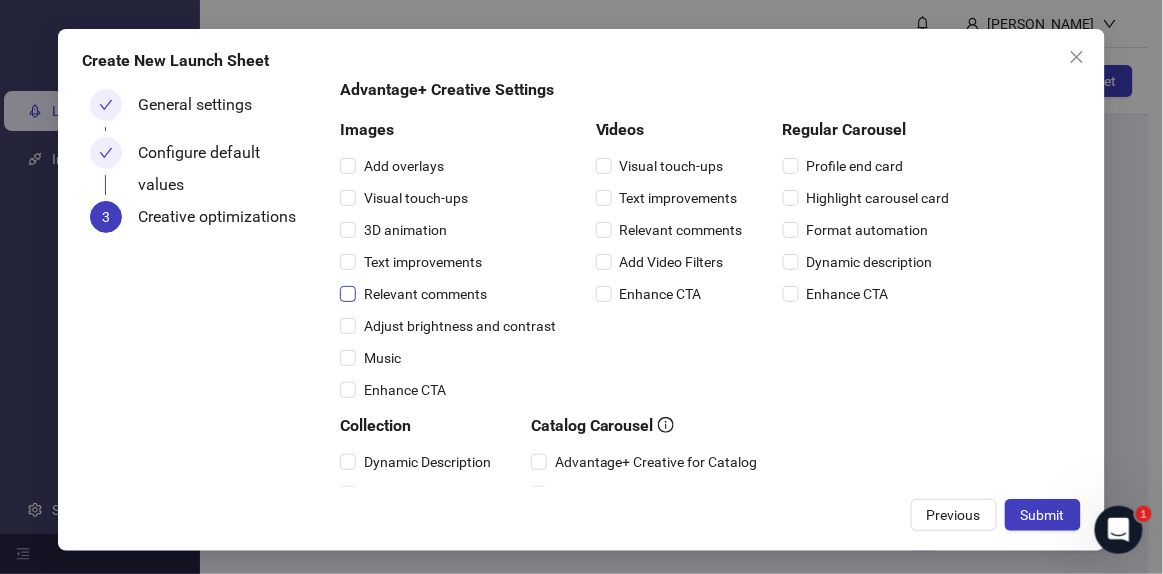click on "Relevant comments" at bounding box center [425, 294] 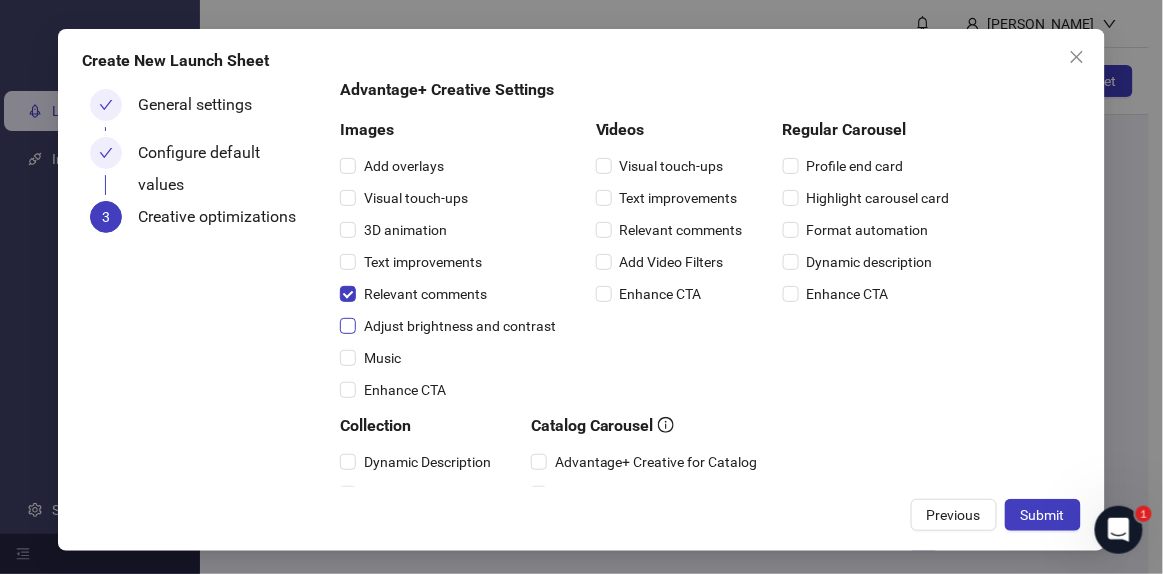 click on "Adjust brightness and contrast" at bounding box center (460, 326) 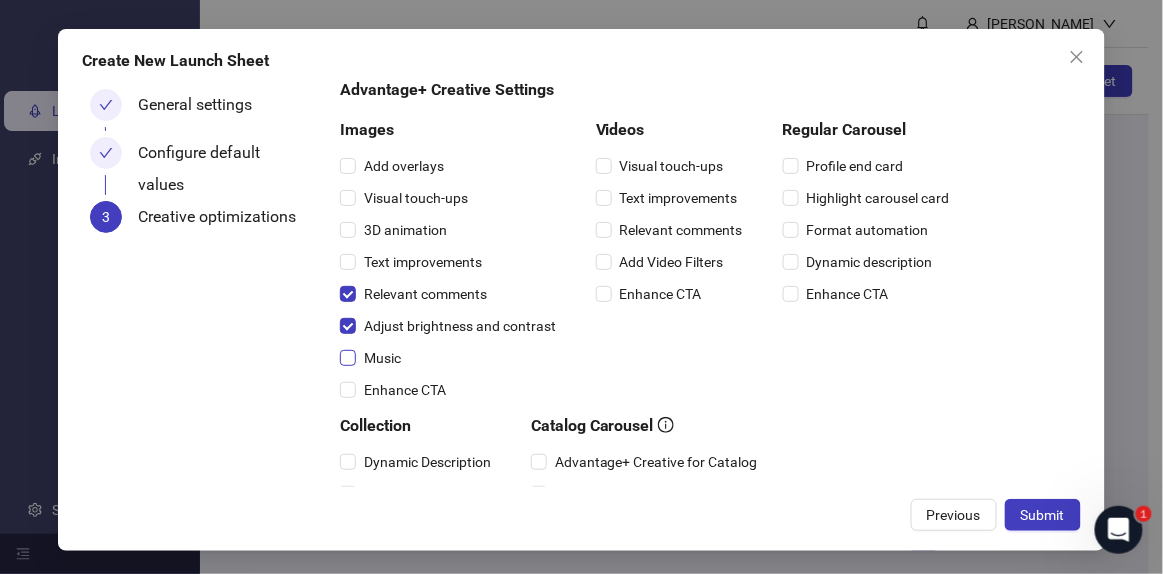 click on "Music" at bounding box center [382, 358] 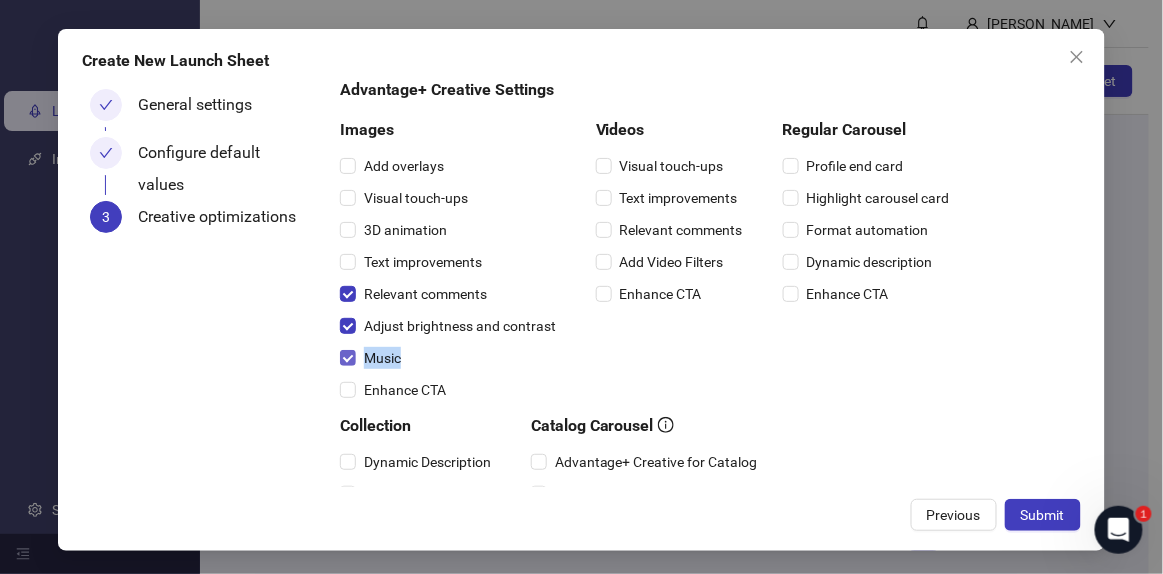 click on "Music" at bounding box center [382, 358] 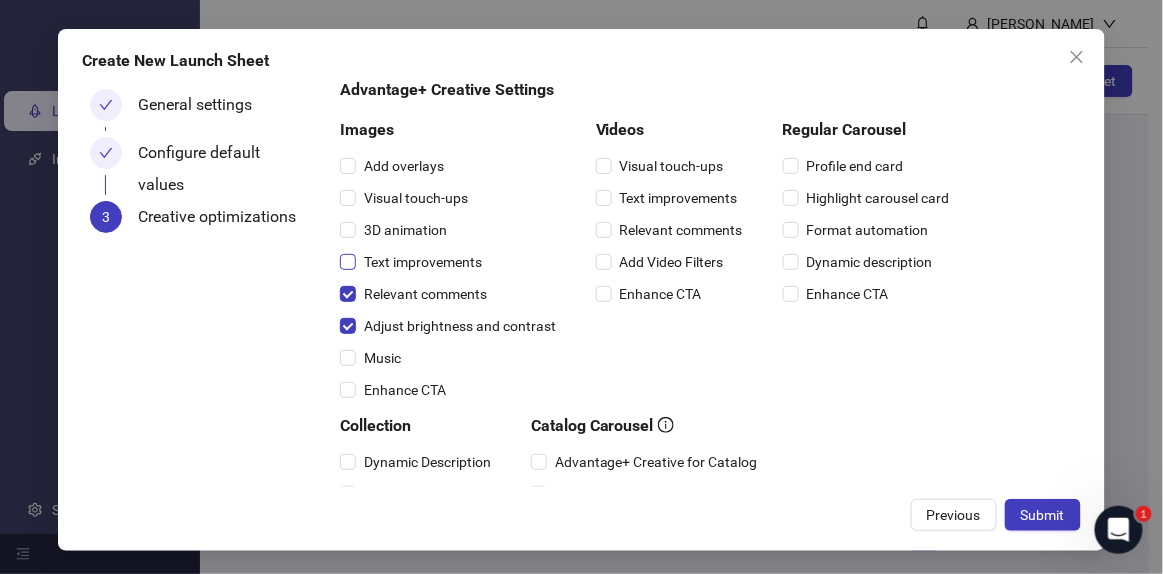 click on "Text improvements" at bounding box center [423, 262] 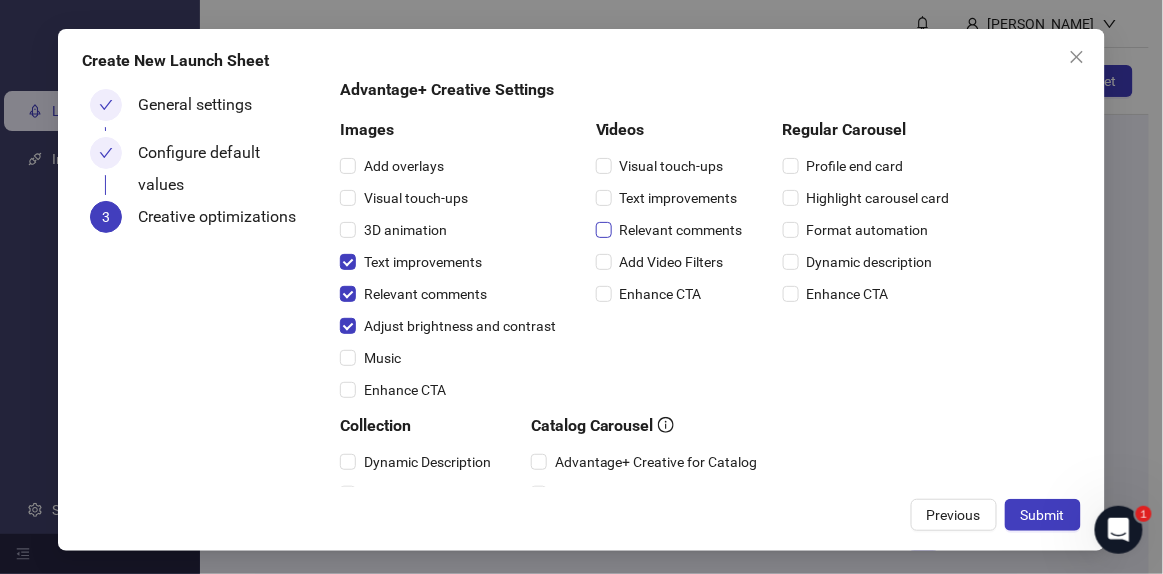 click on "Relevant comments" at bounding box center (673, 230) 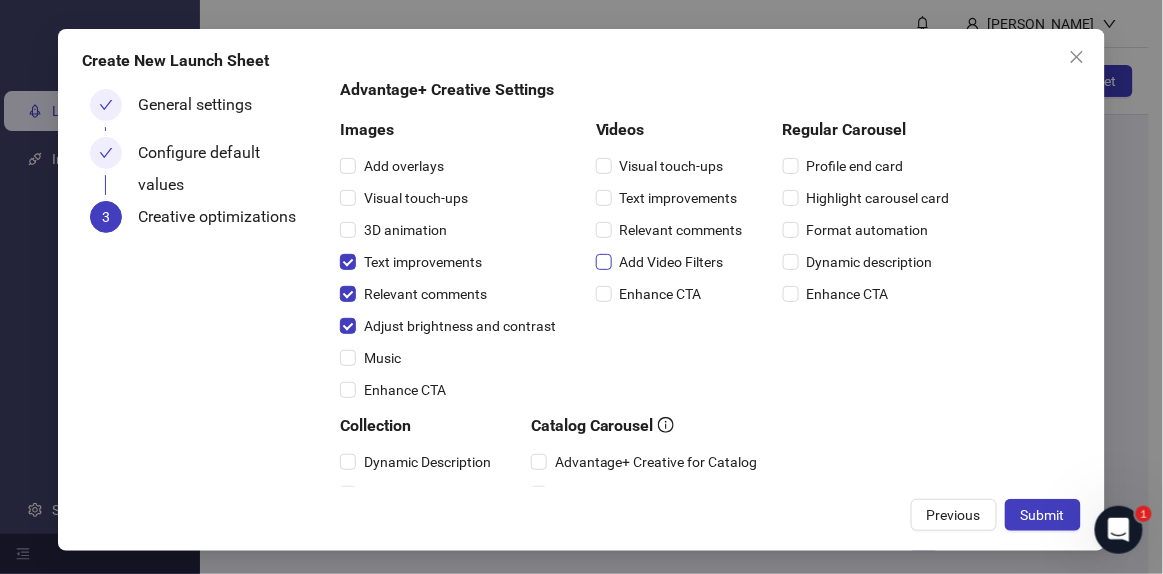 click on "Add Video Filters" at bounding box center [672, 262] 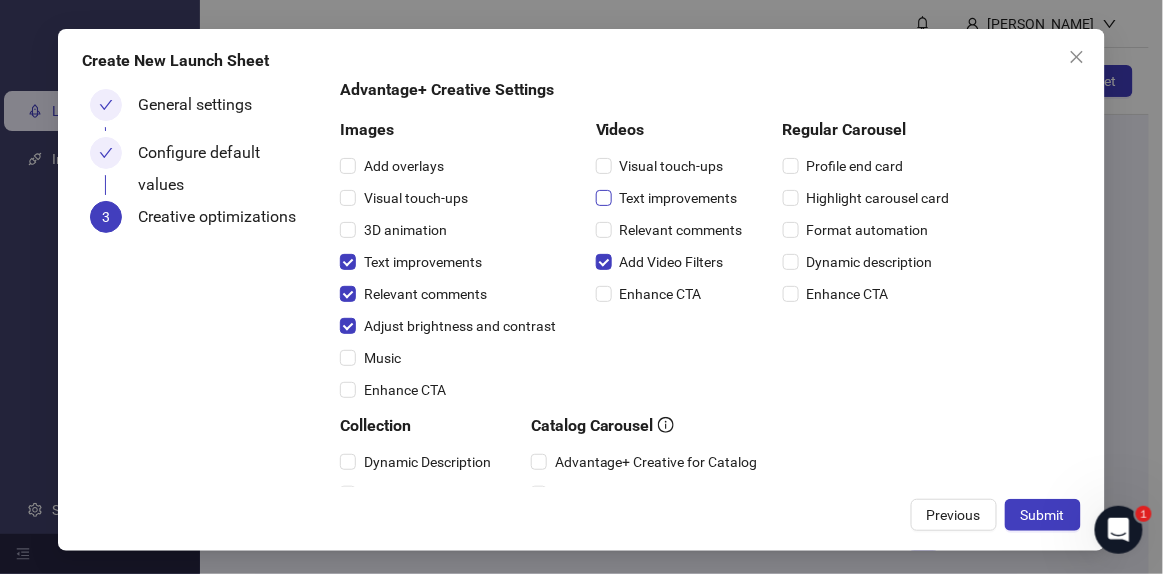click on "Text improvements" at bounding box center (679, 198) 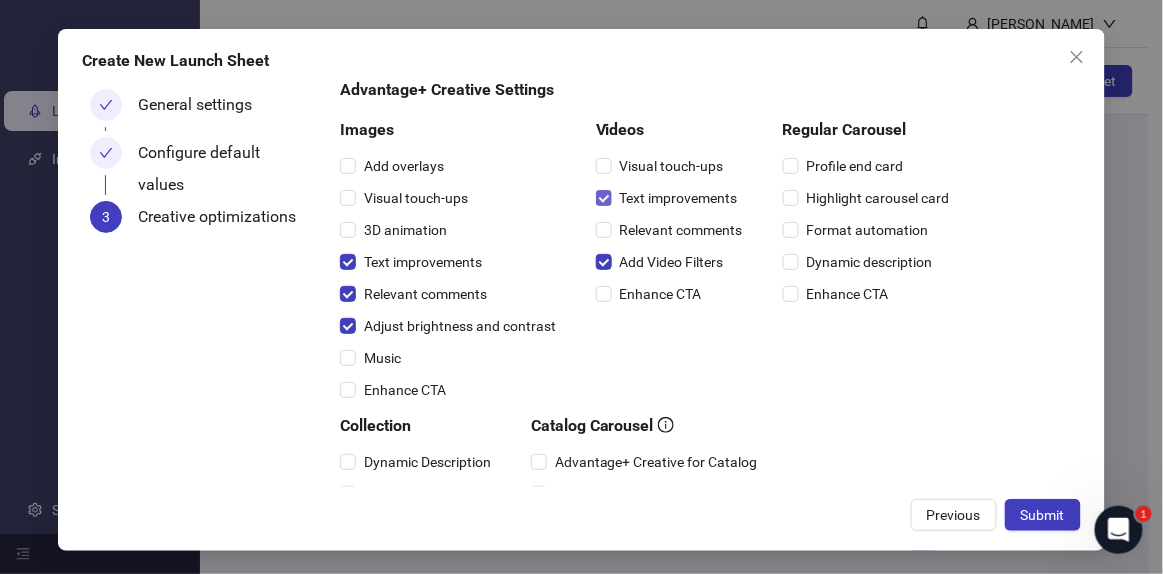 click on "Text improvements" at bounding box center [679, 198] 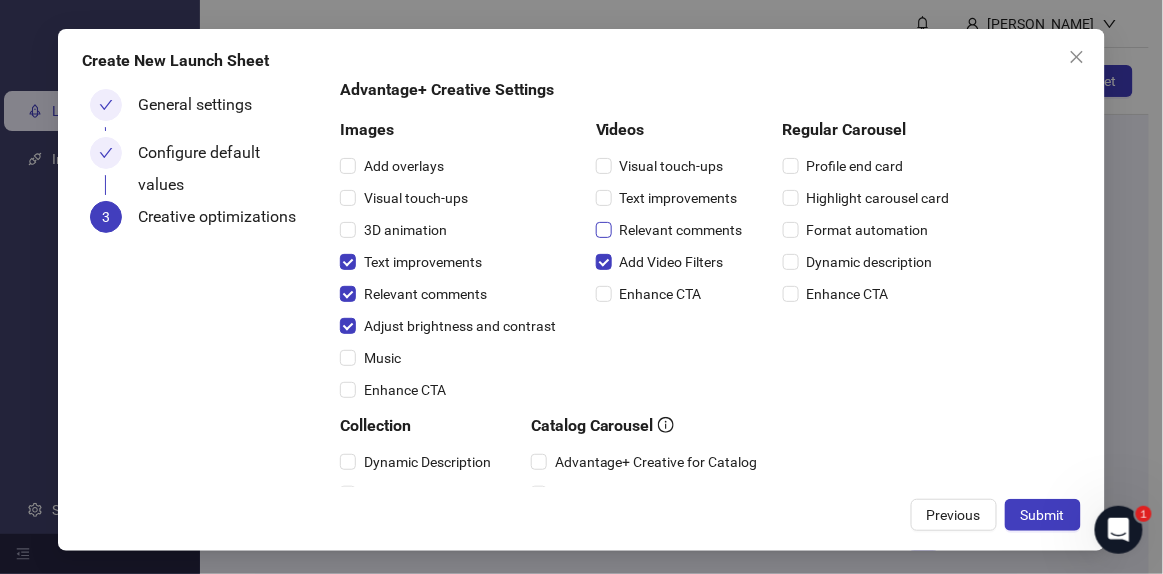 click on "Relevant comments" at bounding box center (681, 230) 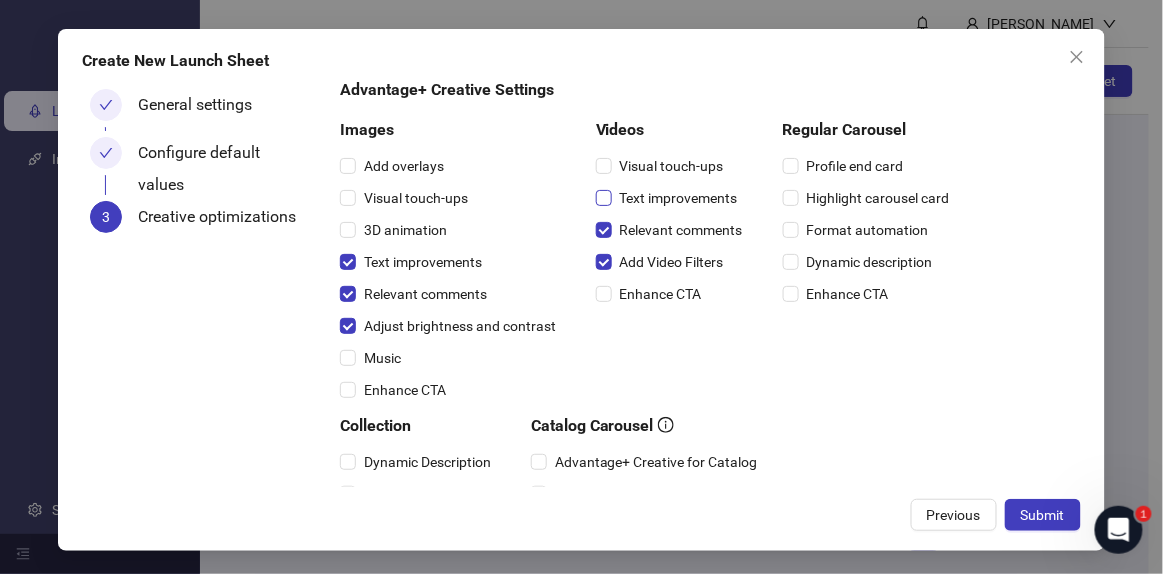 click on "Text improvements" at bounding box center (679, 198) 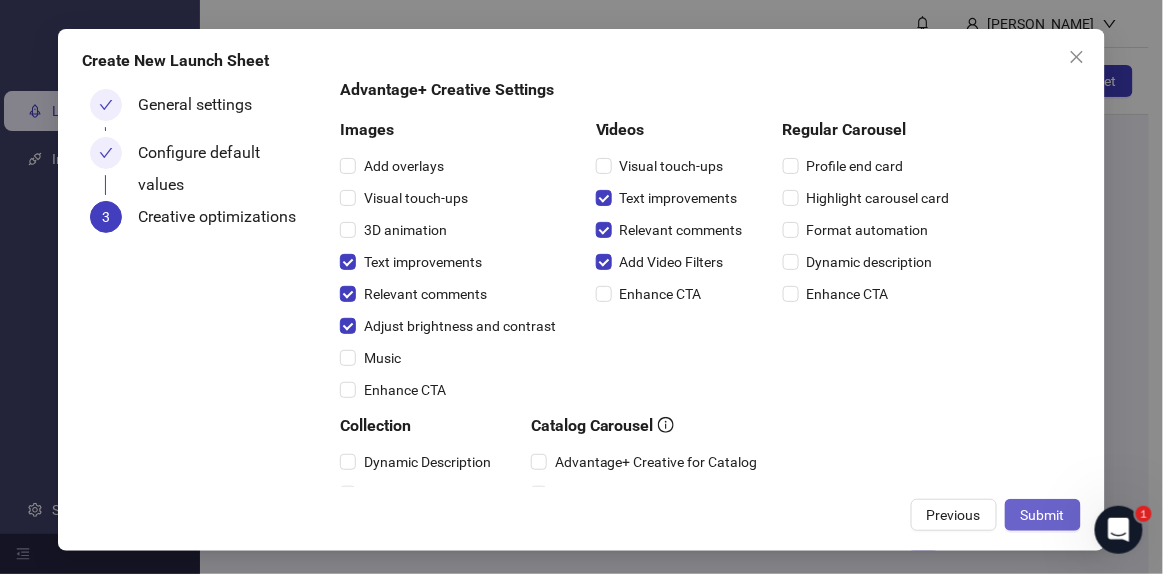 click on "Submit" at bounding box center [1043, 515] 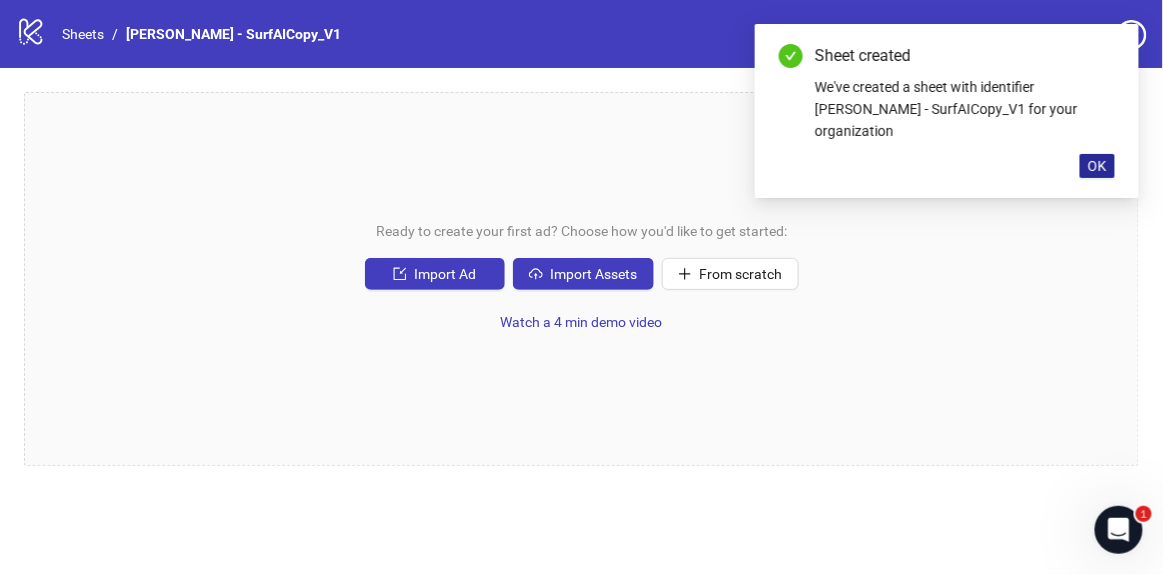 click on "OK" at bounding box center (1097, 166) 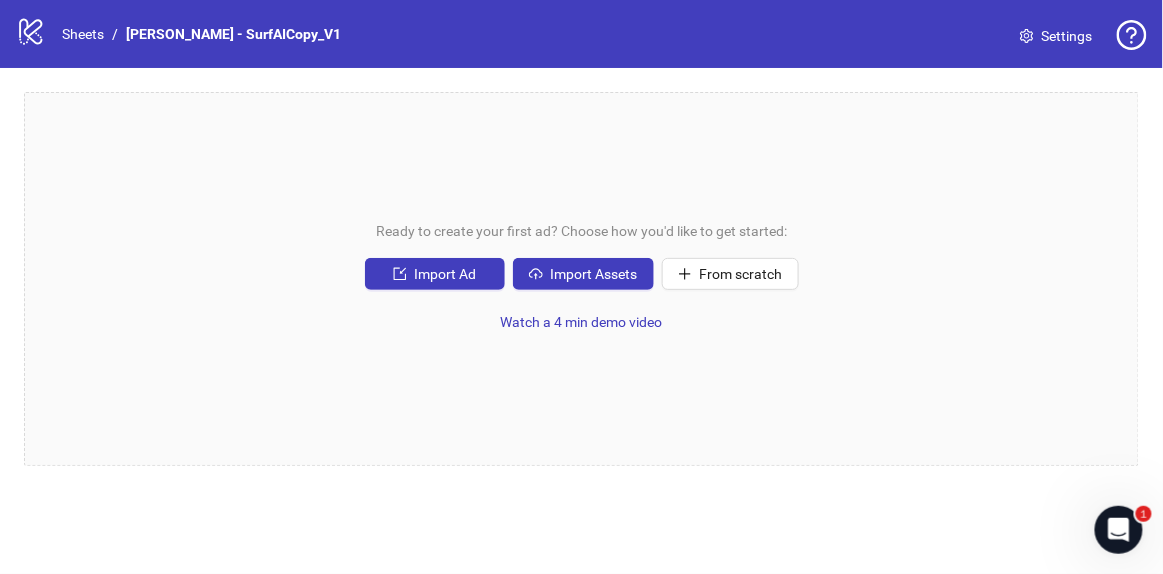 click on "Ready to create your first ad? Choose how you'd like to get started: Import Ad Import Assets From scratch Watch a 4 min demo video" at bounding box center (581, 279) 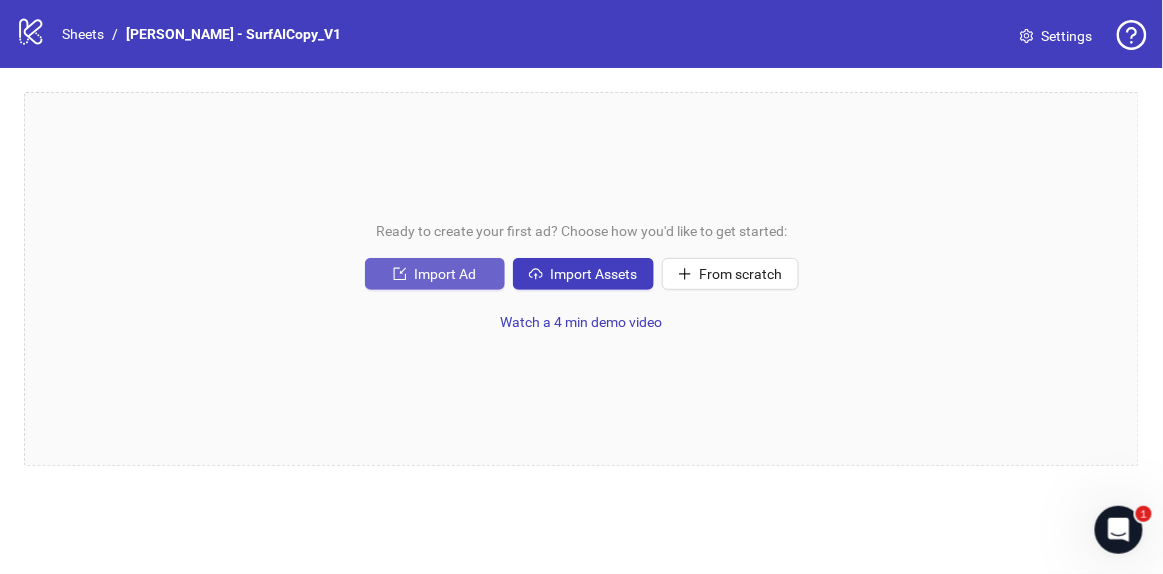 click 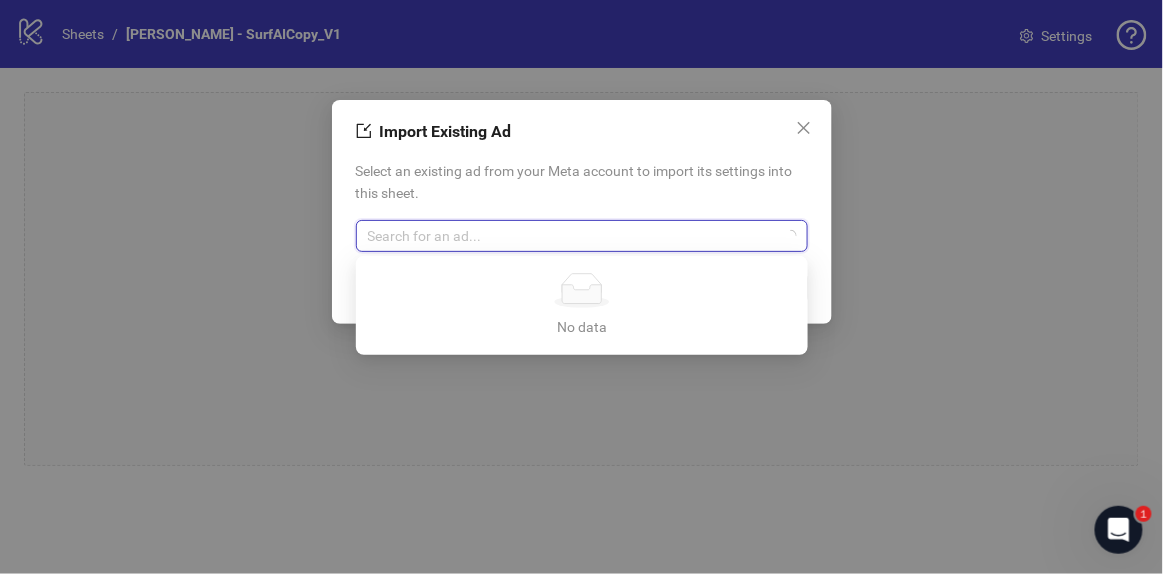 click at bounding box center (573, 236) 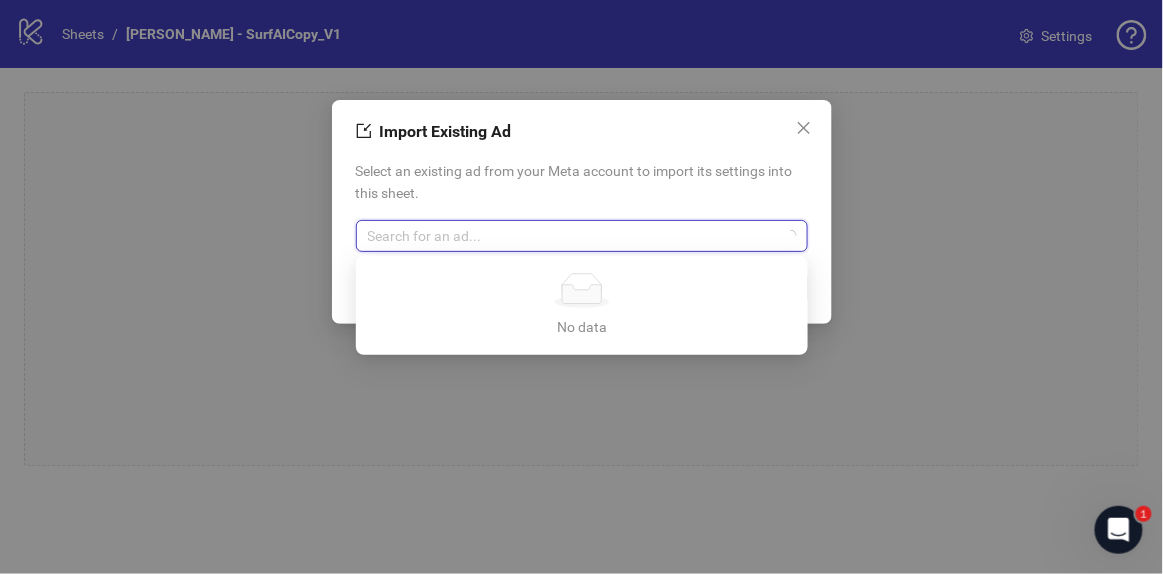 paste on "**********" 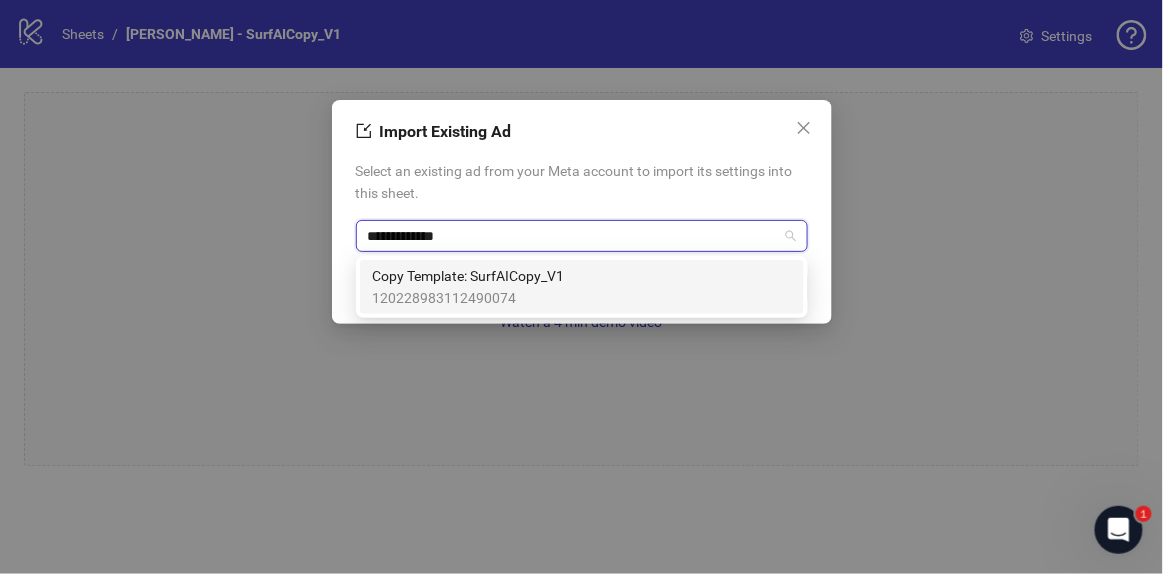 click on "120228983112490074" at bounding box center (468, 298) 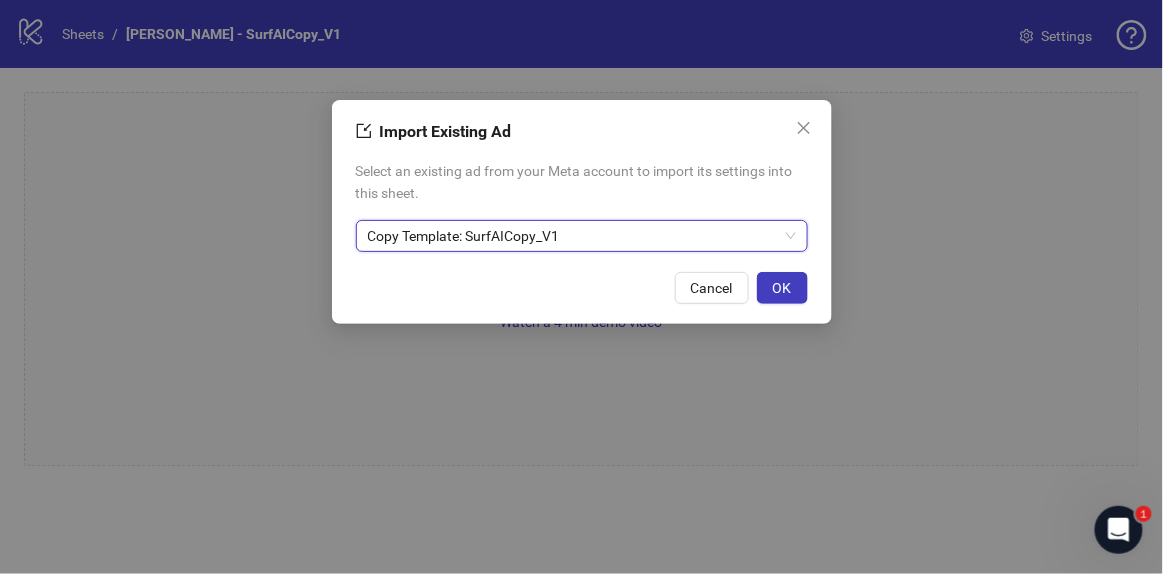 drag, startPoint x: 419, startPoint y: 295, endPoint x: 690, endPoint y: 302, distance: 271.0904 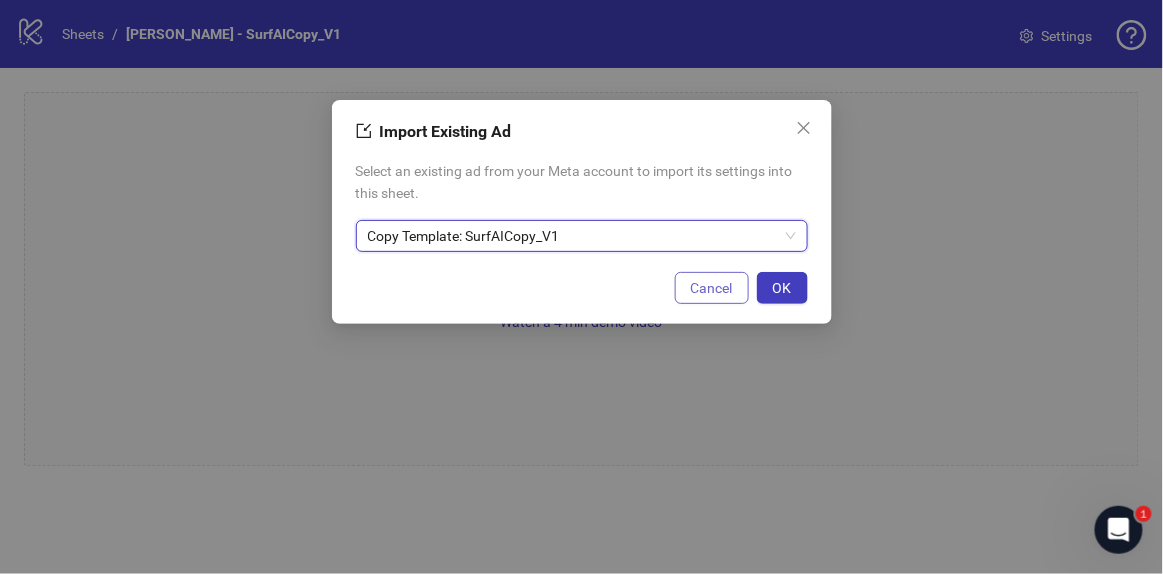click on "Cancel OK" at bounding box center [582, 288] 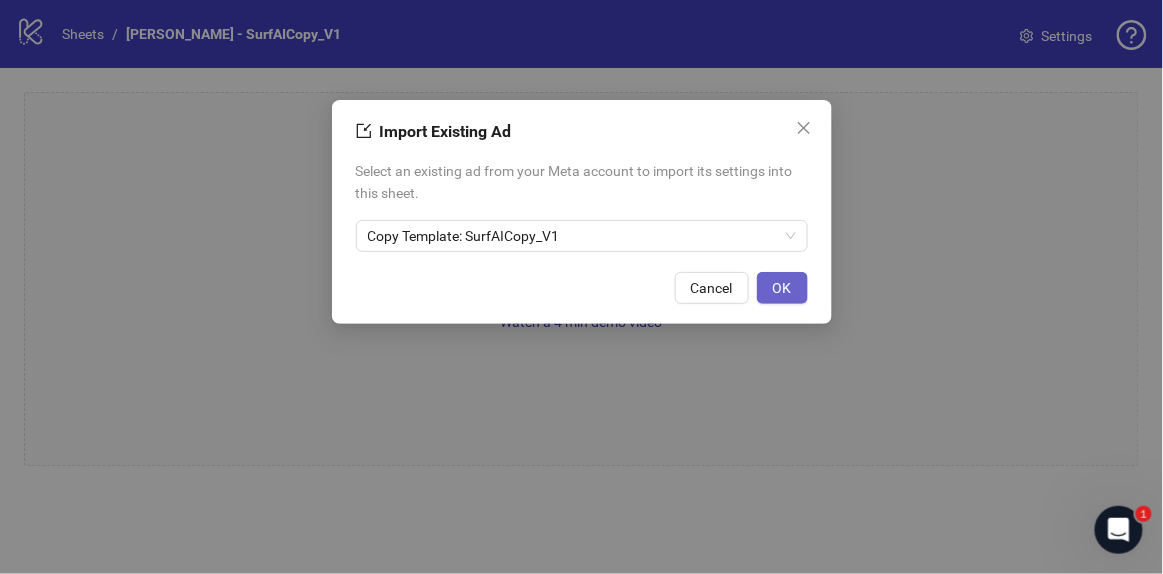 click on "OK" at bounding box center (782, 288) 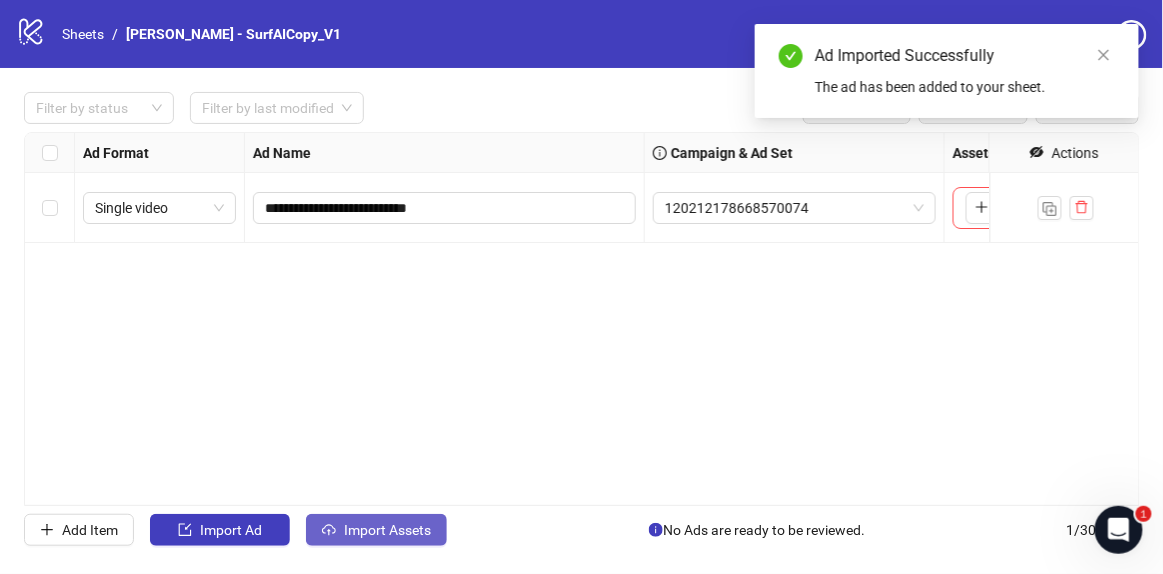 click on "Import Assets" at bounding box center (387, 530) 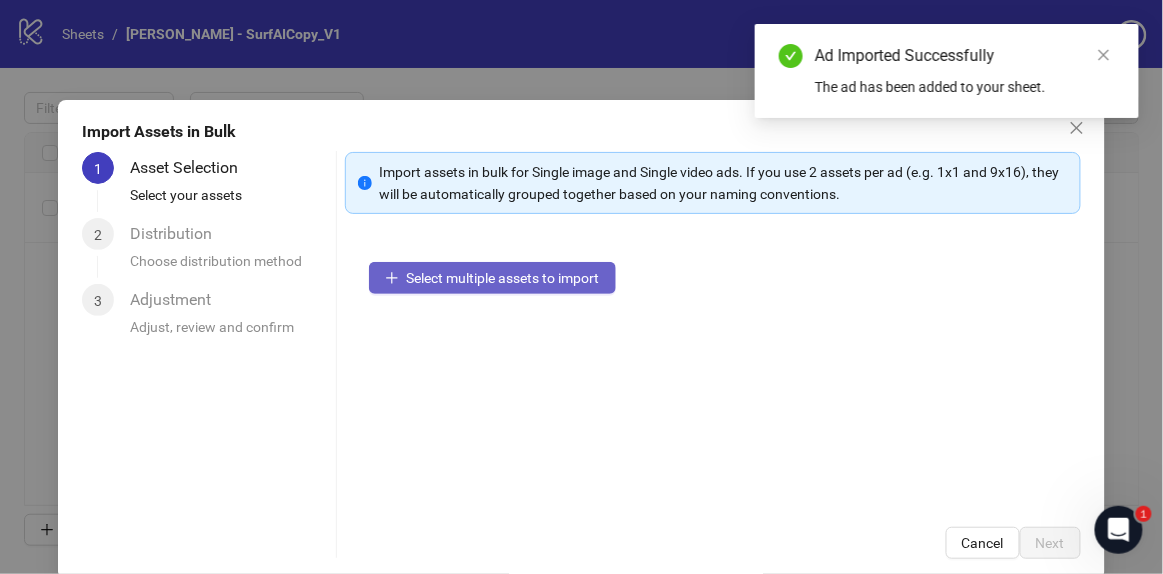 click on "Select multiple assets to import" at bounding box center (503, 278) 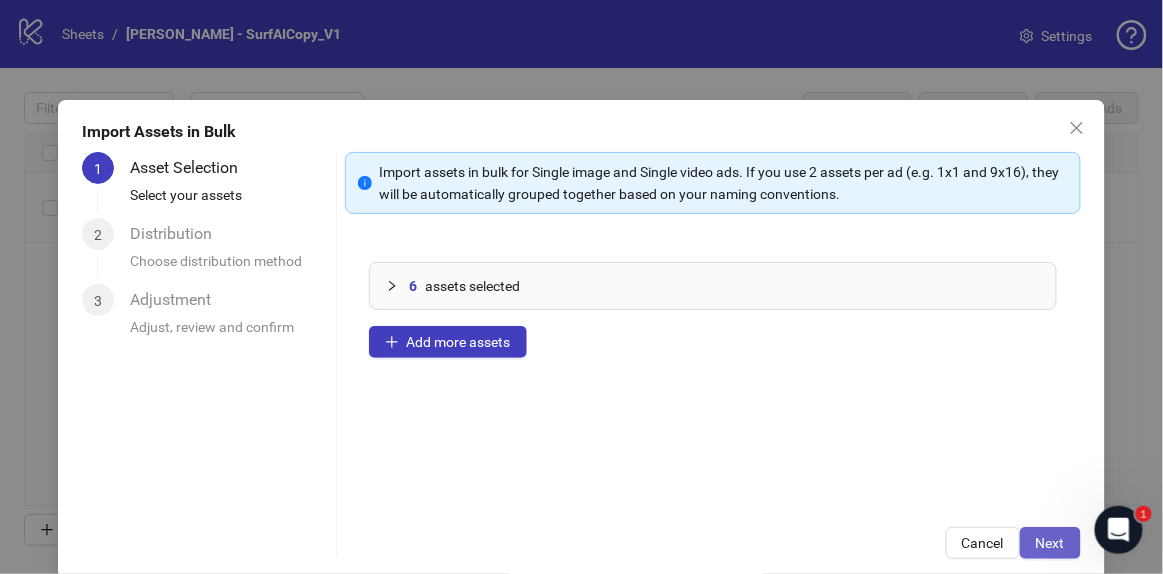 click on "Next" at bounding box center [1050, 543] 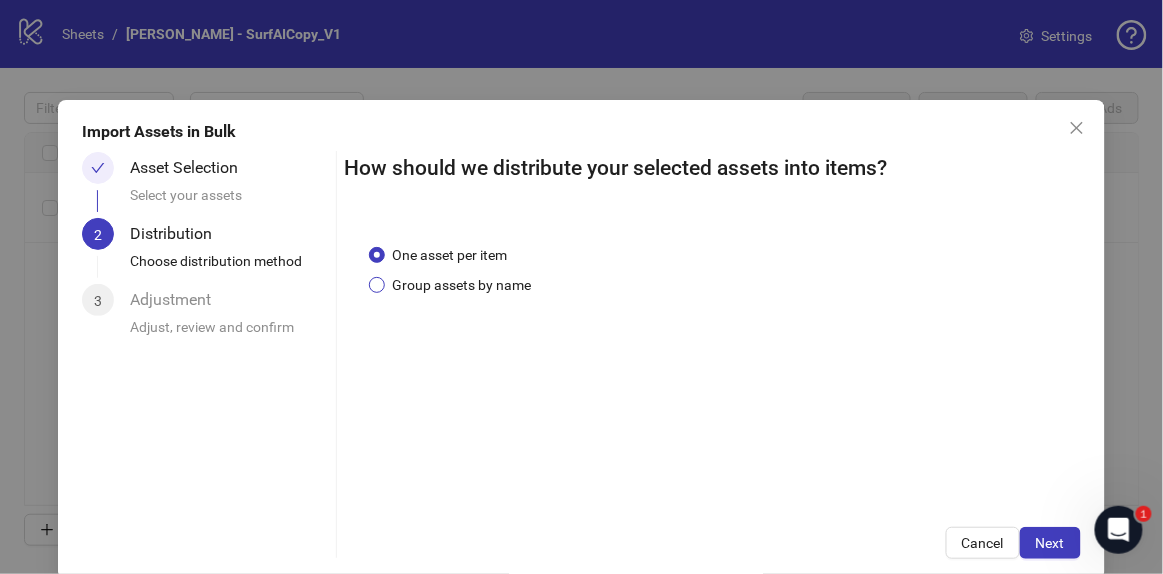 click on "Group assets by name" at bounding box center (462, 285) 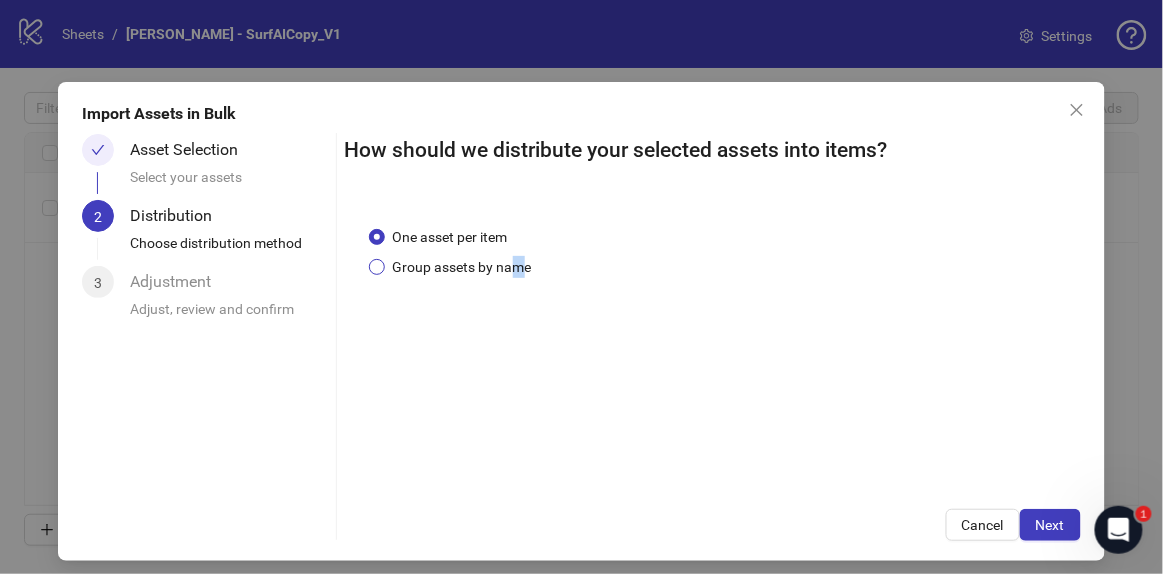 scroll, scrollTop: 28, scrollLeft: 0, axis: vertical 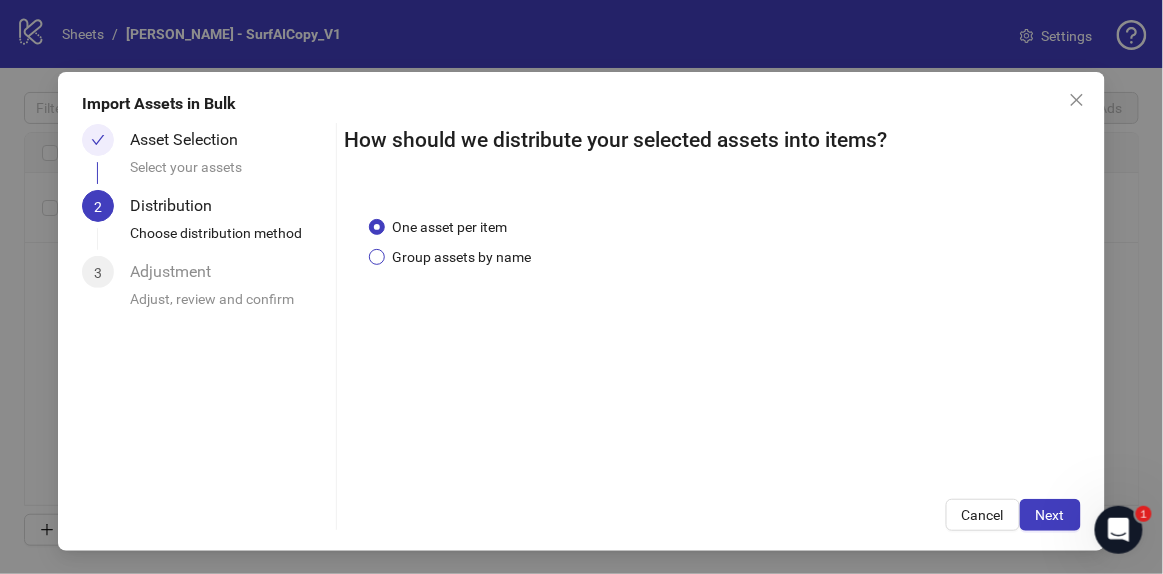 click on "Group assets by name" at bounding box center (462, 257) 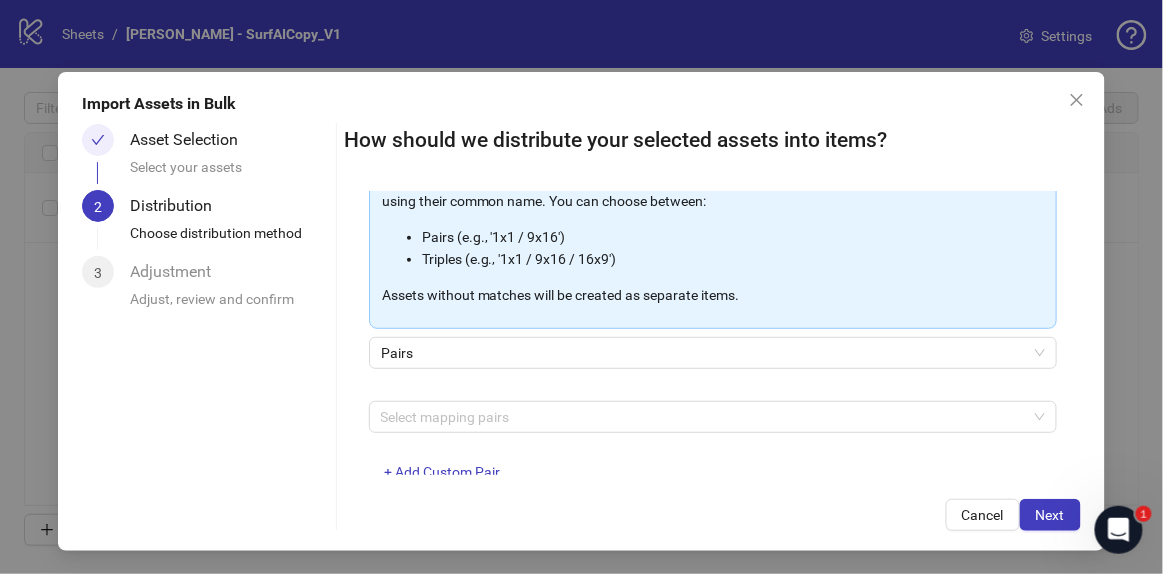 scroll, scrollTop: 324, scrollLeft: 0, axis: vertical 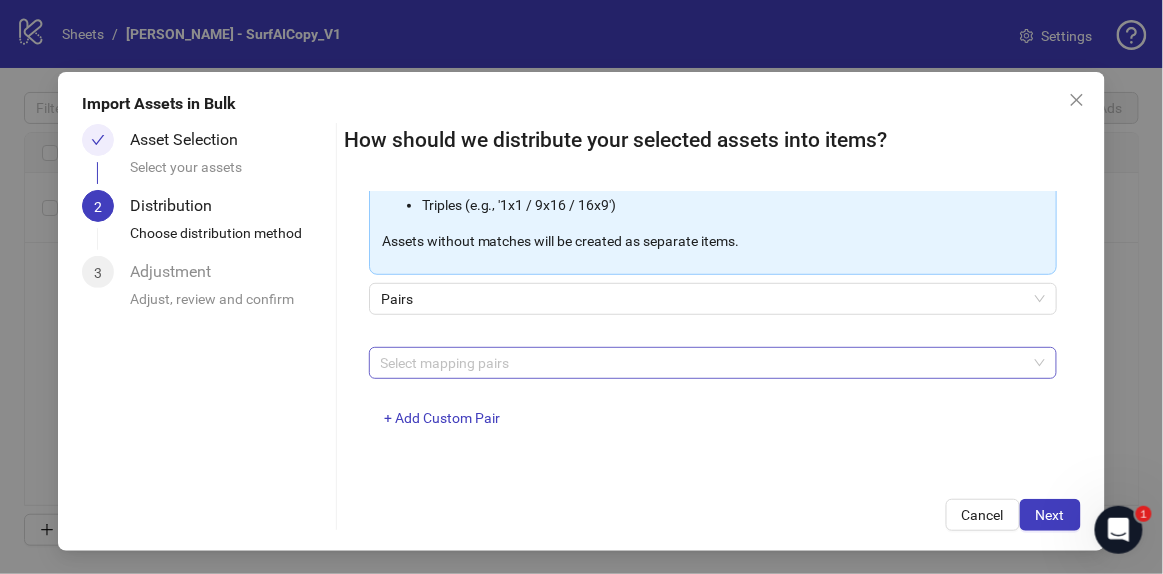 click at bounding box center [702, 363] 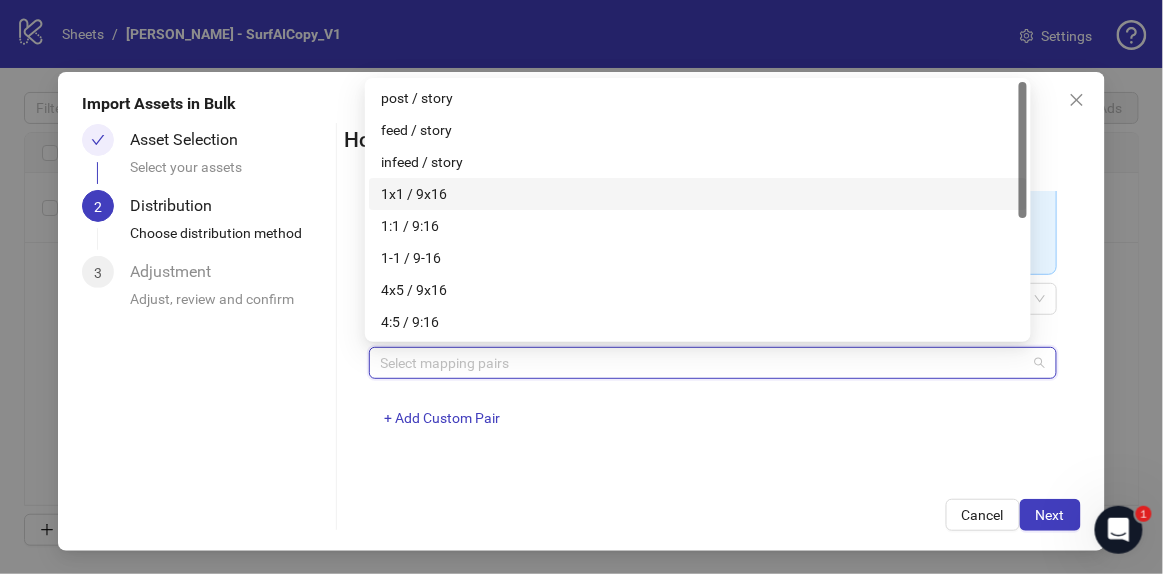 click on "1x1 / 9x16" at bounding box center (698, 194) 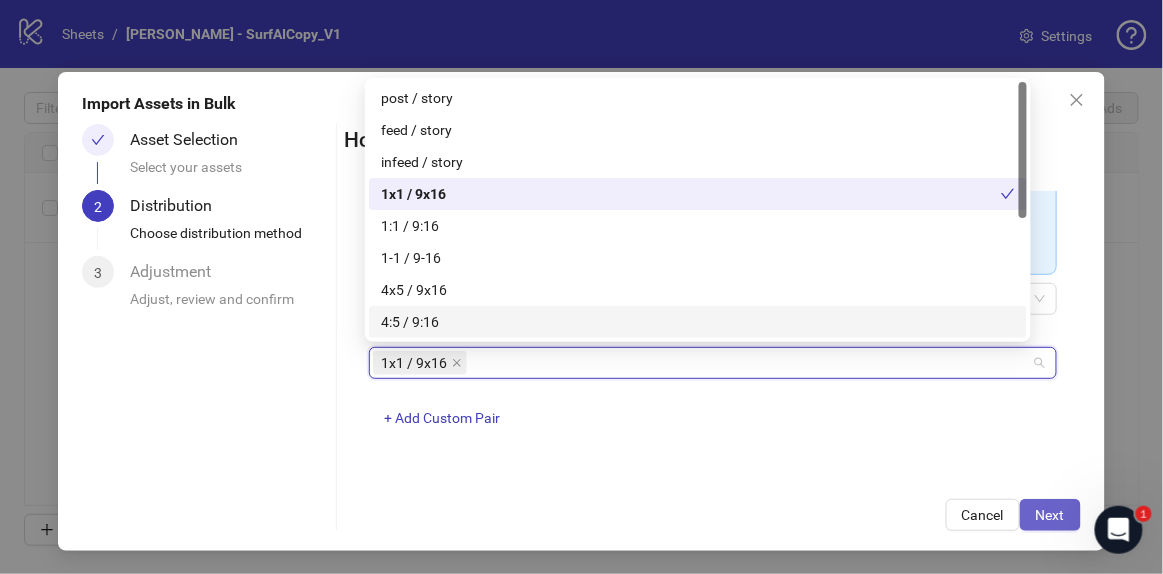 click on "Next" at bounding box center (1050, 515) 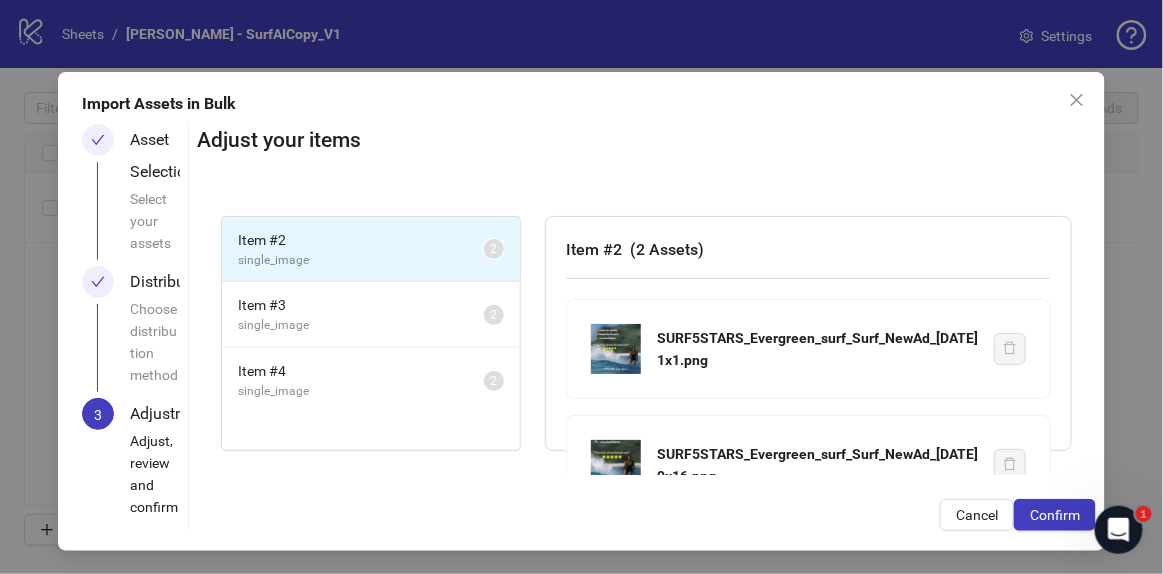 click on "Confirm" at bounding box center [1055, 515] 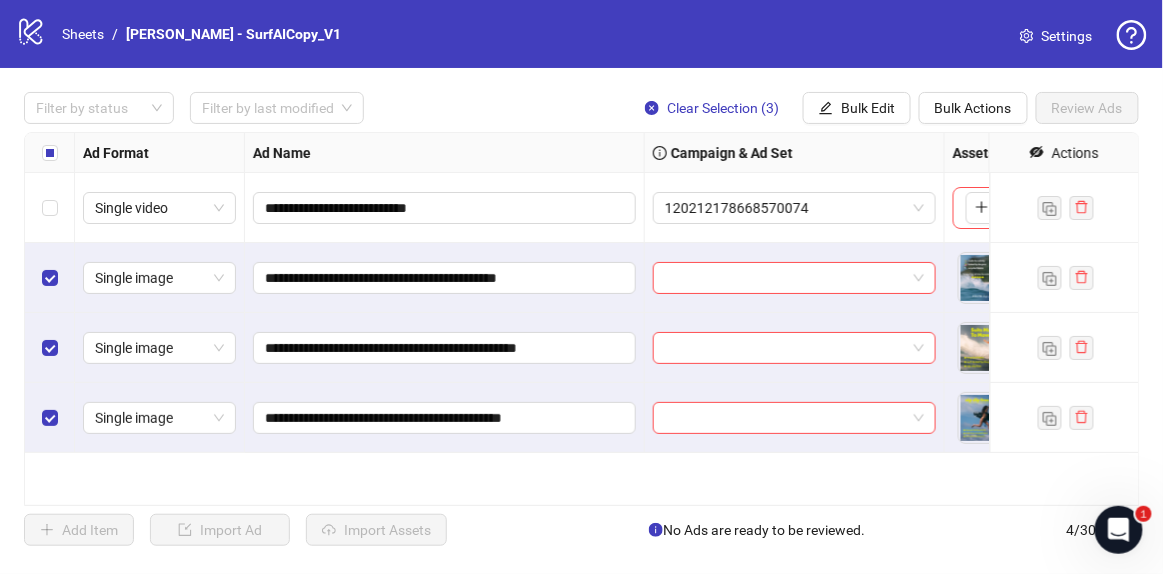scroll, scrollTop: 0, scrollLeft: 0, axis: both 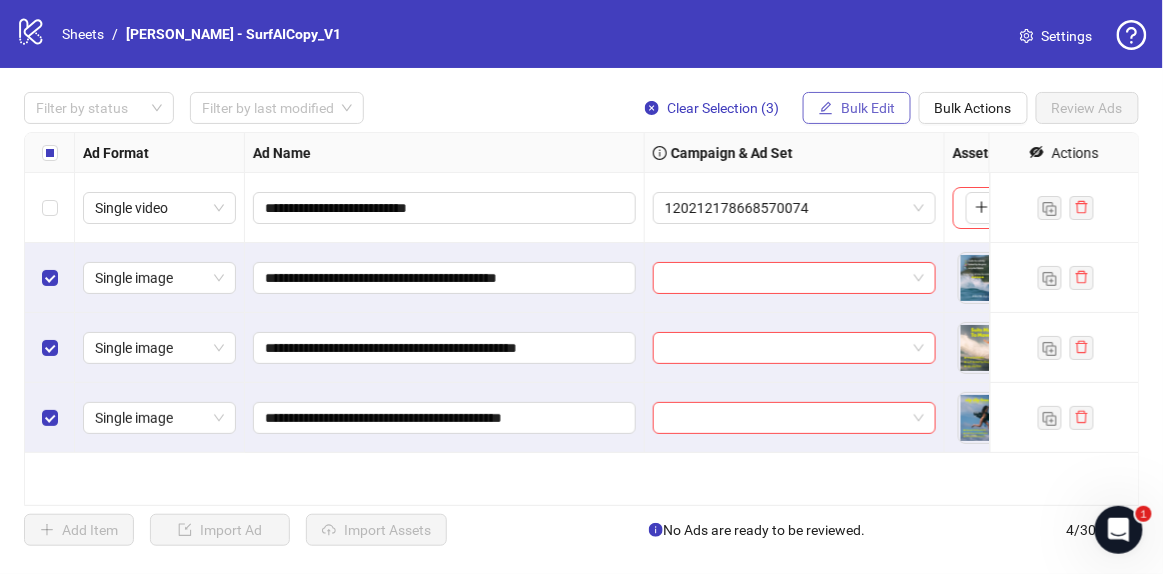click on "Bulk Edit" at bounding box center [857, 108] 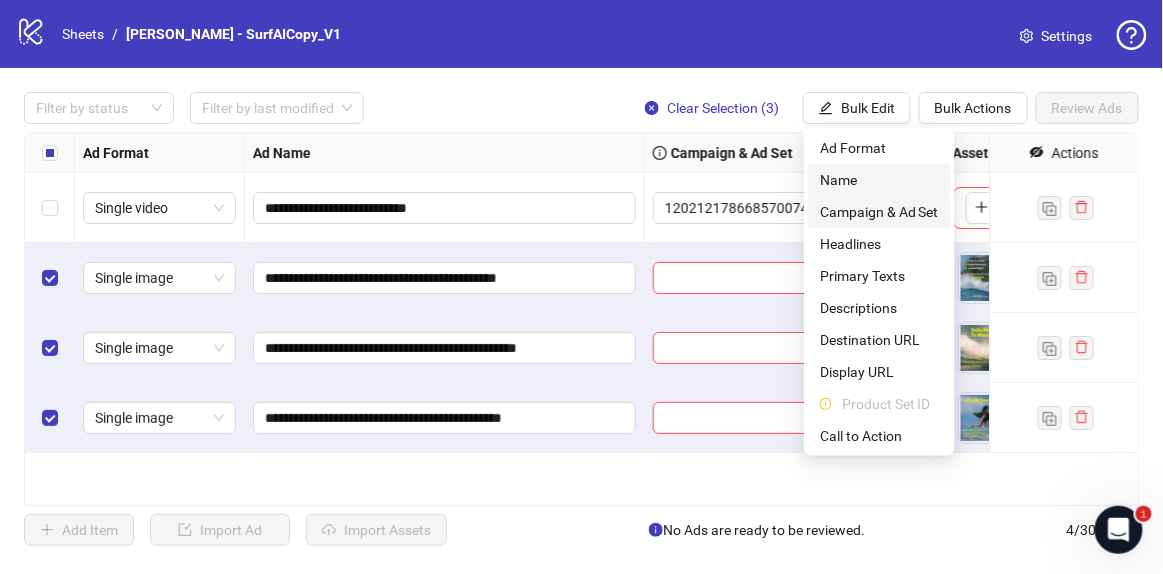 click on "Campaign & Ad Set" at bounding box center [879, 212] 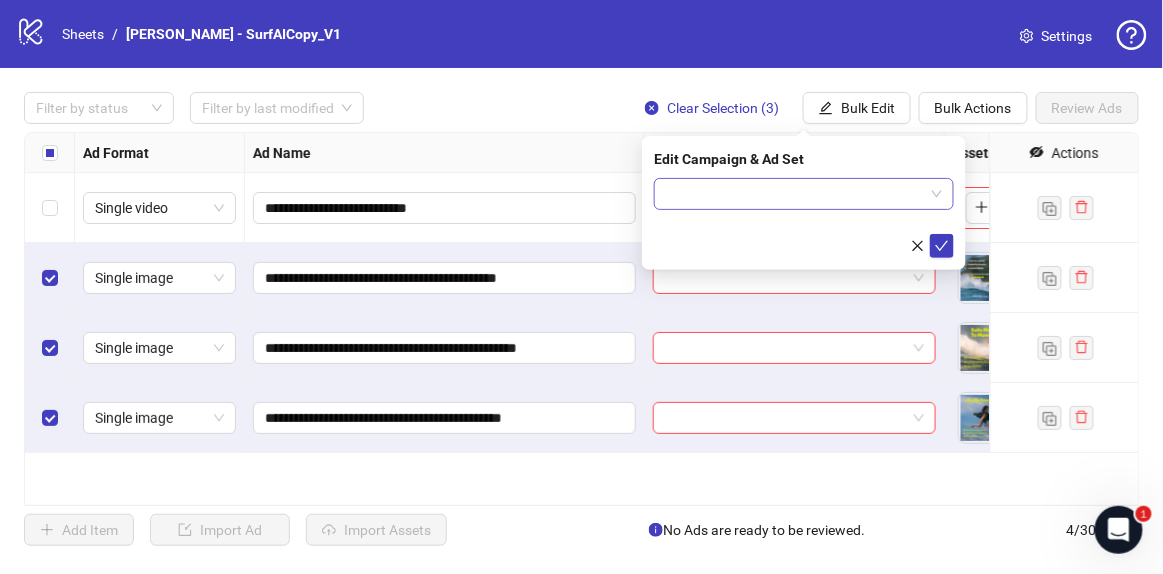 click at bounding box center [795, 194] 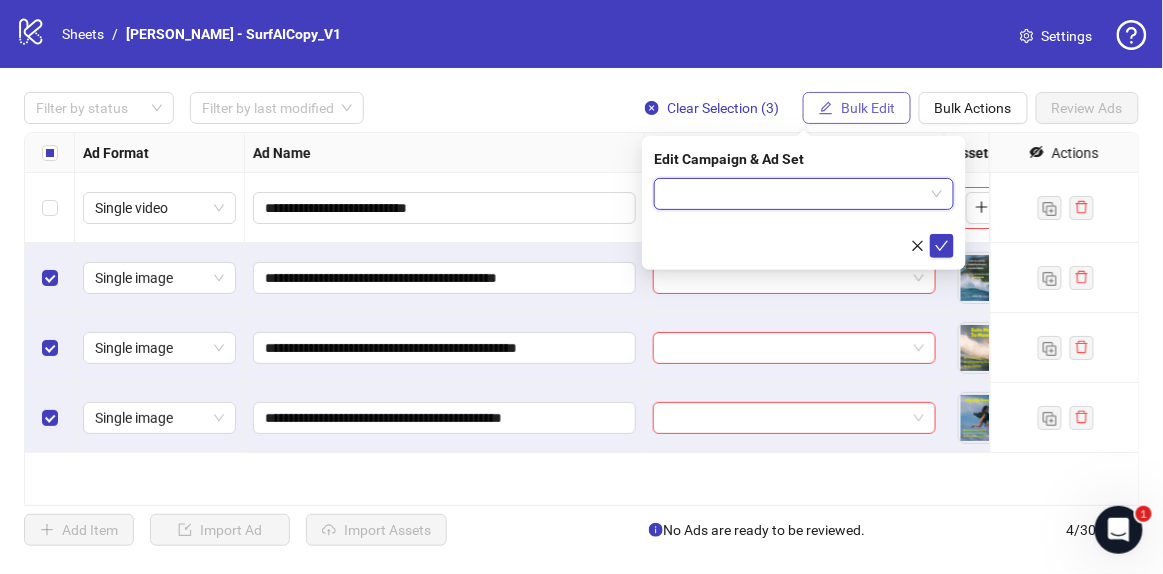 click on "Bulk Edit" at bounding box center [868, 108] 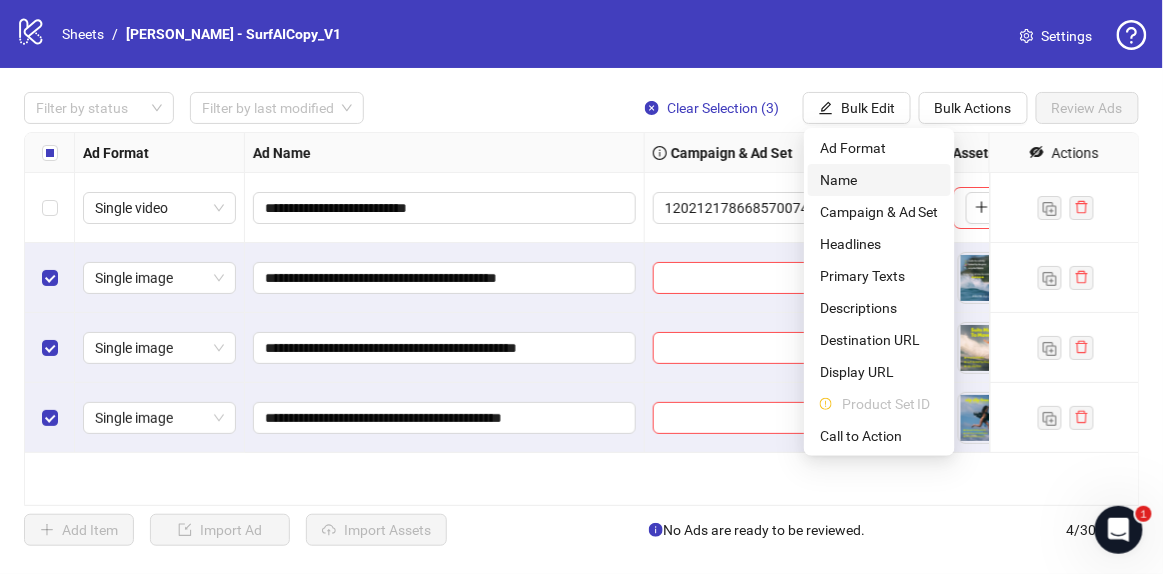 click on "Name" at bounding box center (879, 180) 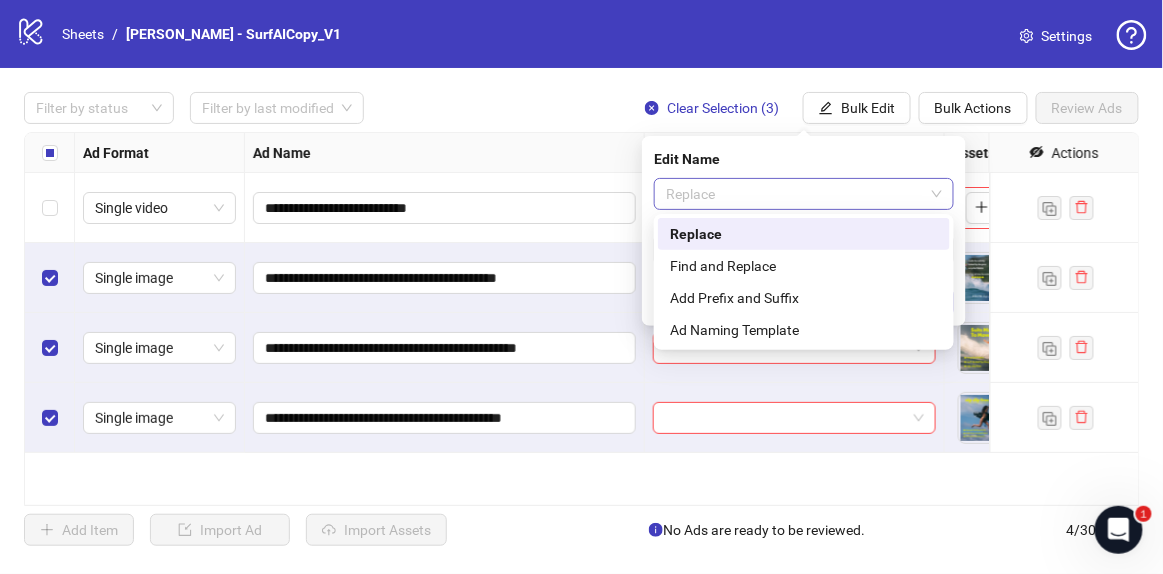 click on "Replace" at bounding box center (804, 194) 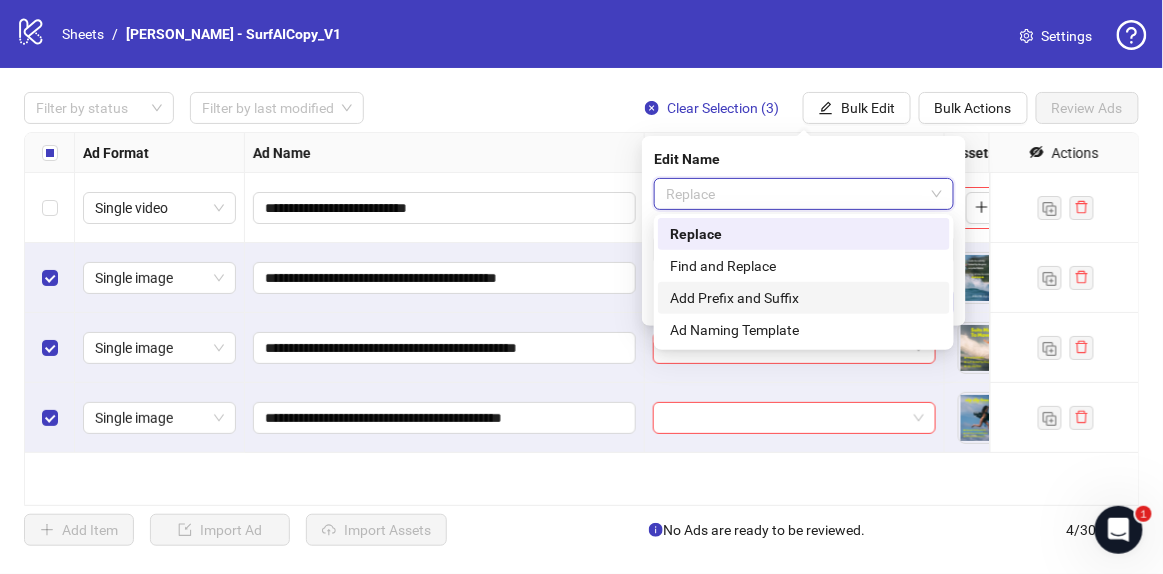 click on "Add Prefix and Suffix" at bounding box center [804, 298] 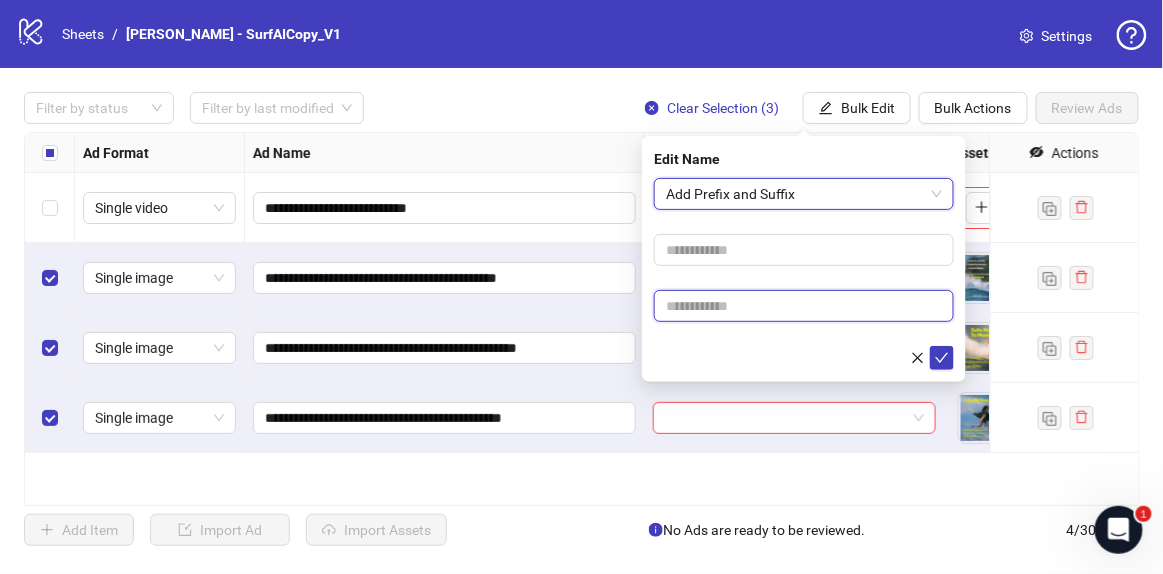 click at bounding box center (804, 306) 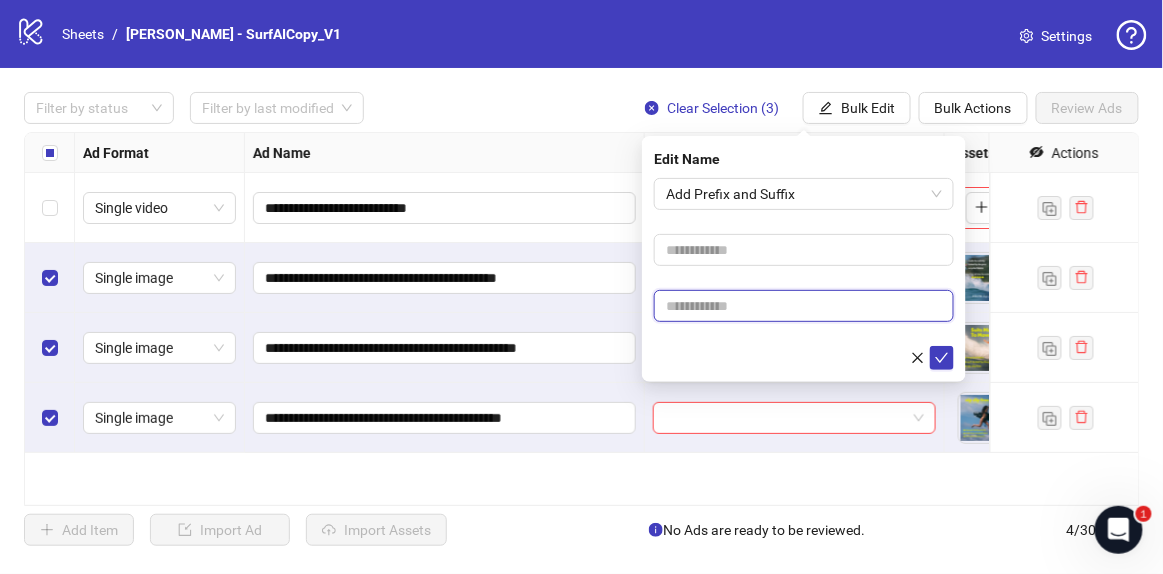 paste on "**********" 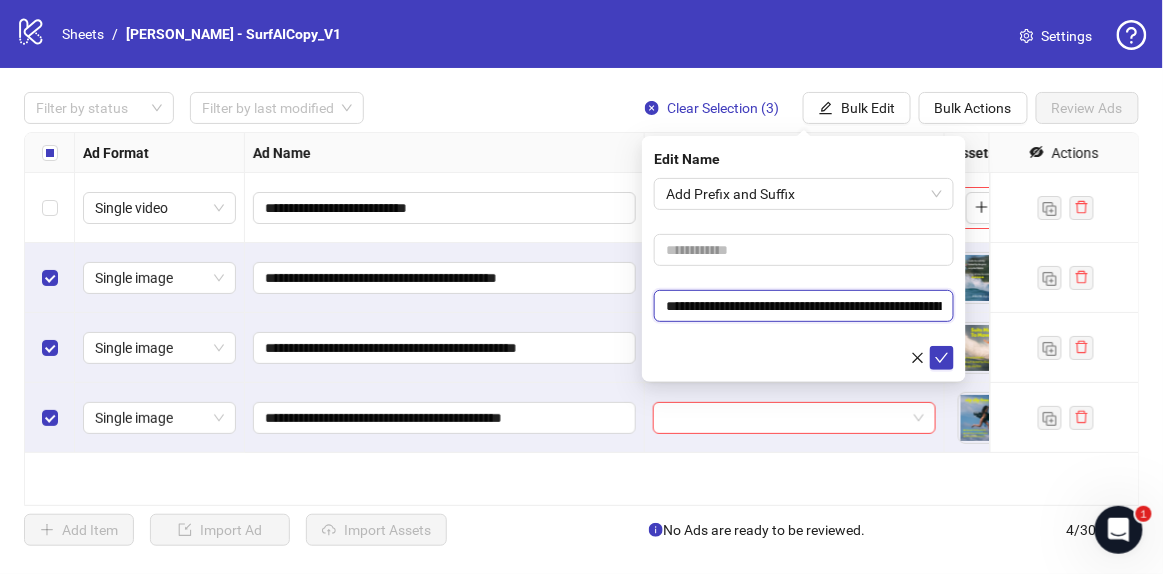 scroll, scrollTop: 0, scrollLeft: 206, axis: horizontal 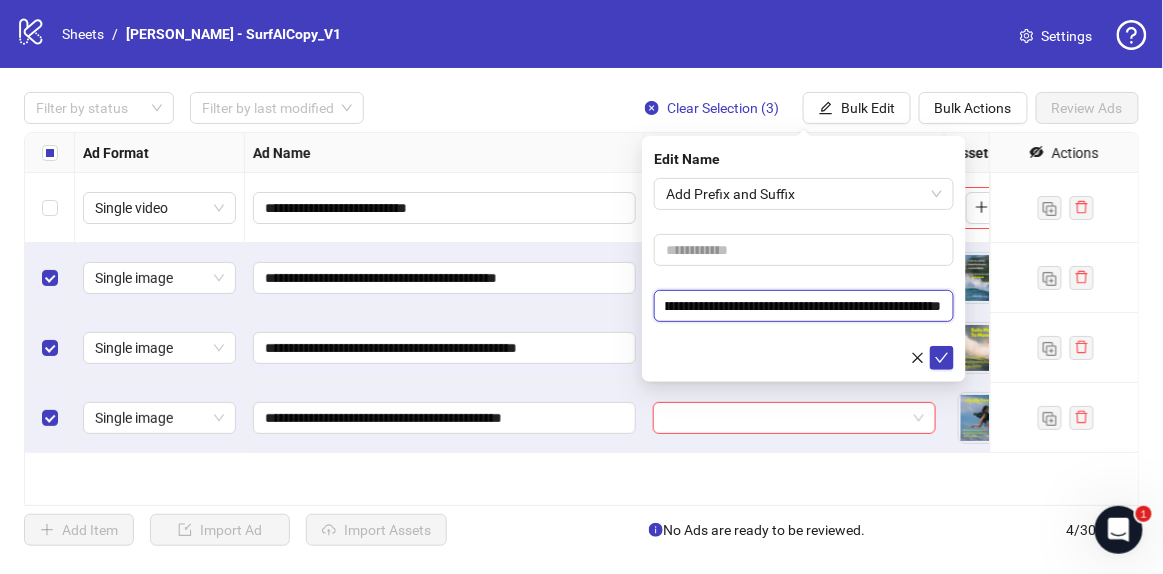 click on "**********" at bounding box center [804, 305] 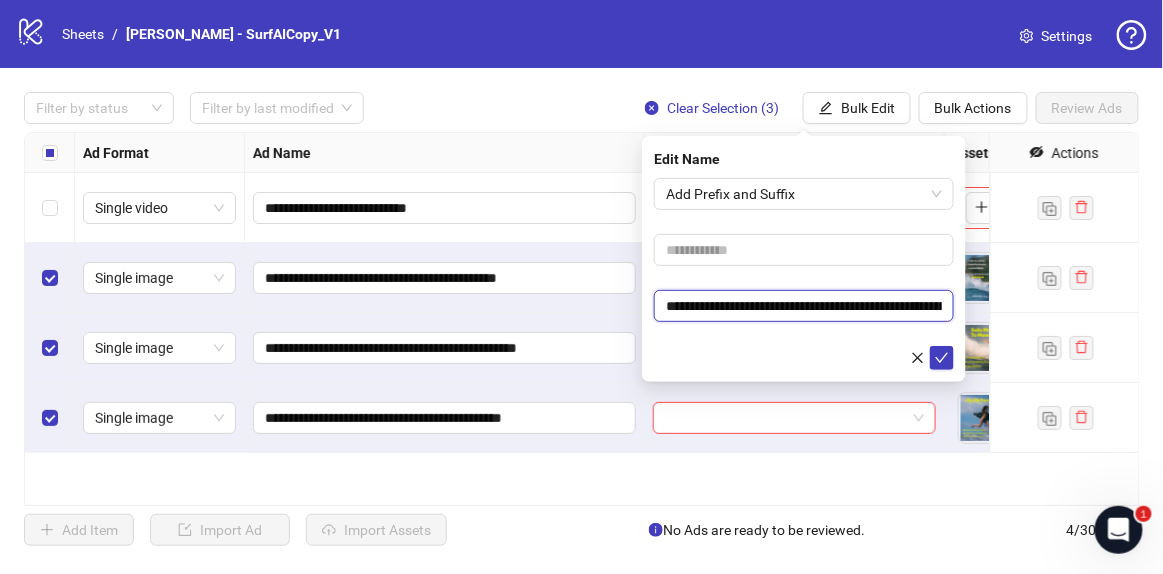 drag, startPoint x: 837, startPoint y: 304, endPoint x: 729, endPoint y: 310, distance: 108.16654 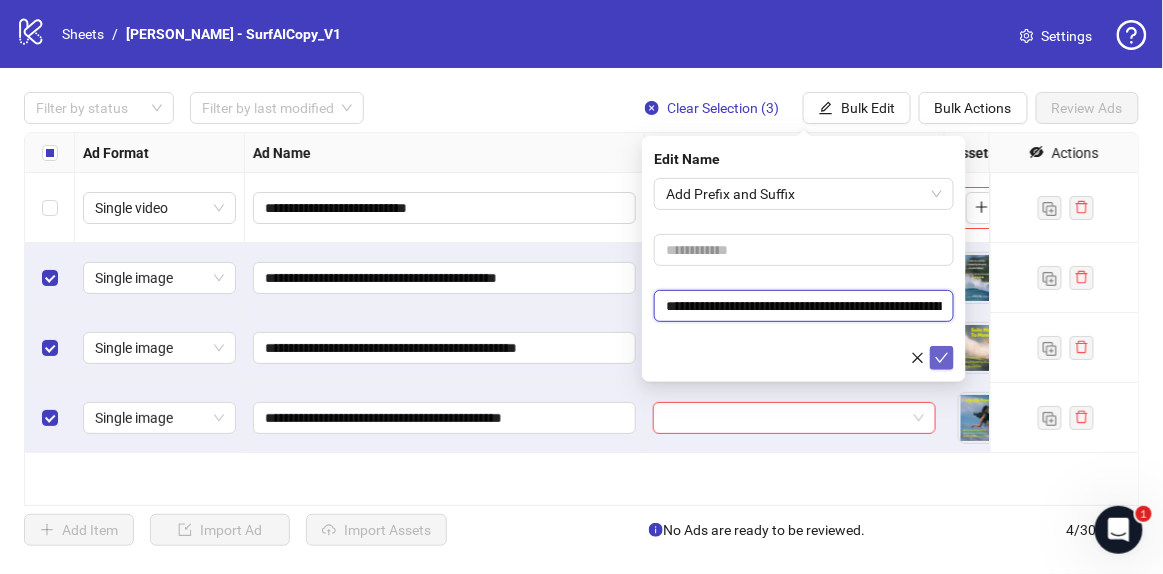 type on "**********" 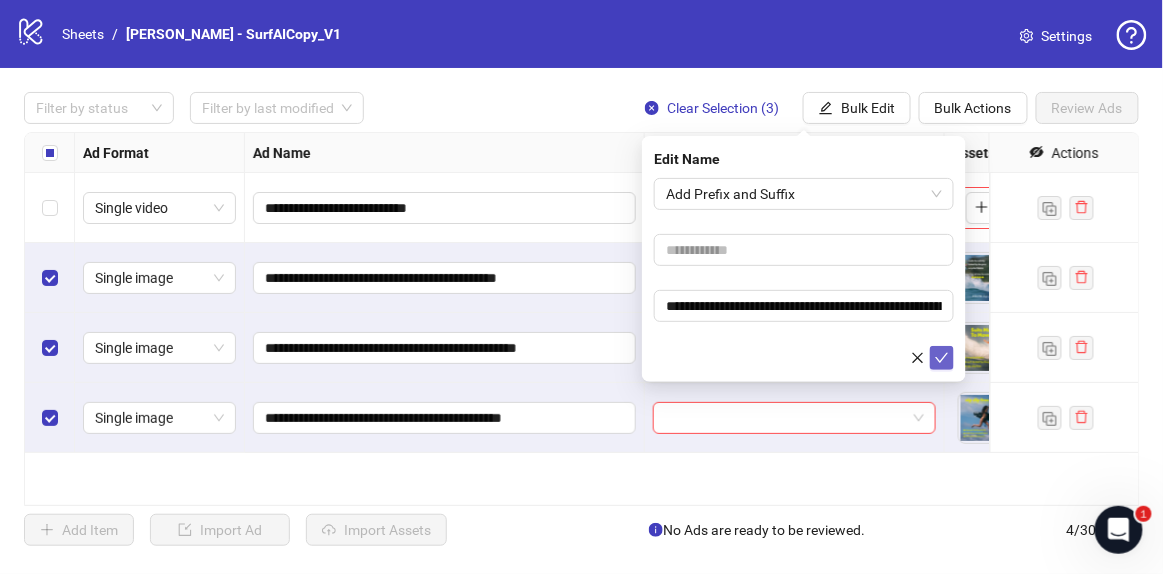 click at bounding box center (942, 358) 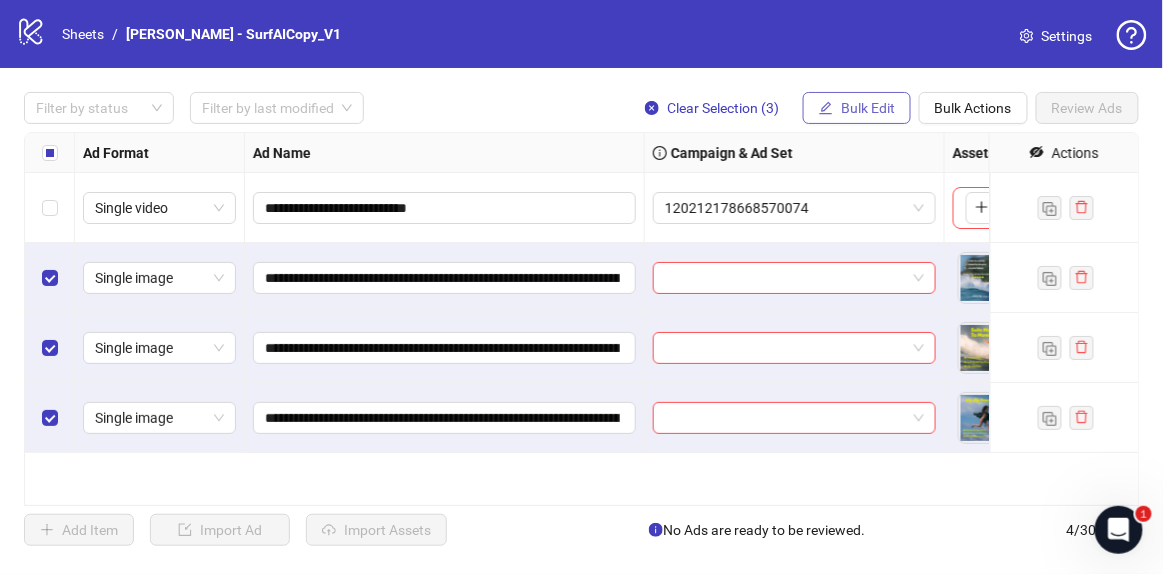 click on "Bulk Edit" at bounding box center (868, 108) 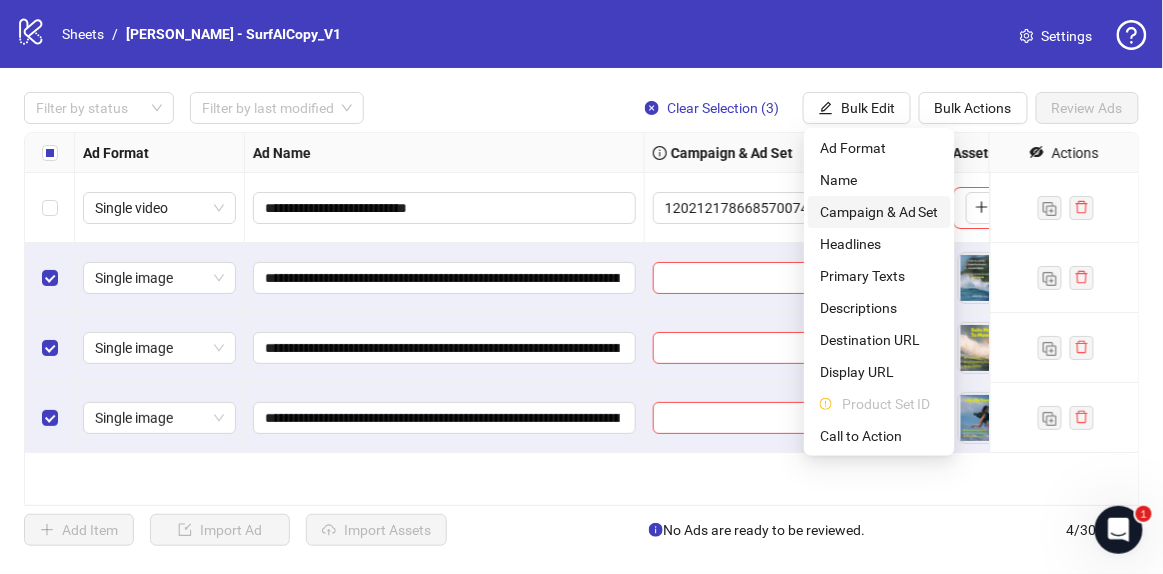 click on "Campaign & Ad Set" at bounding box center [879, 212] 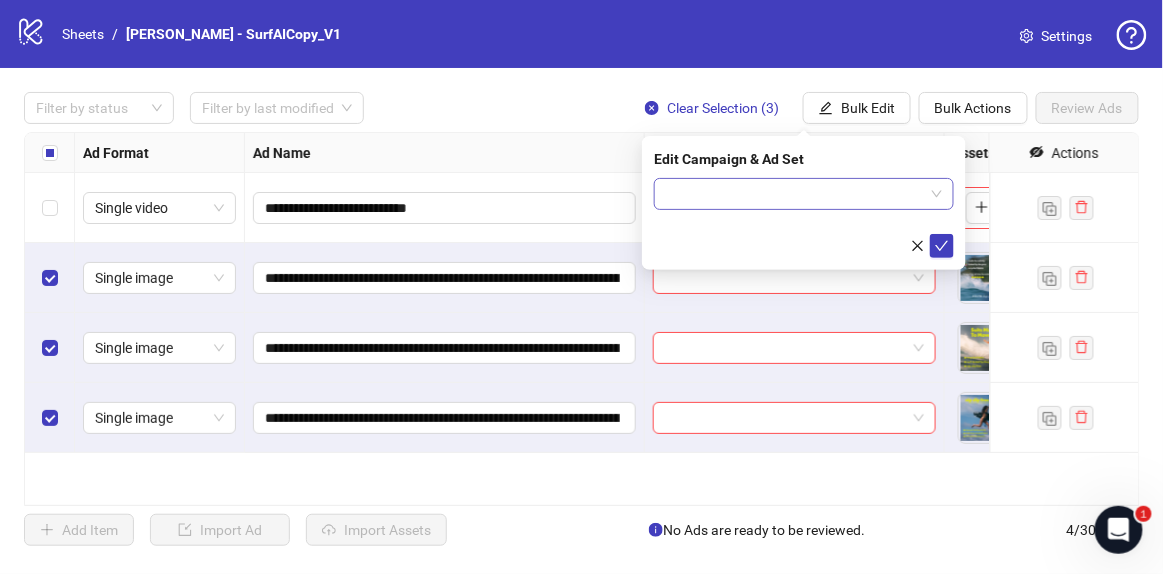 click at bounding box center [804, 194] 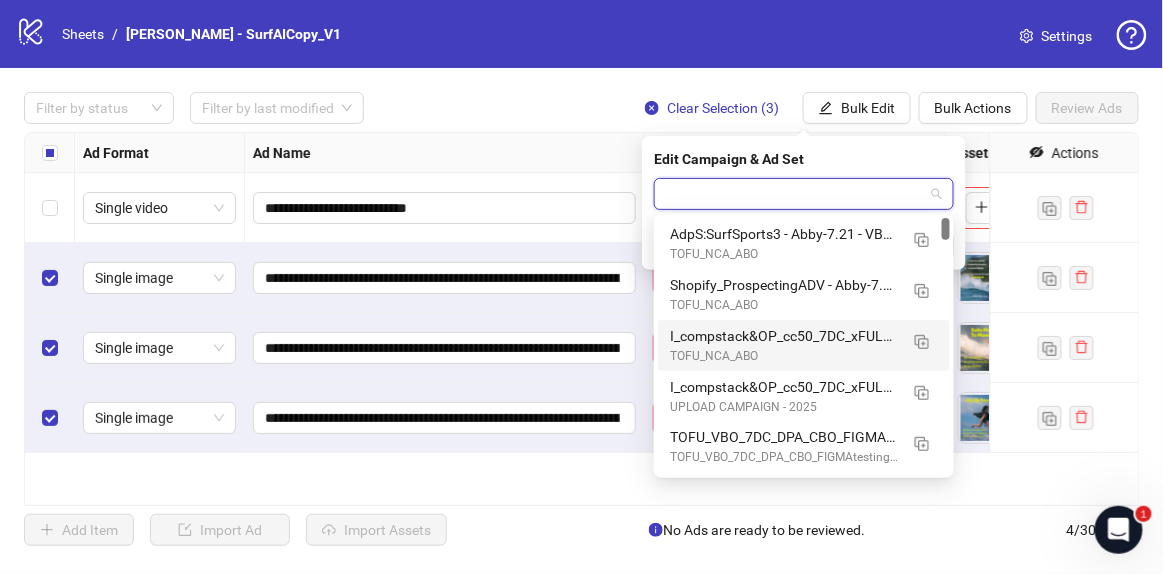 scroll, scrollTop: 90, scrollLeft: 0, axis: vertical 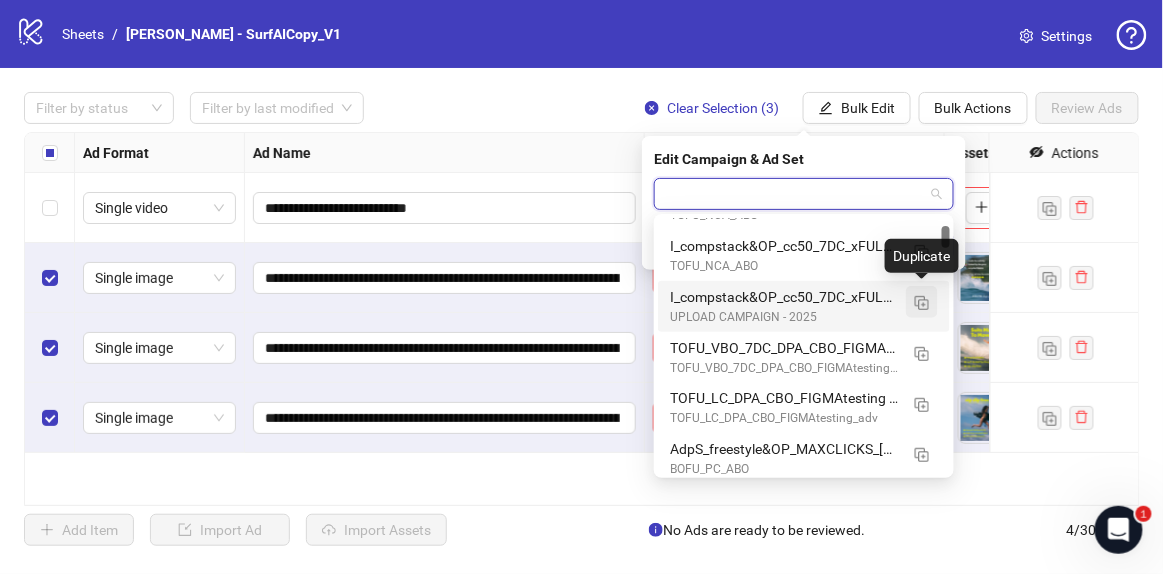 click at bounding box center [922, 303] 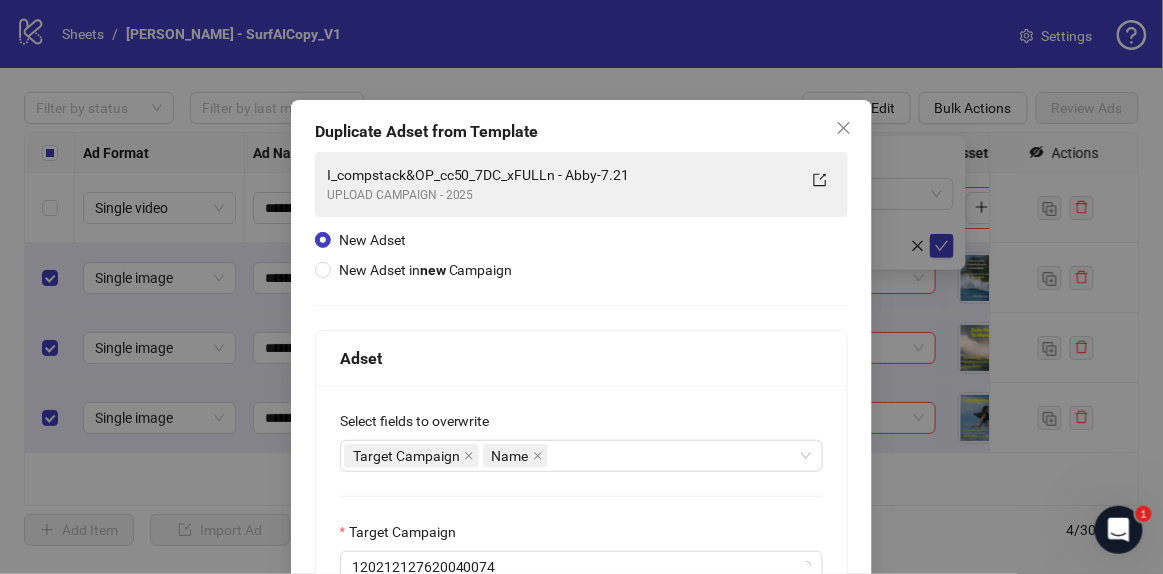 scroll, scrollTop: 181, scrollLeft: 0, axis: vertical 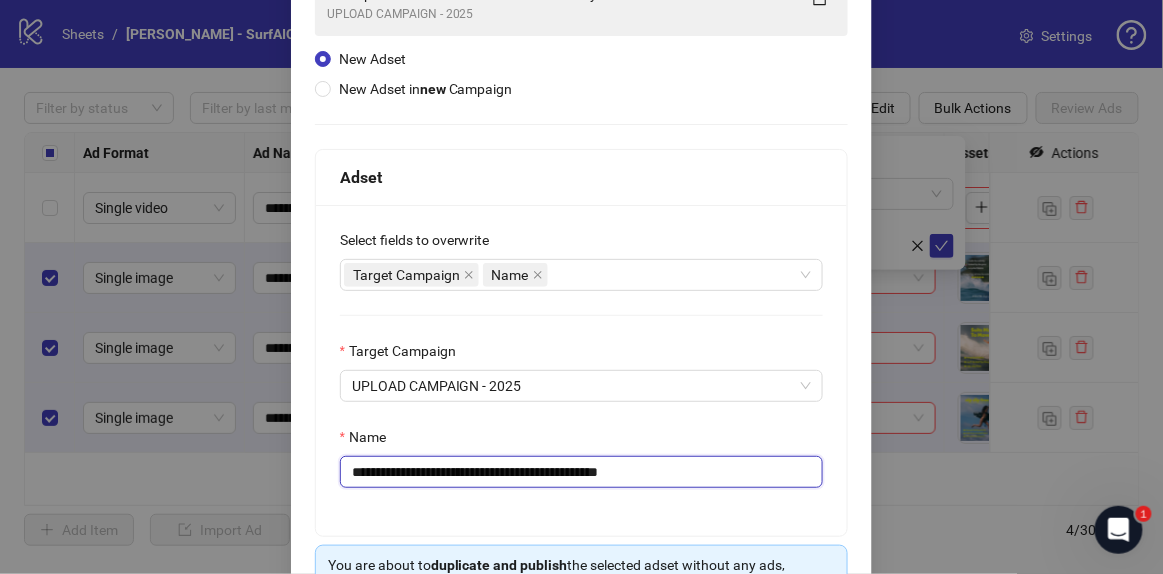 drag, startPoint x: 586, startPoint y: 474, endPoint x: 843, endPoint y: 480, distance: 257.07004 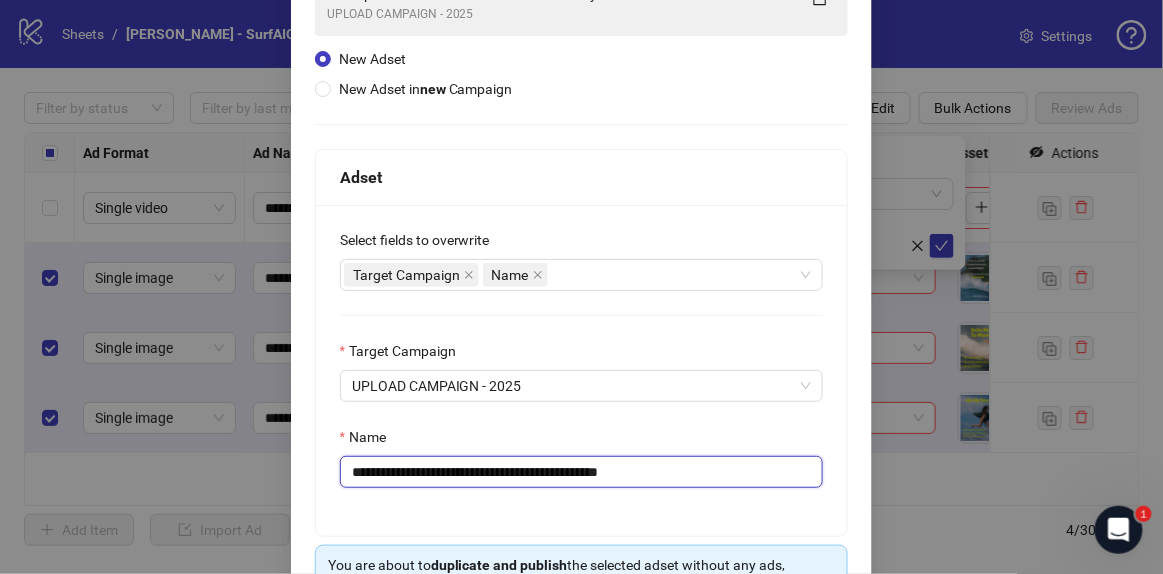 type on "**********" 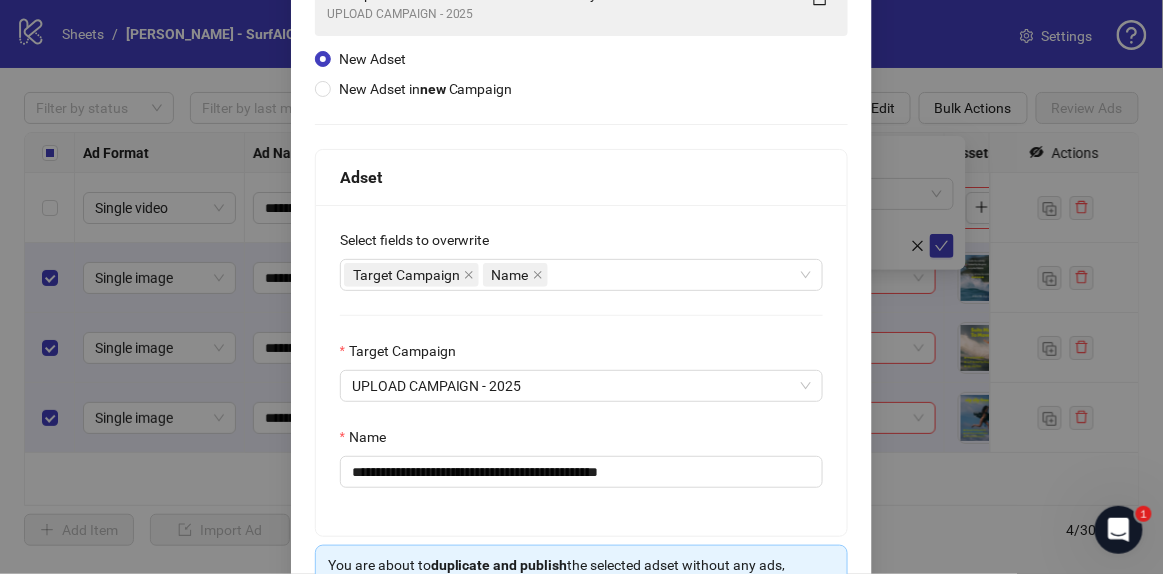 click on "**********" at bounding box center [582, 370] 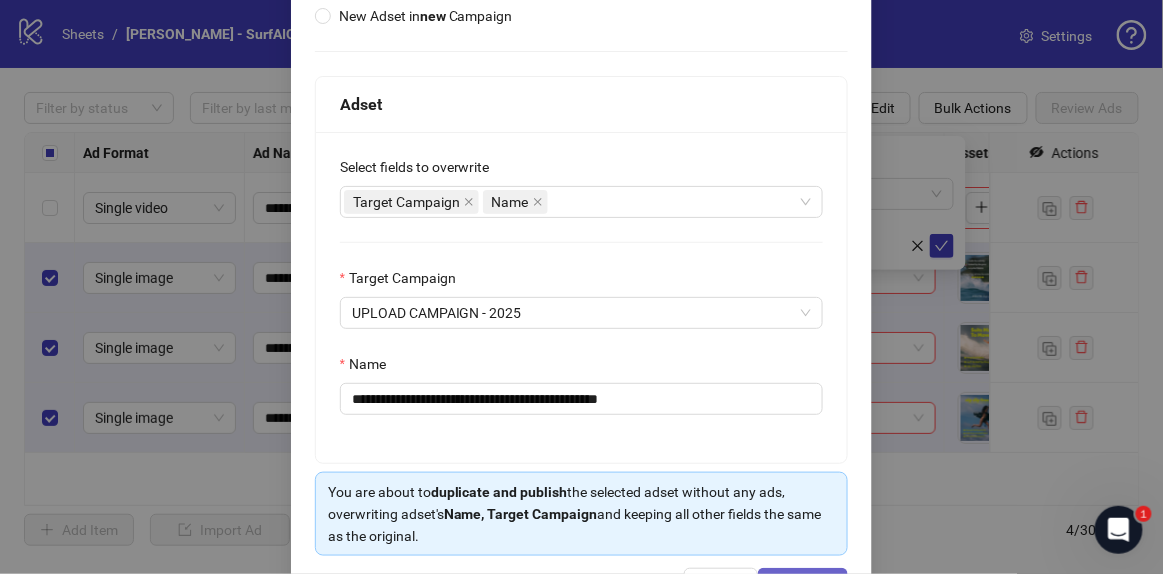 scroll, scrollTop: 321, scrollLeft: 0, axis: vertical 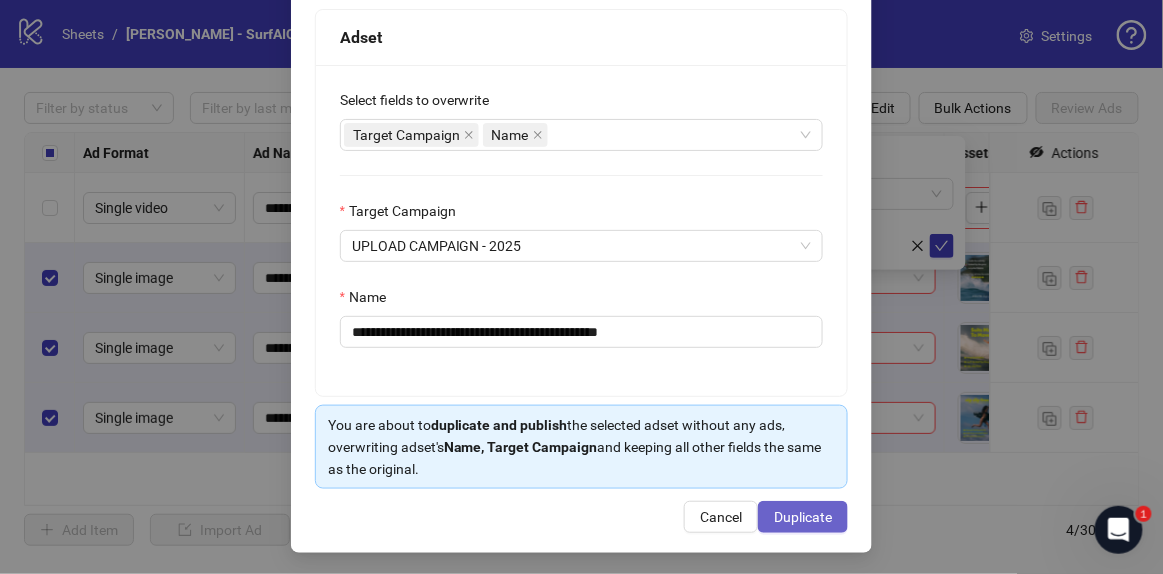 click on "Duplicate" at bounding box center [803, 517] 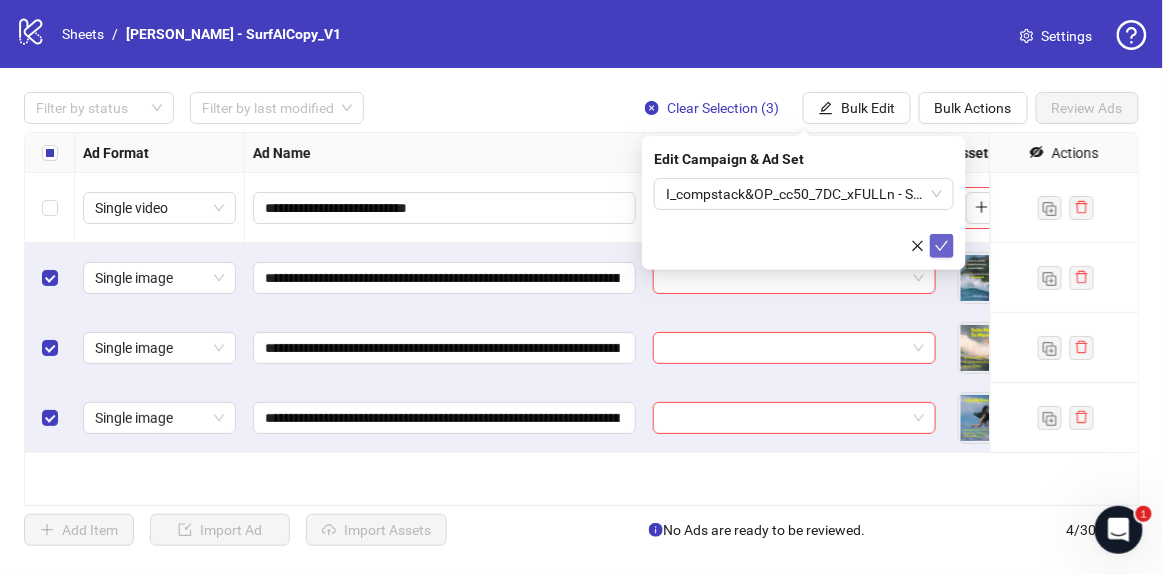 click 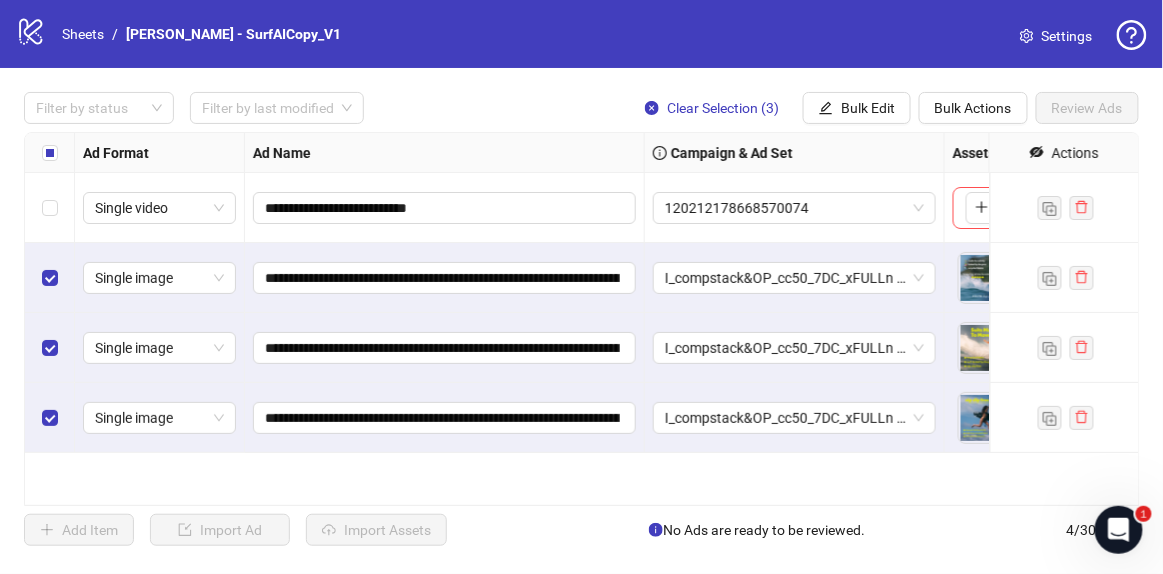 click at bounding box center [50, 153] 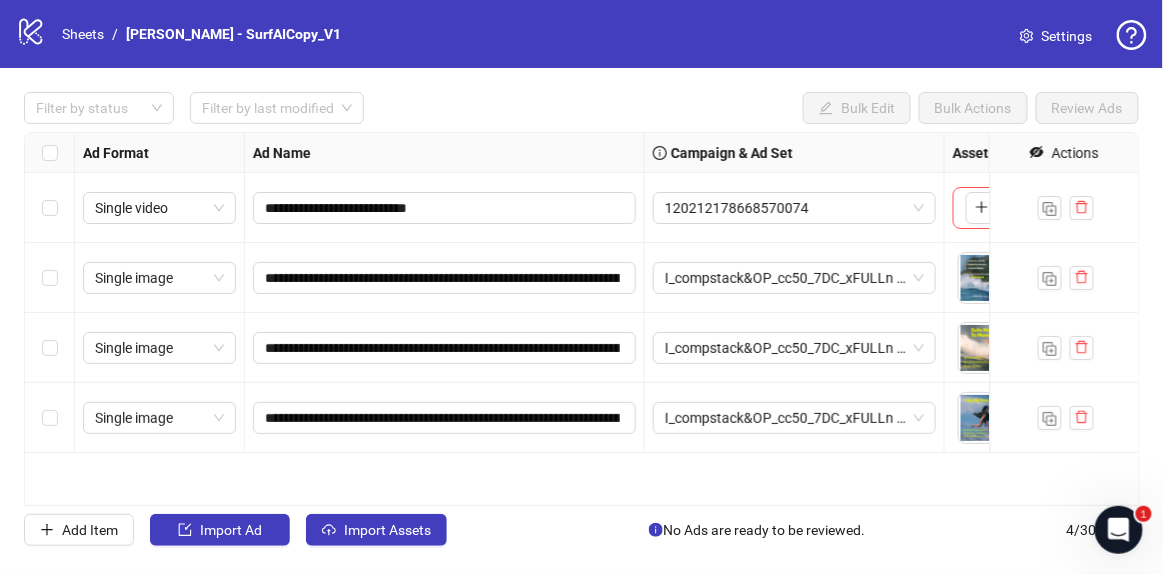 click on "Actions" at bounding box center [1064, 153] 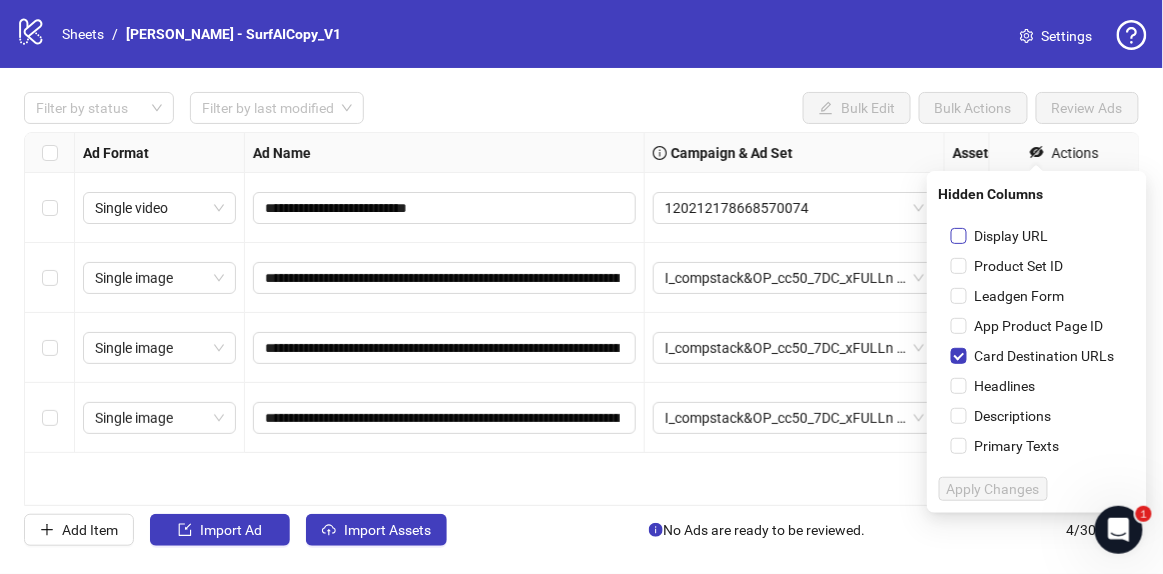 click on "Display URL" at bounding box center (1012, 236) 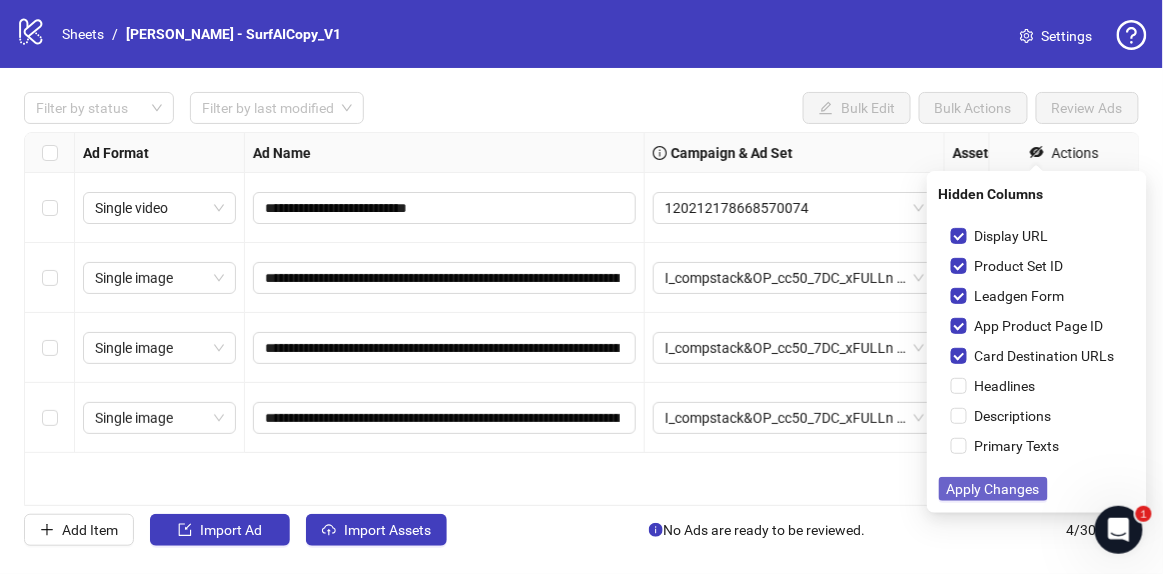 click on "Apply Changes" at bounding box center (993, 489) 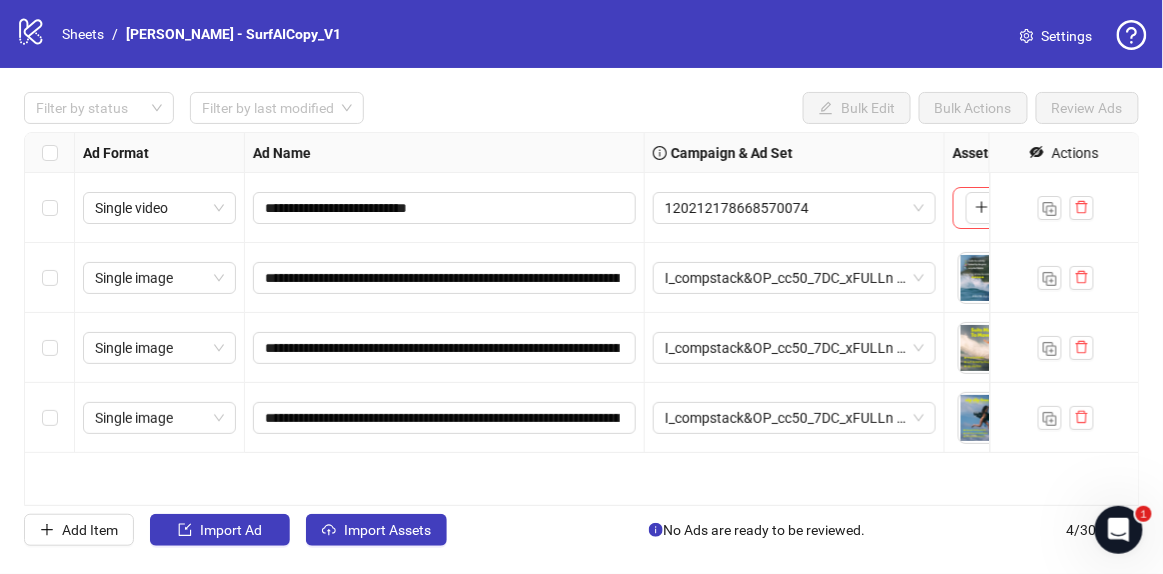 click at bounding box center (50, 153) 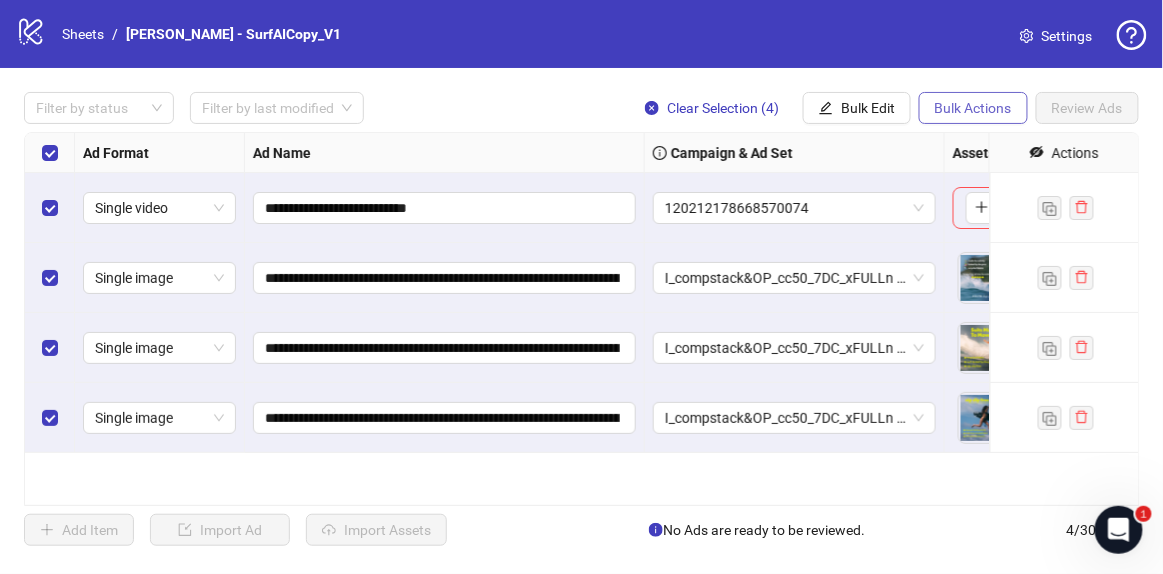 click on "Bulk Actions" at bounding box center [973, 108] 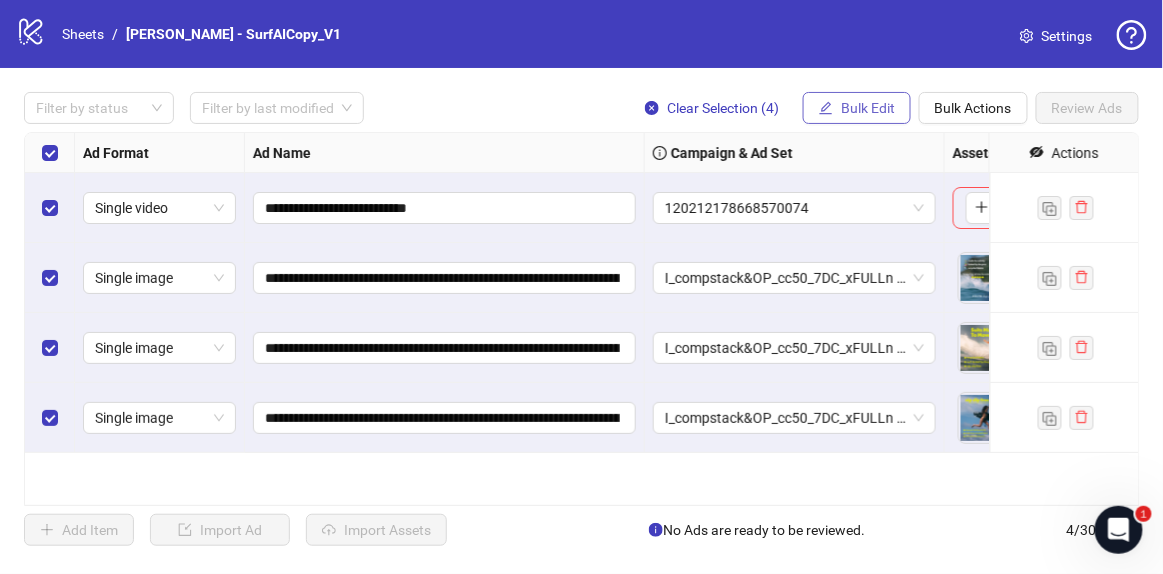 click on "Bulk Edit" at bounding box center [857, 108] 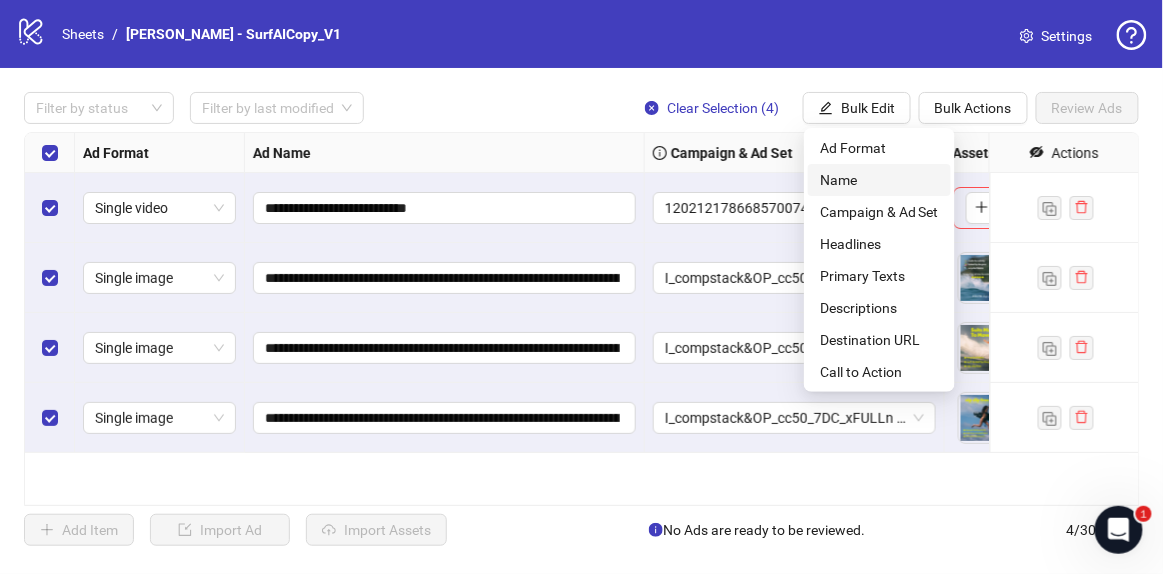 click on "Name" at bounding box center [879, 180] 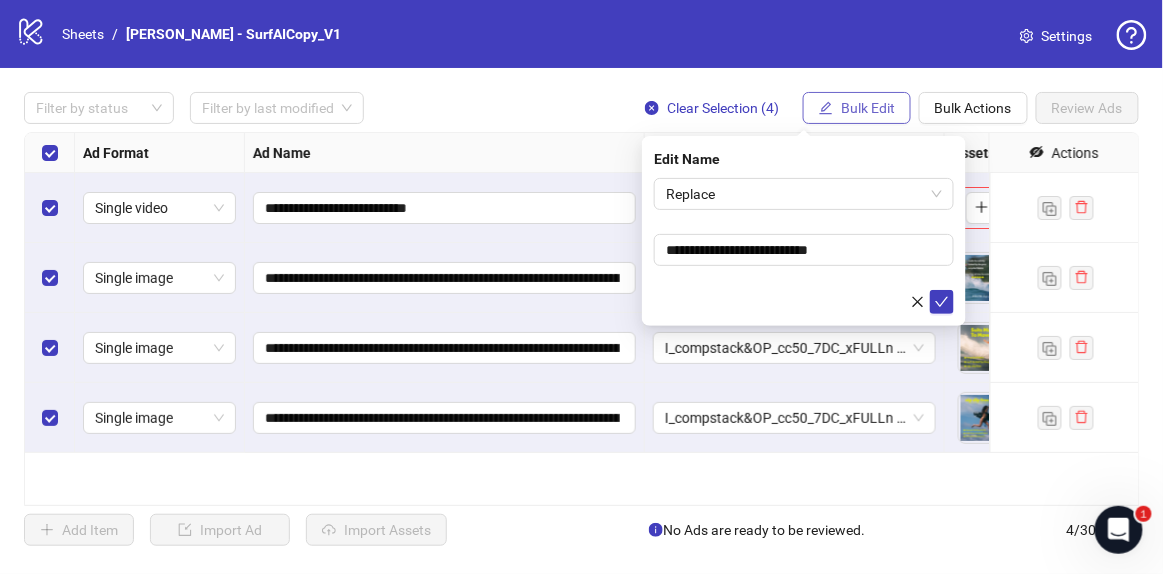 click on "Bulk Edit" at bounding box center [868, 108] 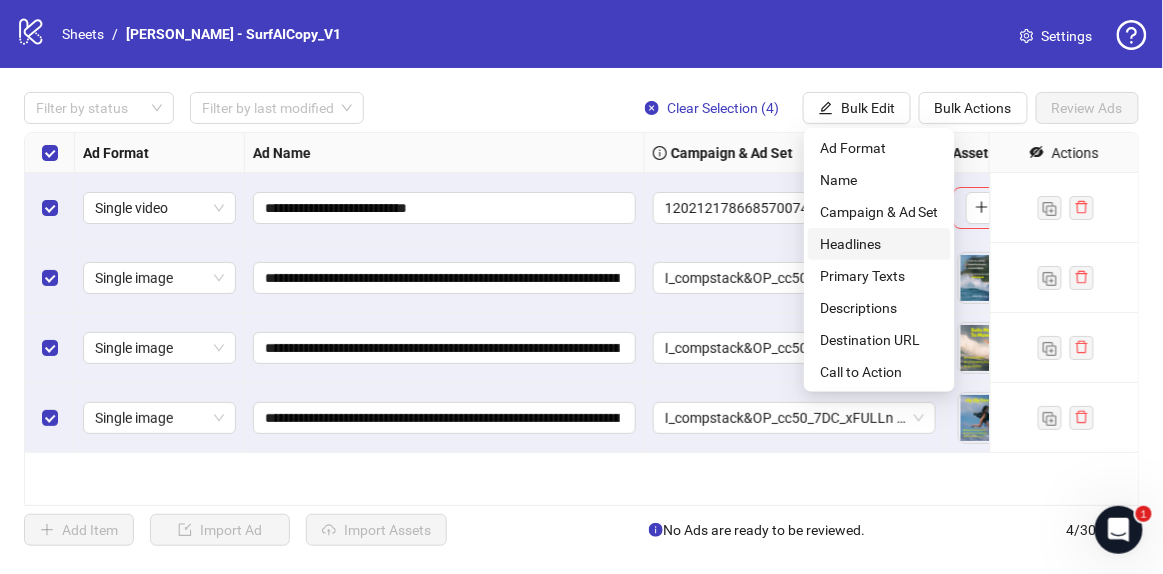 click on "Headlines" at bounding box center (879, 244) 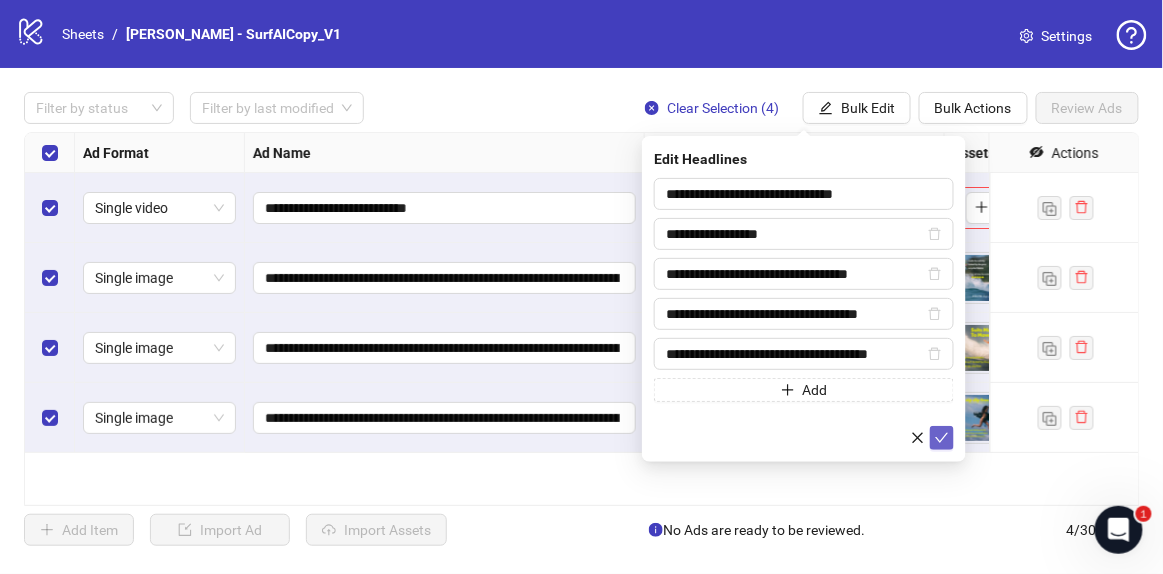click at bounding box center [942, 438] 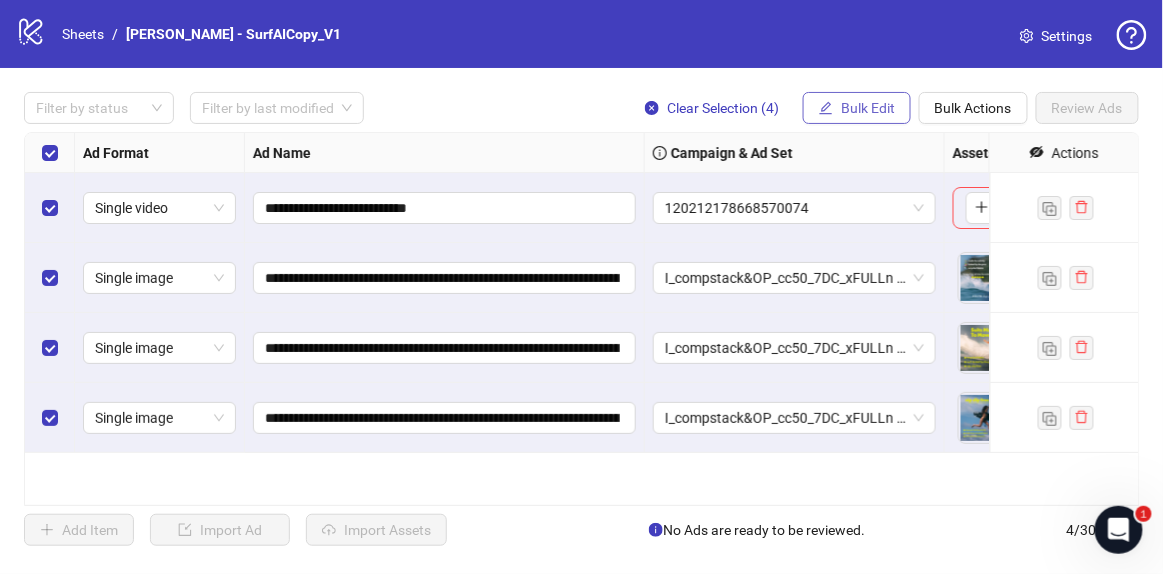 click on "Bulk Edit" at bounding box center [868, 108] 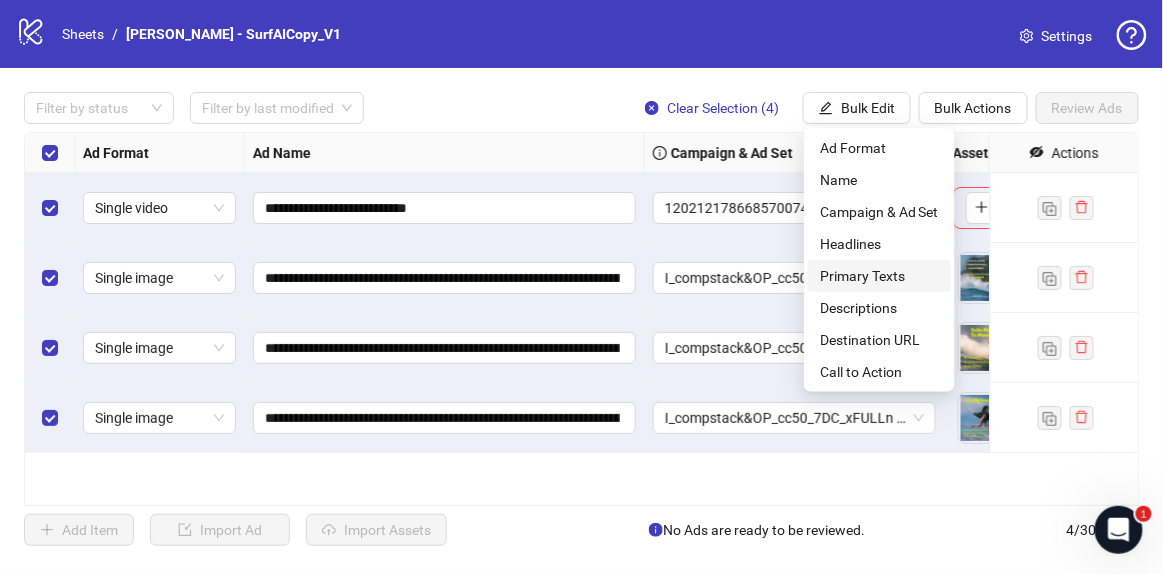 click on "Primary Texts" at bounding box center [879, 276] 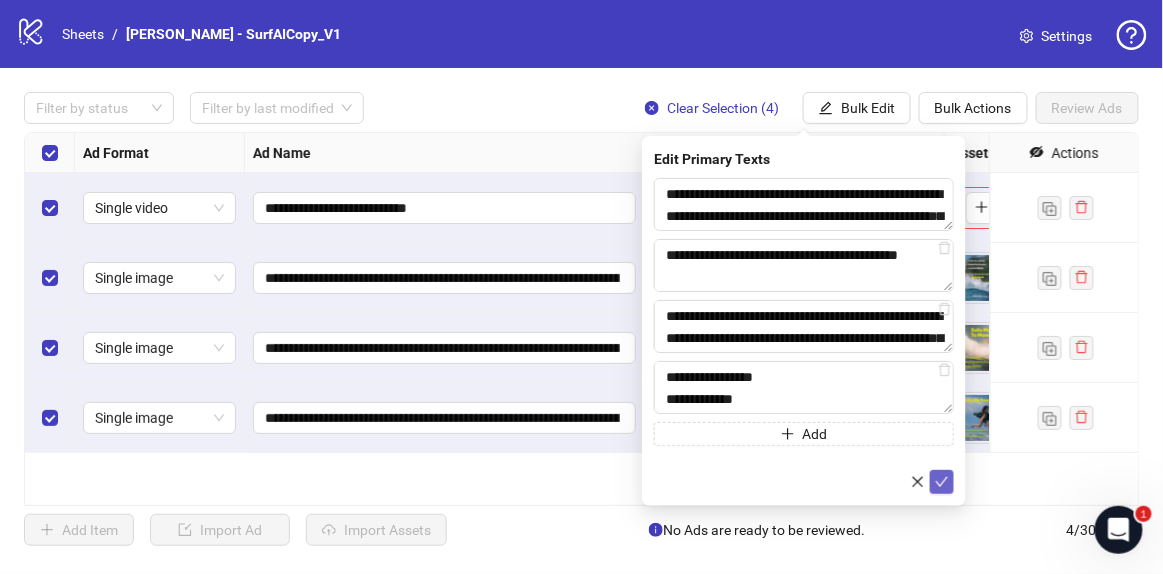 click 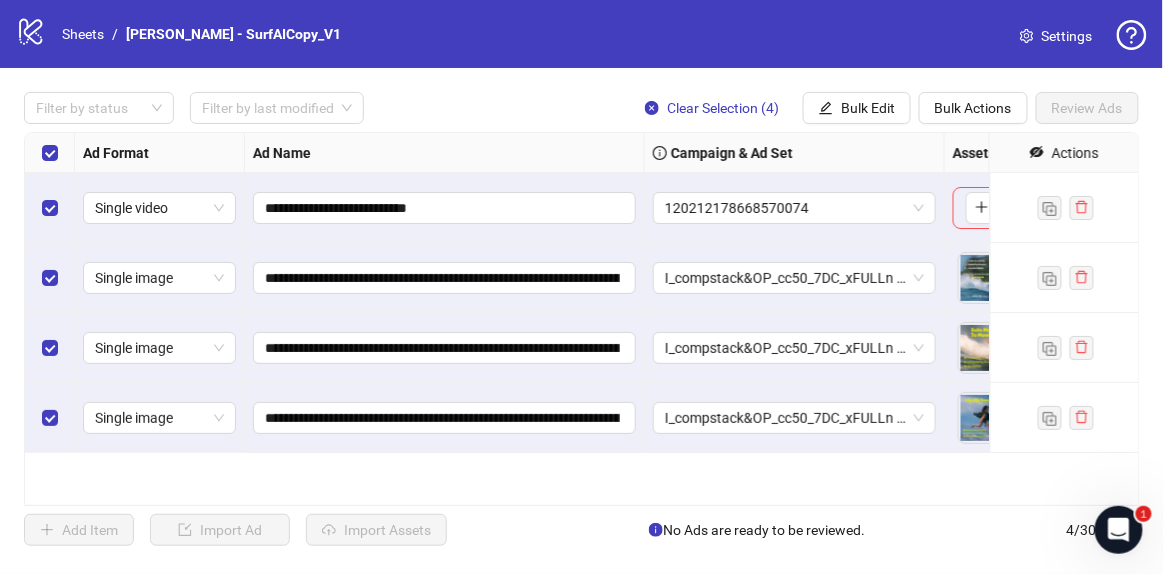 click on "Bulk Edit" at bounding box center [857, 108] 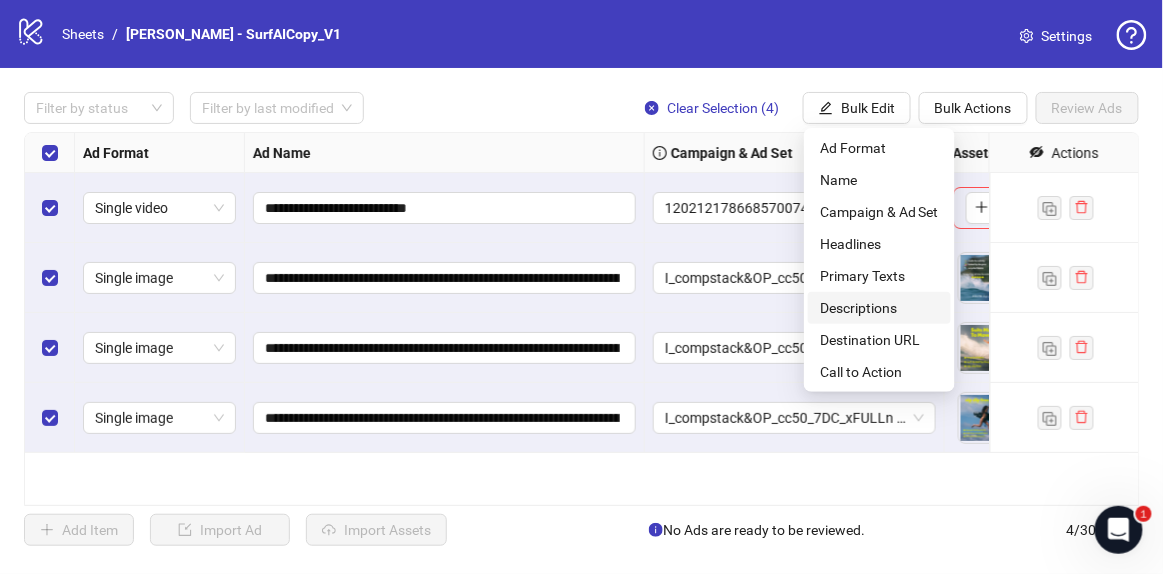 click on "Descriptions" at bounding box center (879, 308) 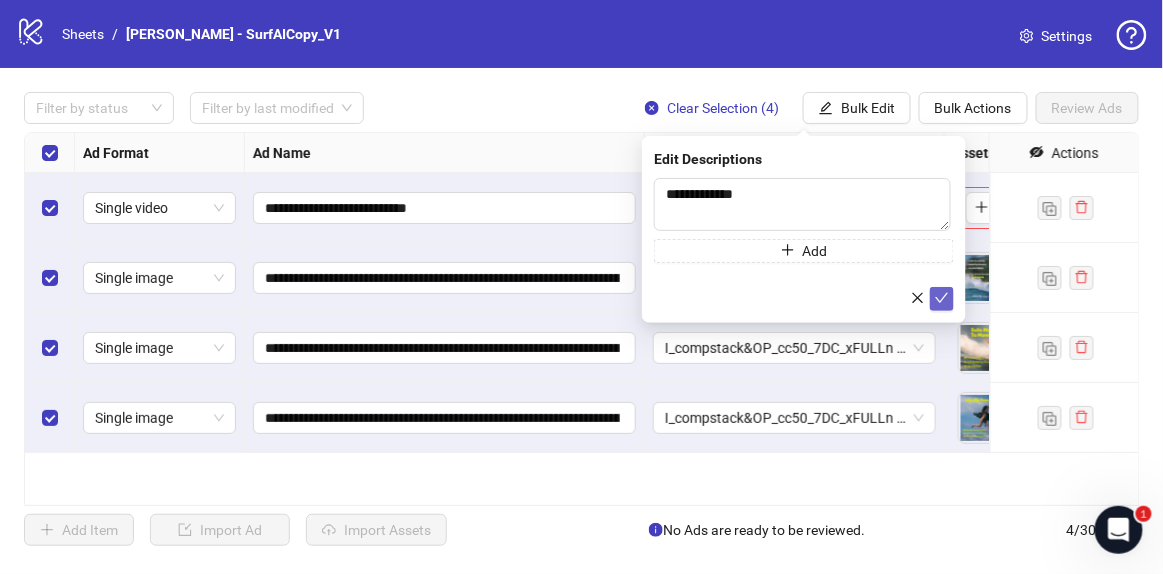 click at bounding box center (942, 299) 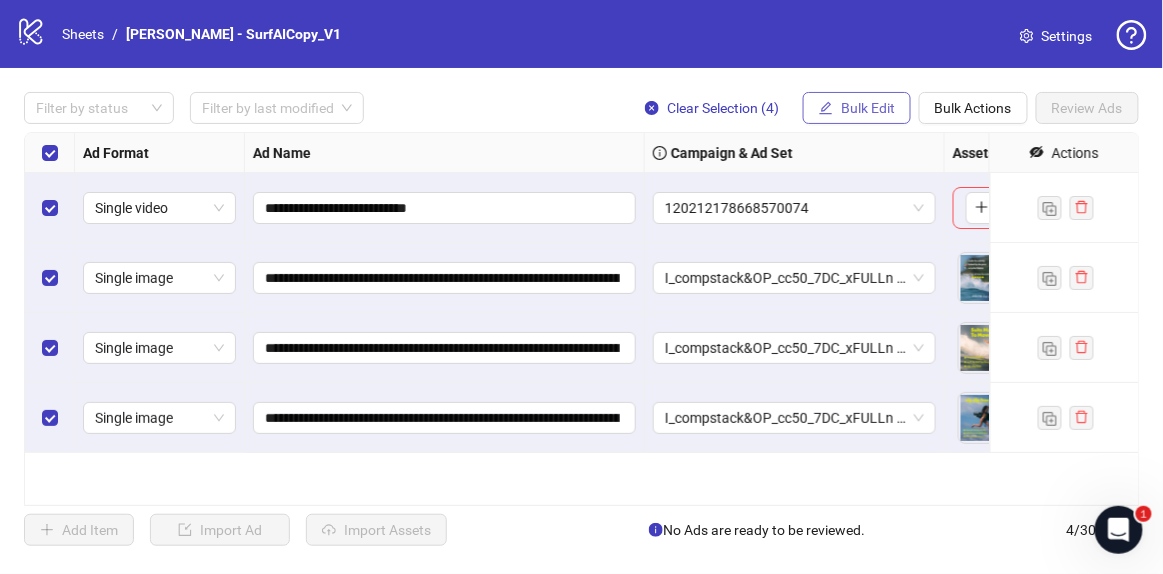 click on "Bulk Edit" at bounding box center [868, 108] 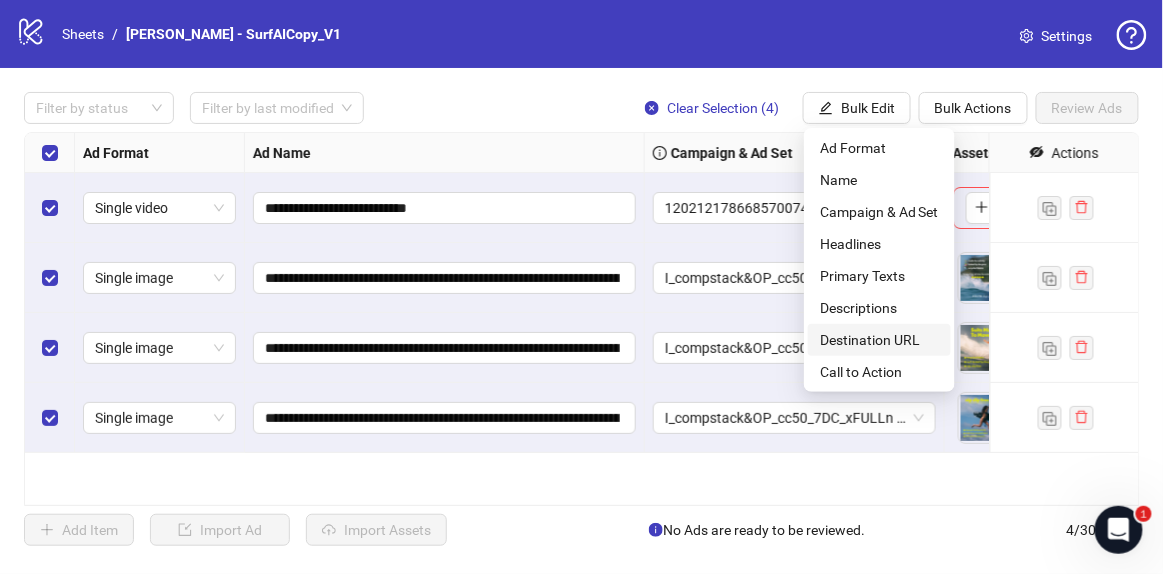 drag, startPoint x: 899, startPoint y: 349, endPoint x: 928, endPoint y: 353, distance: 29.274563 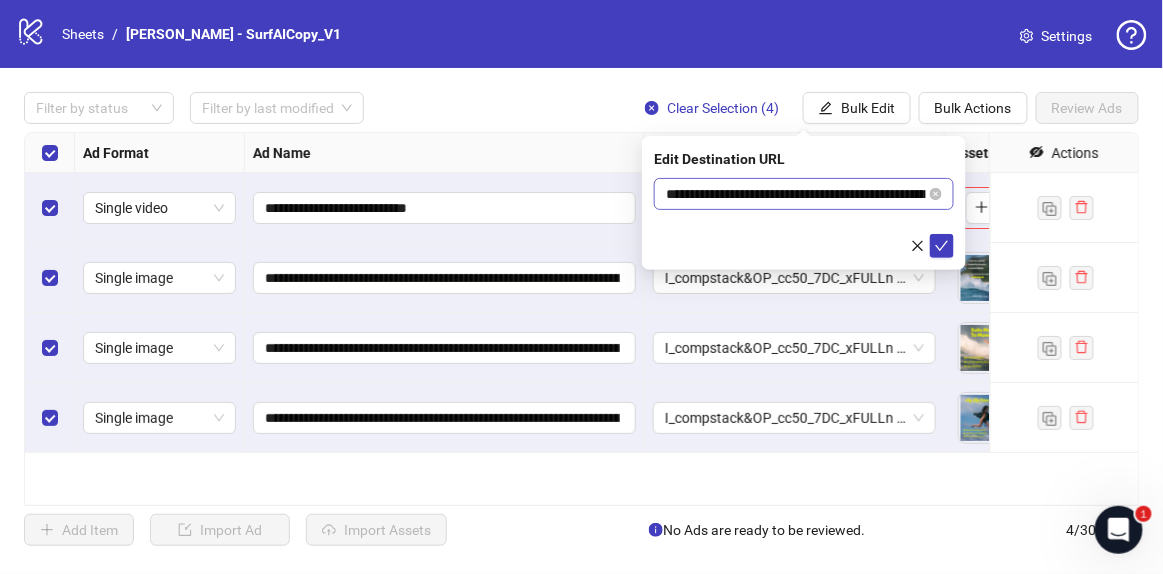 click on "**********" at bounding box center (804, 194) 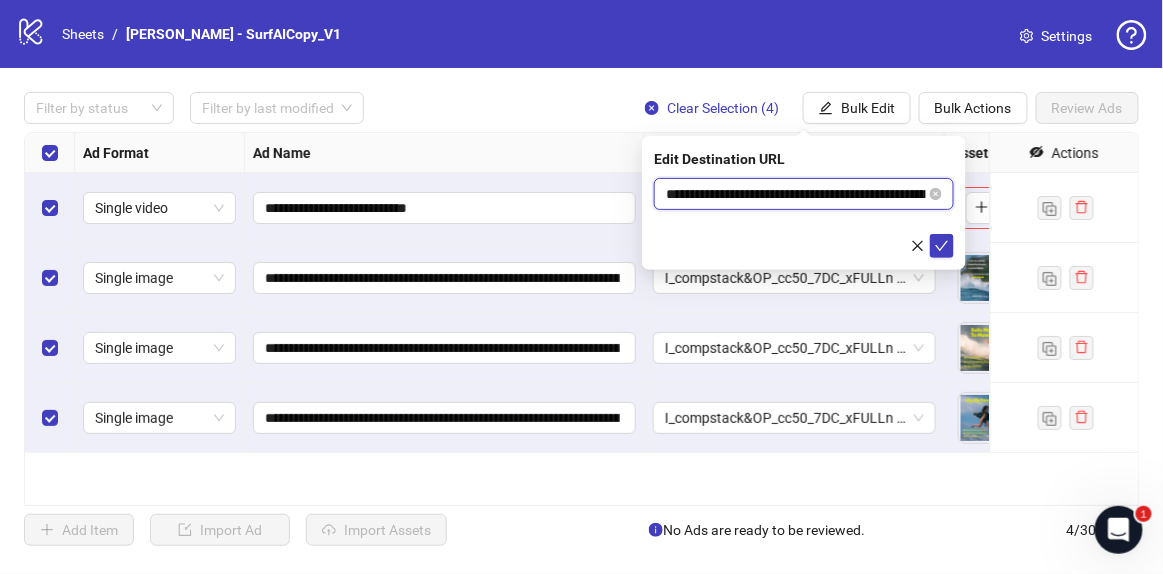 scroll, scrollTop: 0, scrollLeft: 203, axis: horizontal 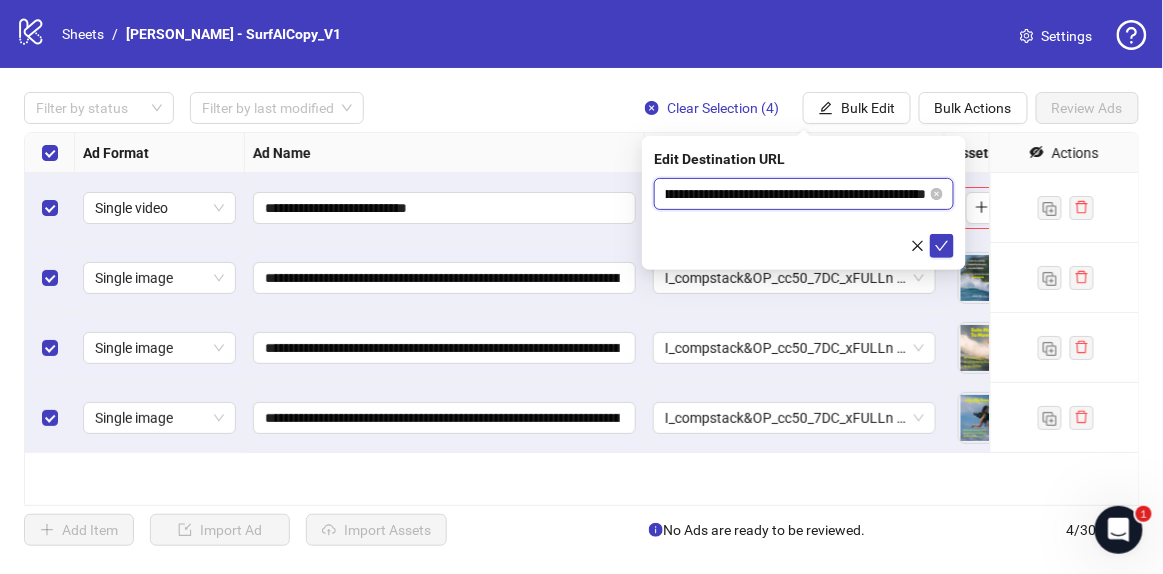 click on "**********" at bounding box center (796, 194) 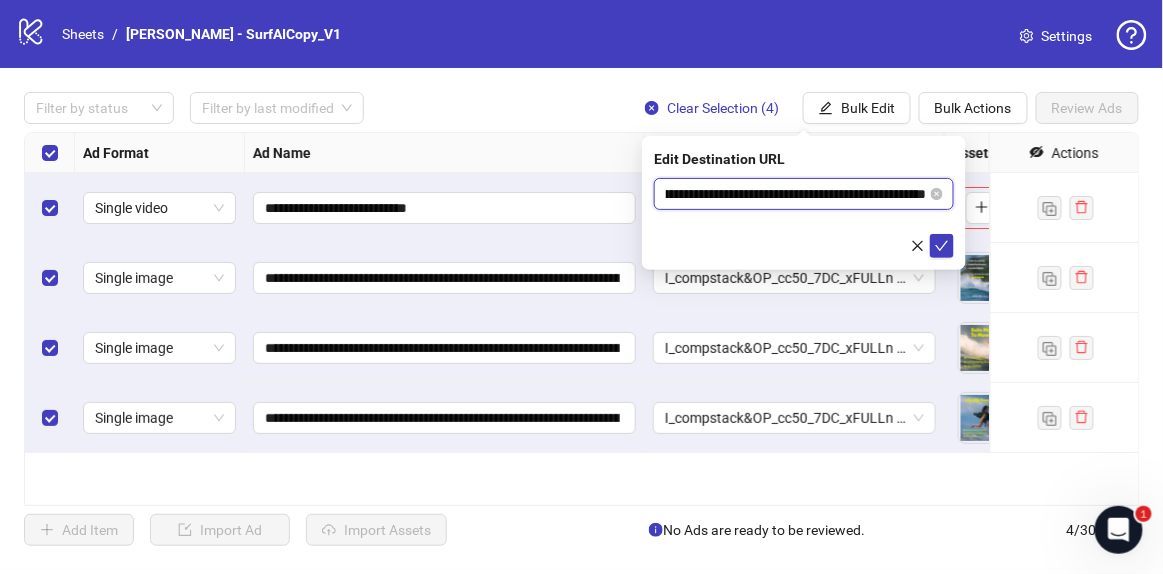 scroll, scrollTop: 0, scrollLeft: 0, axis: both 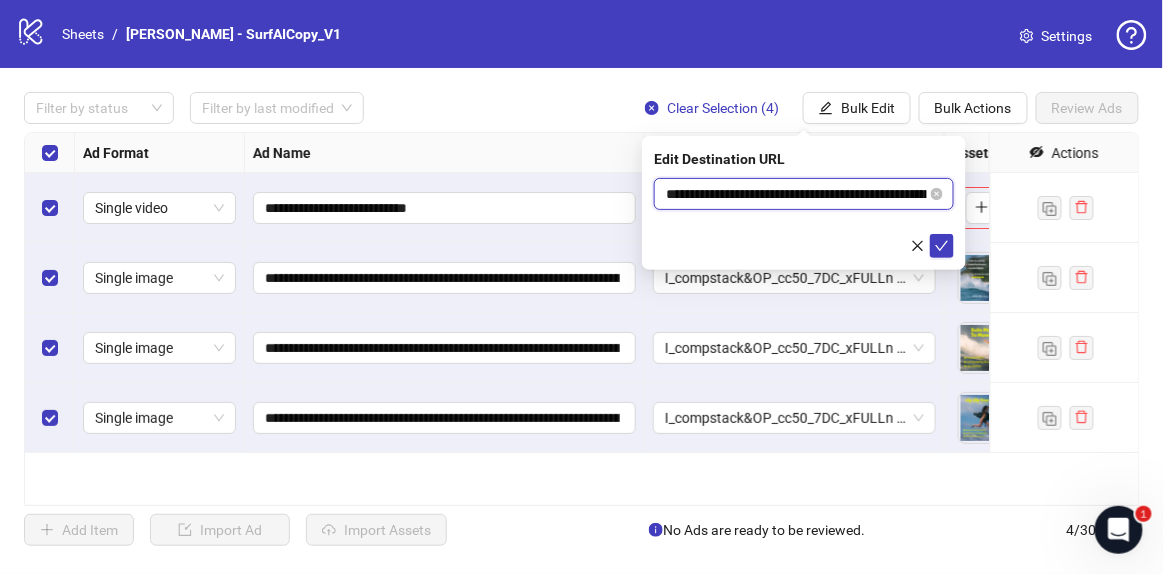paste 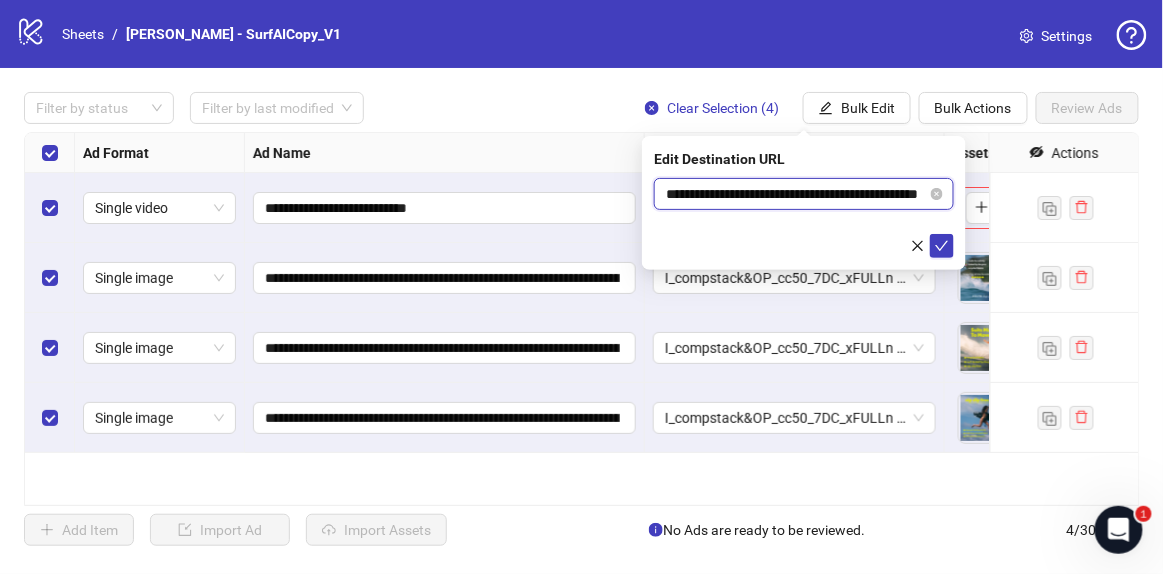 scroll, scrollTop: 0, scrollLeft: 73, axis: horizontal 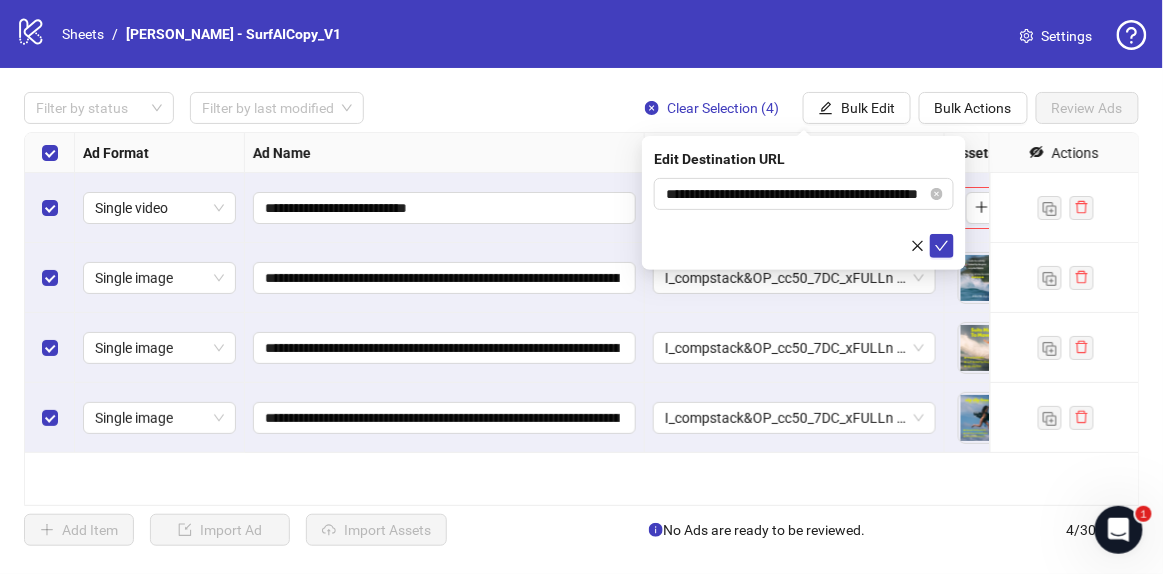 click on "**********" at bounding box center [804, 218] 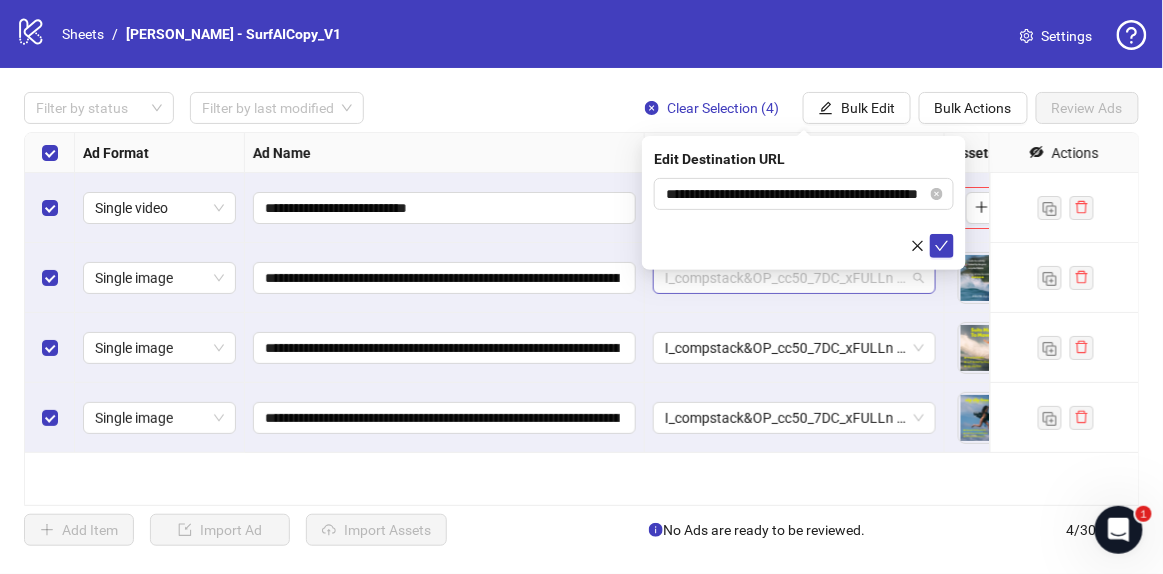 click on "I_compstack&OP_cc50_7DC_xFULLn - SurfStatics-7.23" at bounding box center (794, 278) 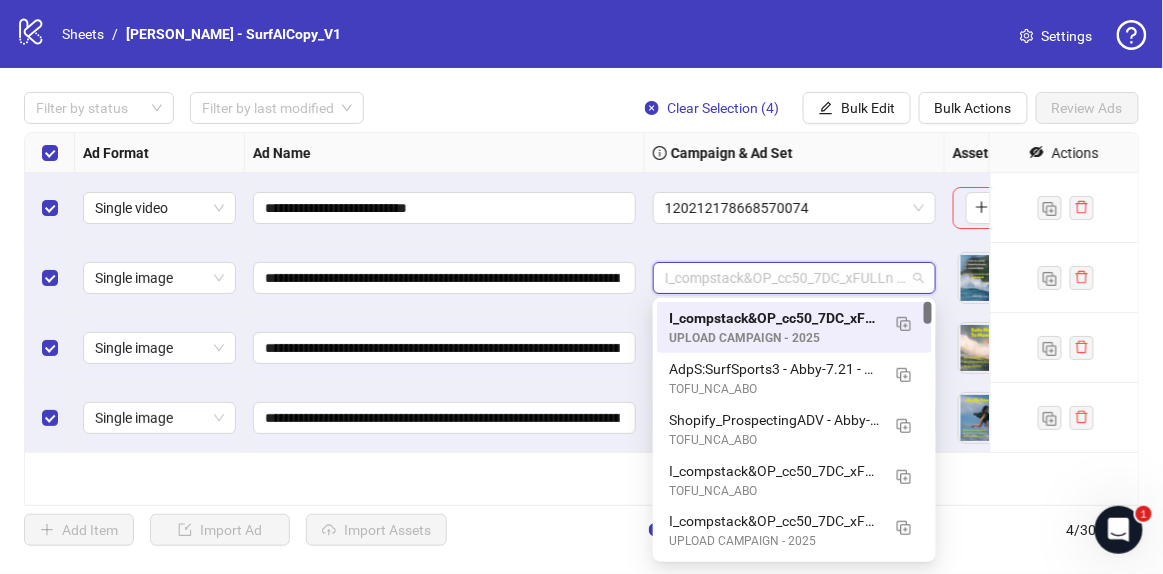 click on "I_compstack&OP_cc50_7DC_xFULLn - SurfStatics-7.23" at bounding box center (795, 278) 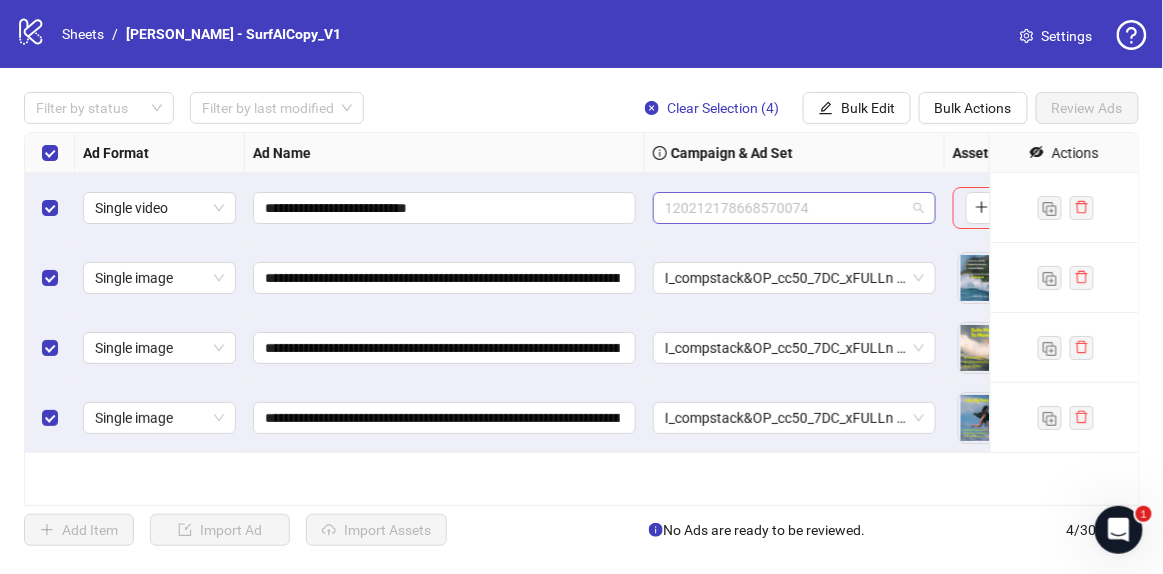 click on "120212178668570074" at bounding box center (794, 208) 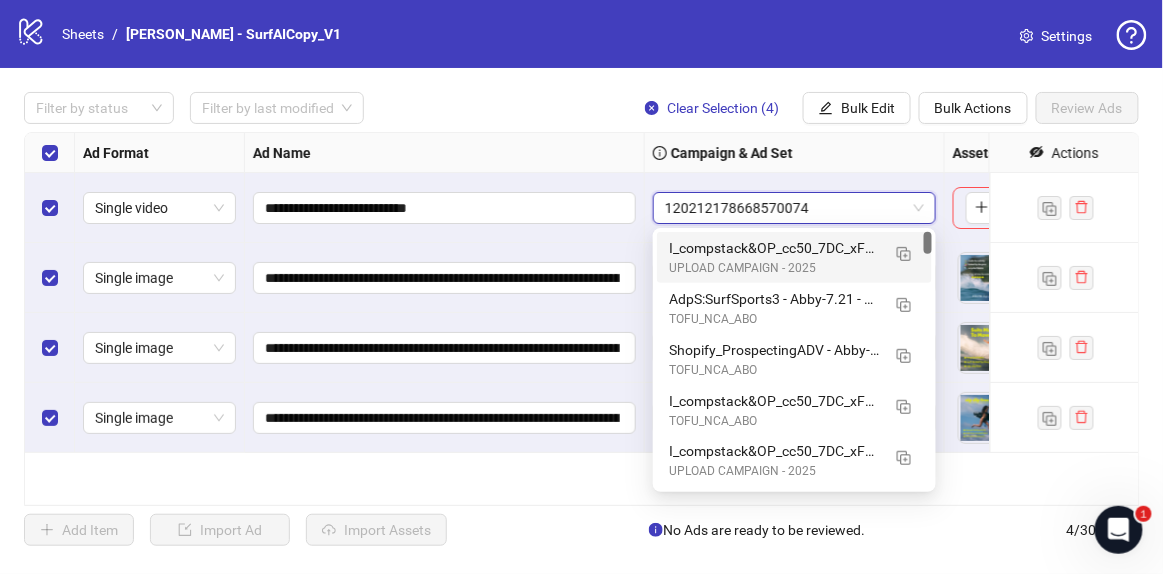 click on "**********" at bounding box center (445, 208) 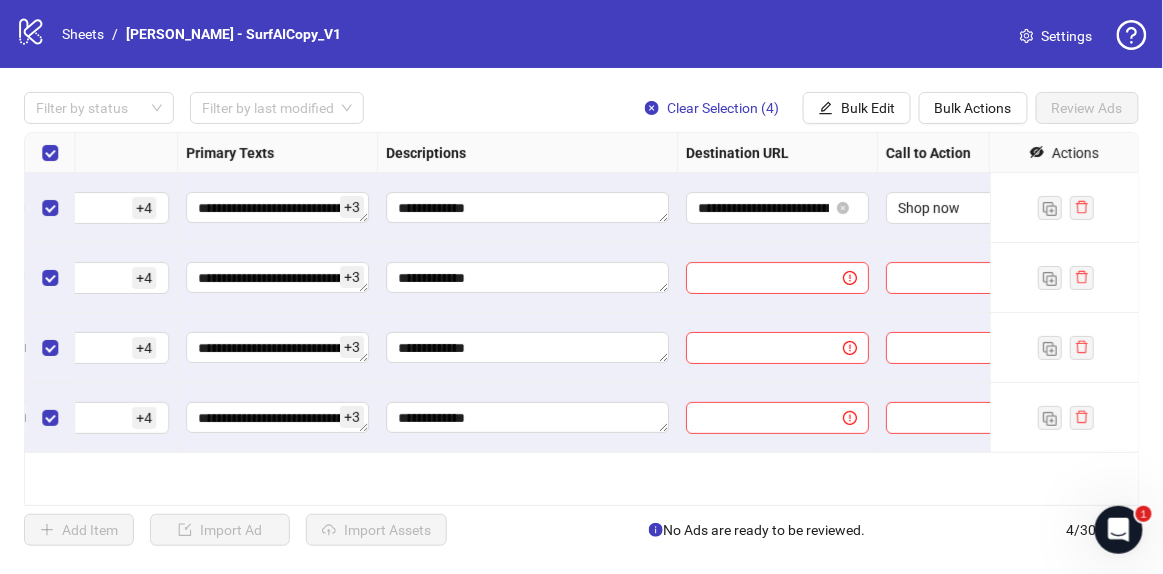 scroll, scrollTop: 0, scrollLeft: 1355, axis: horizontal 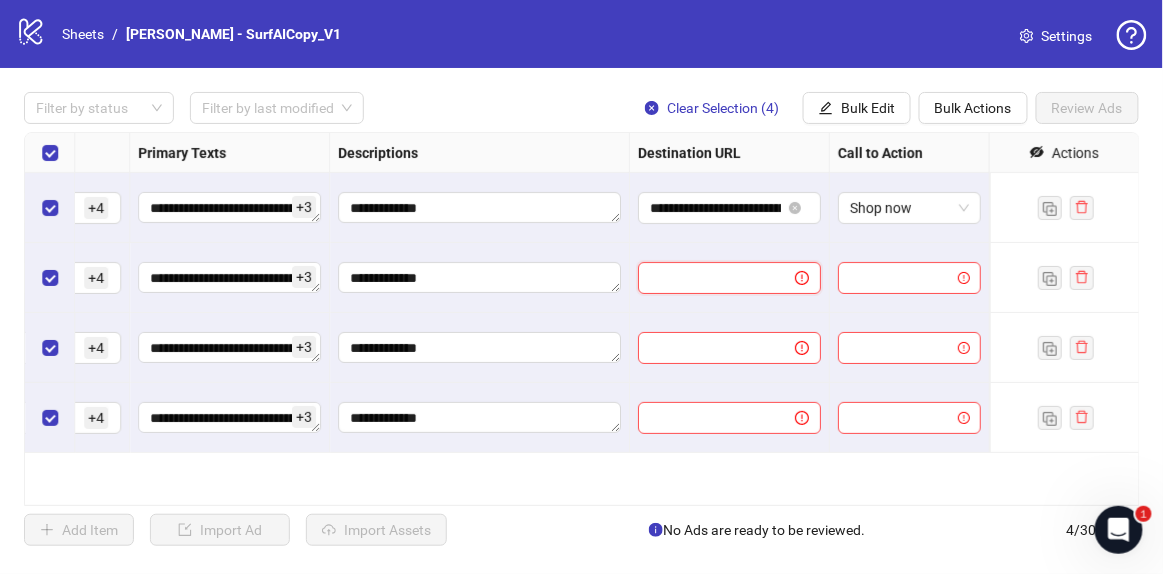 click at bounding box center (708, 278) 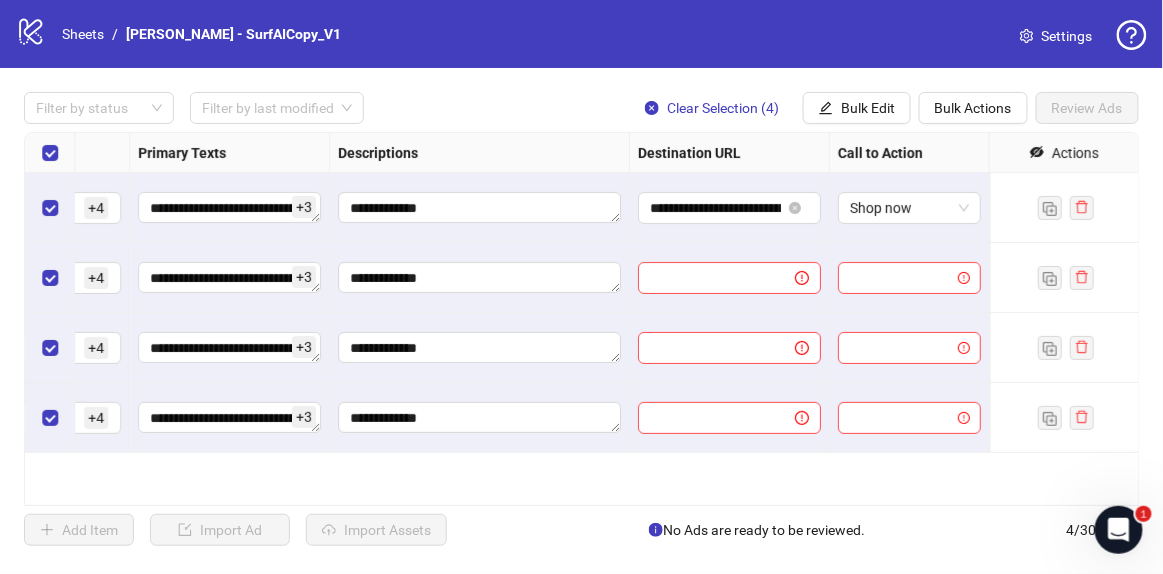 click on "**********" at bounding box center [730, 208] 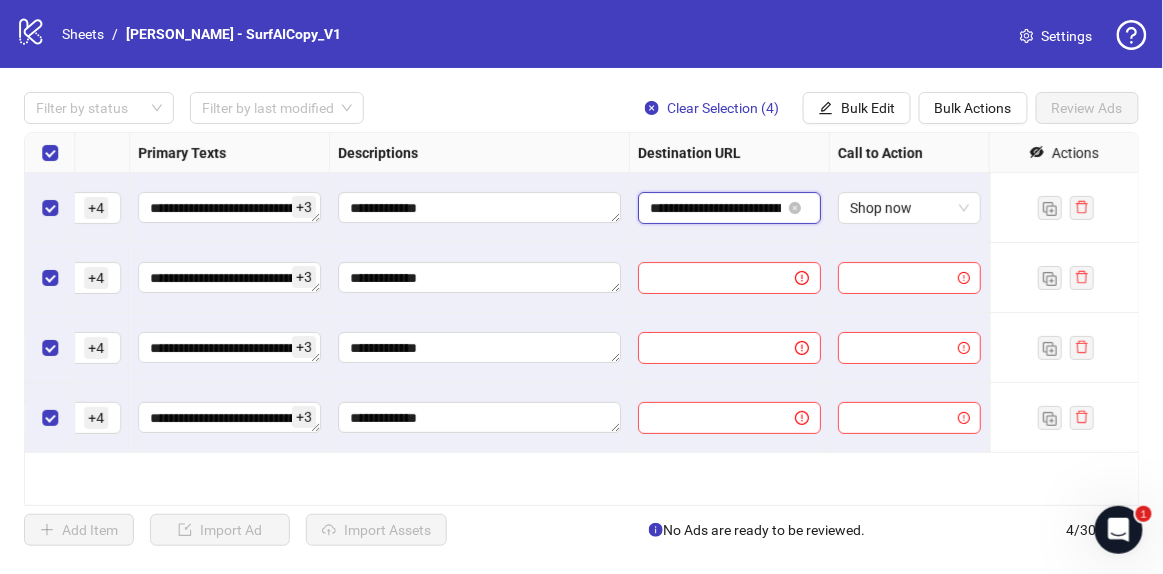 click on "**********" at bounding box center [715, 208] 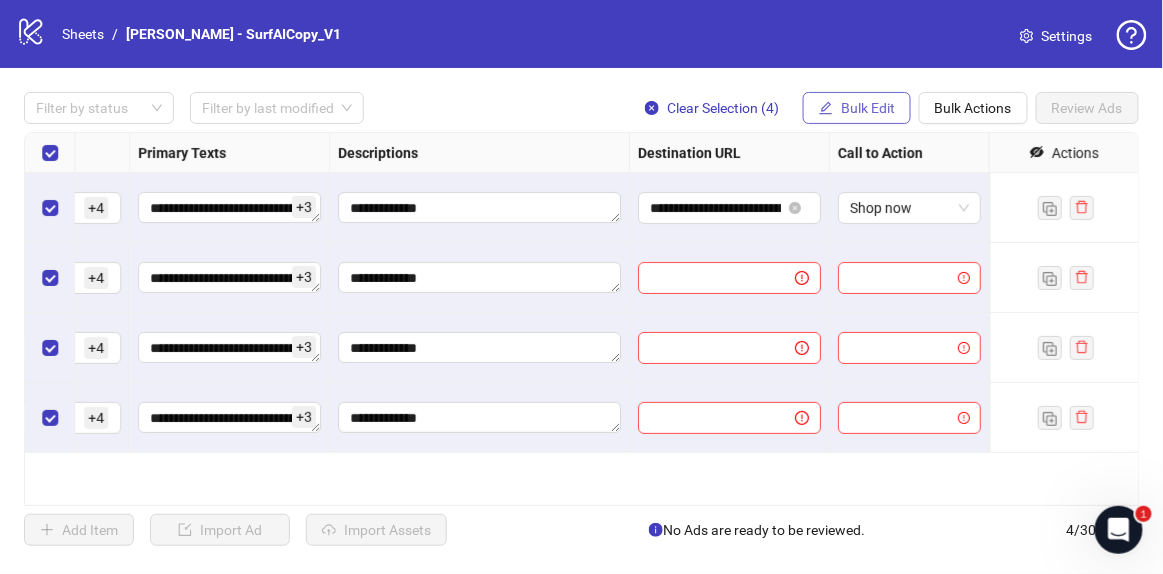 click on "Bulk Edit" at bounding box center (857, 108) 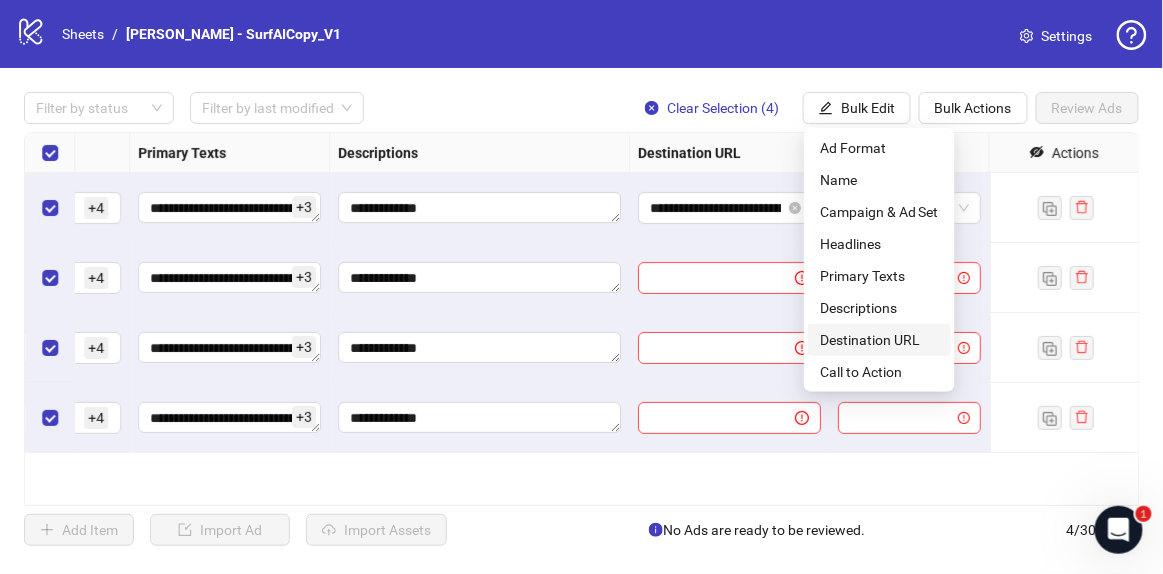 click on "Destination URL" at bounding box center (879, 340) 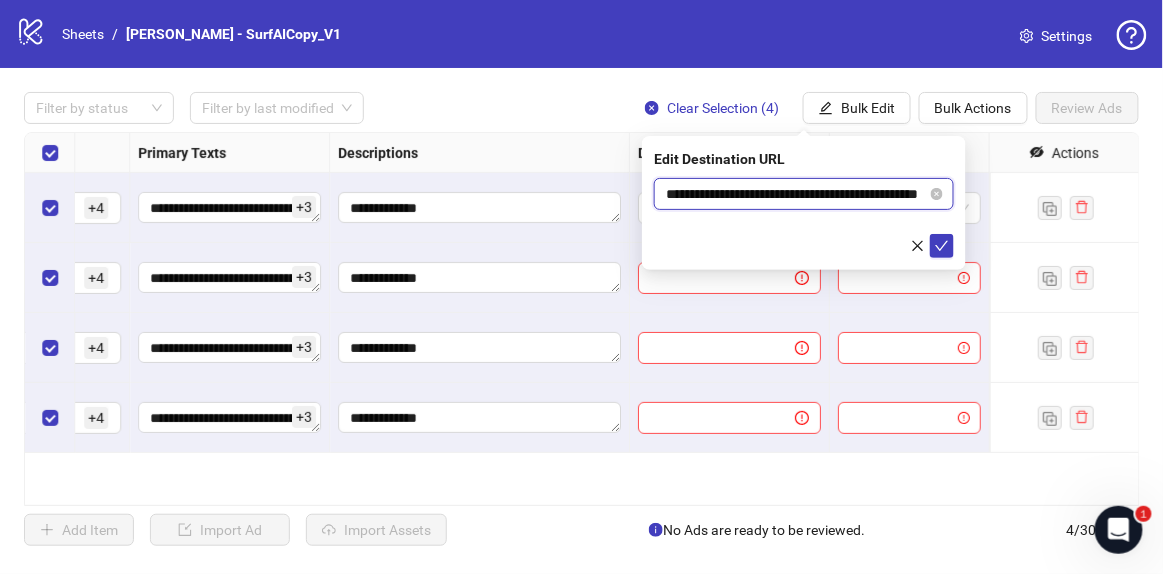 click on "**********" at bounding box center [796, 194] 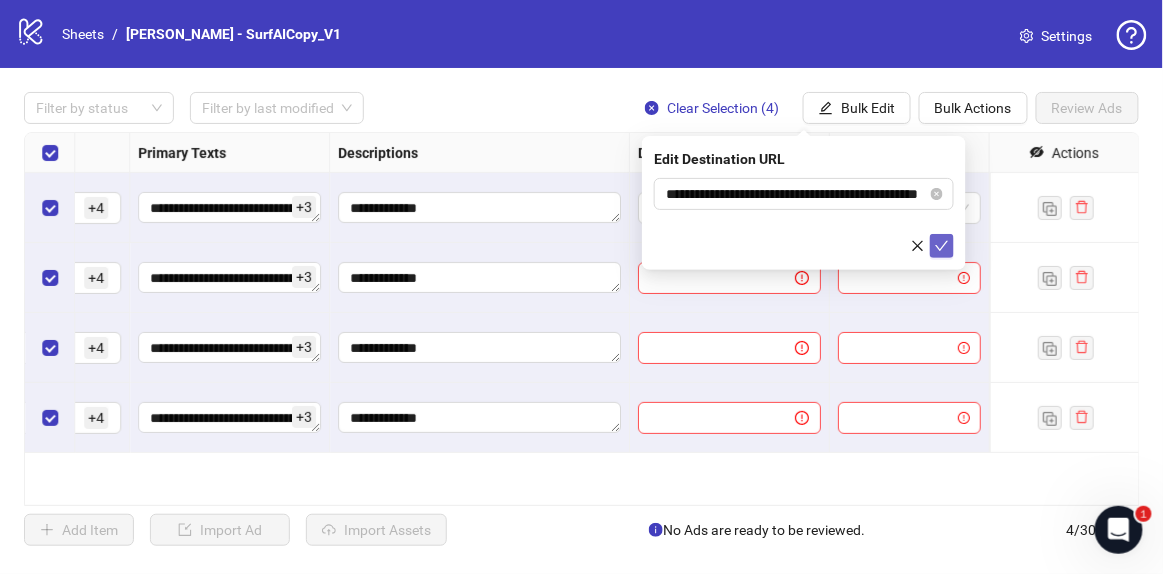 click 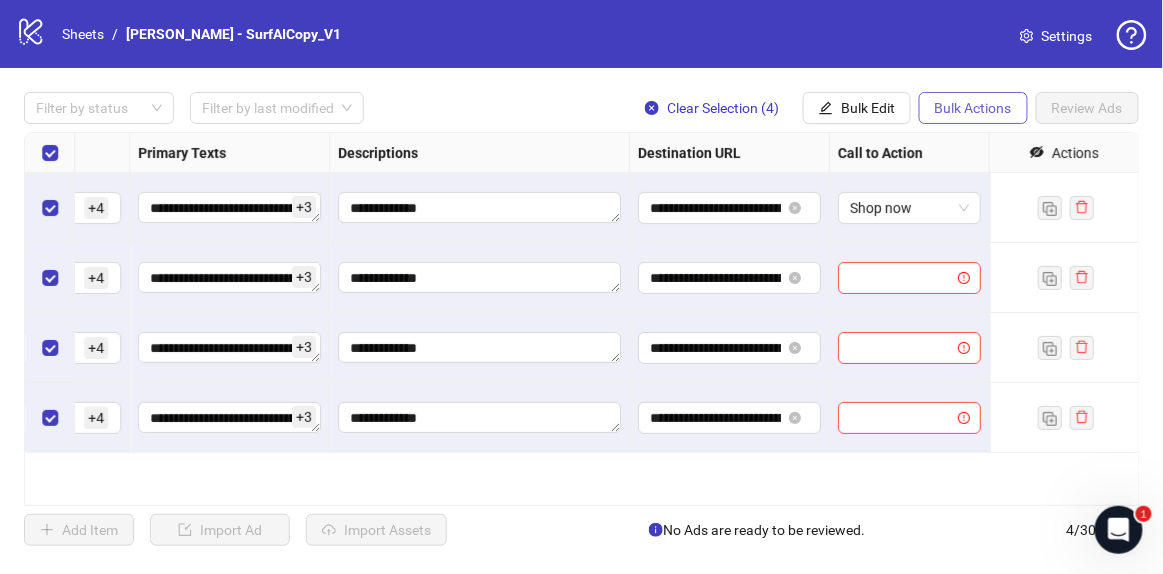 click on "Bulk Actions" at bounding box center (973, 108) 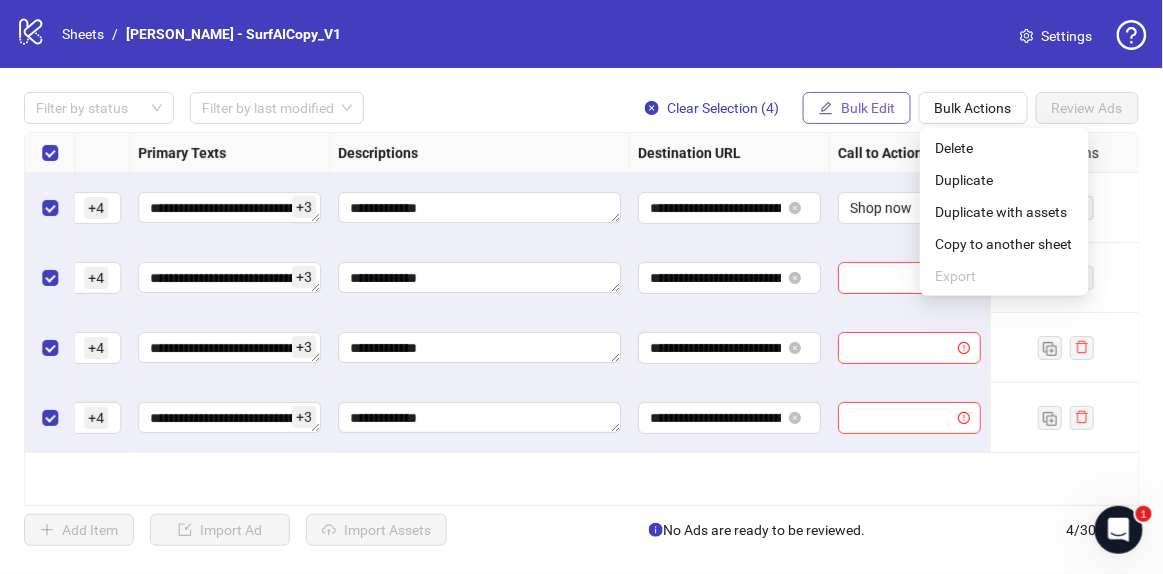 click on "Bulk Edit" at bounding box center (857, 108) 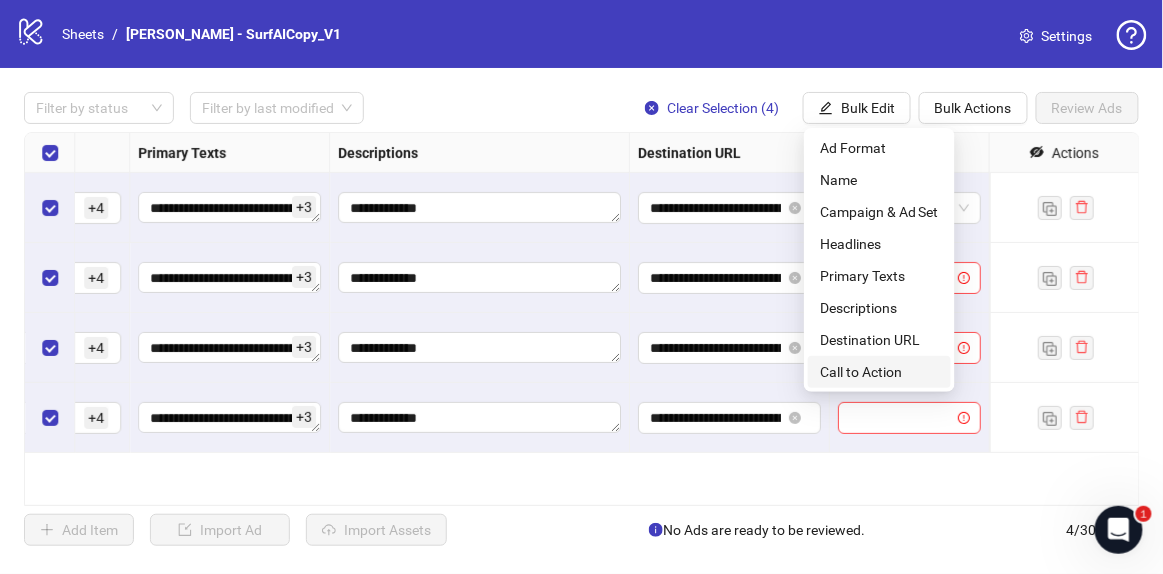 click on "Call to Action" at bounding box center [879, 372] 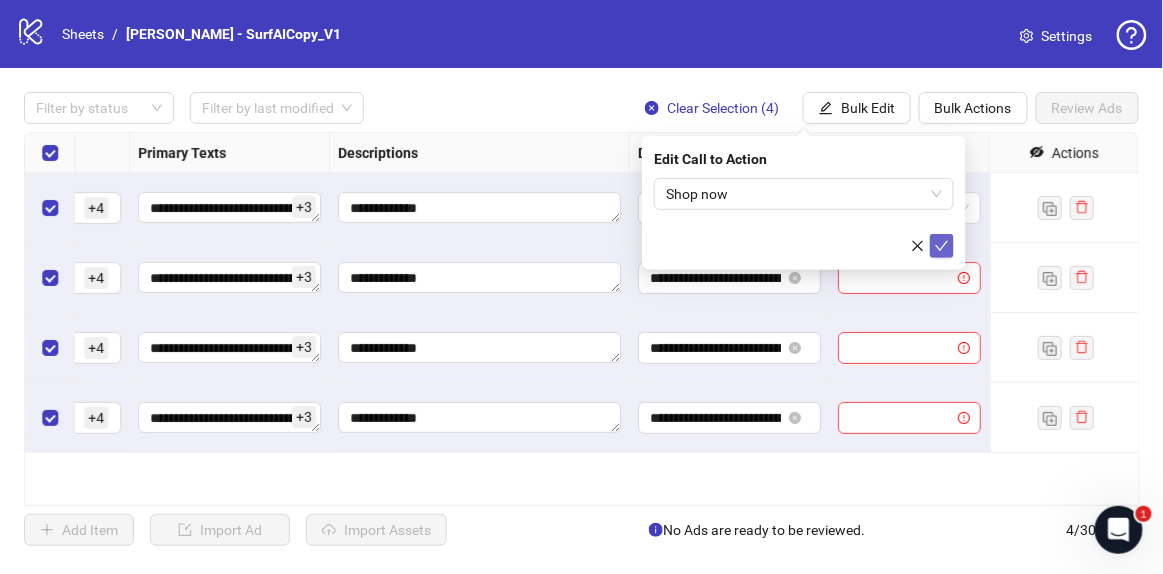 click 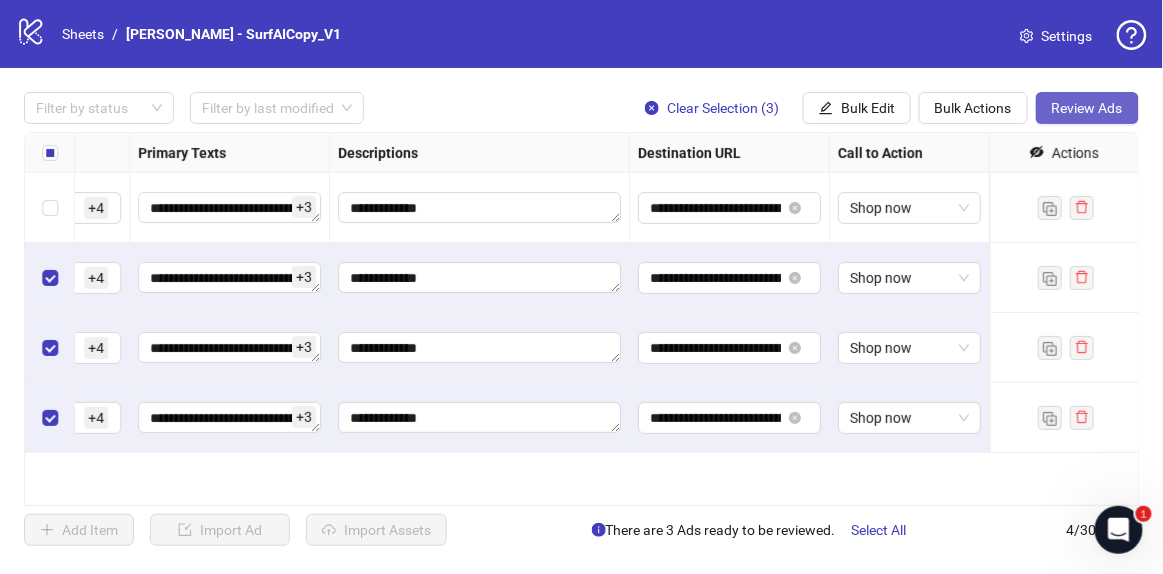 click on "Review Ads" at bounding box center [1087, 108] 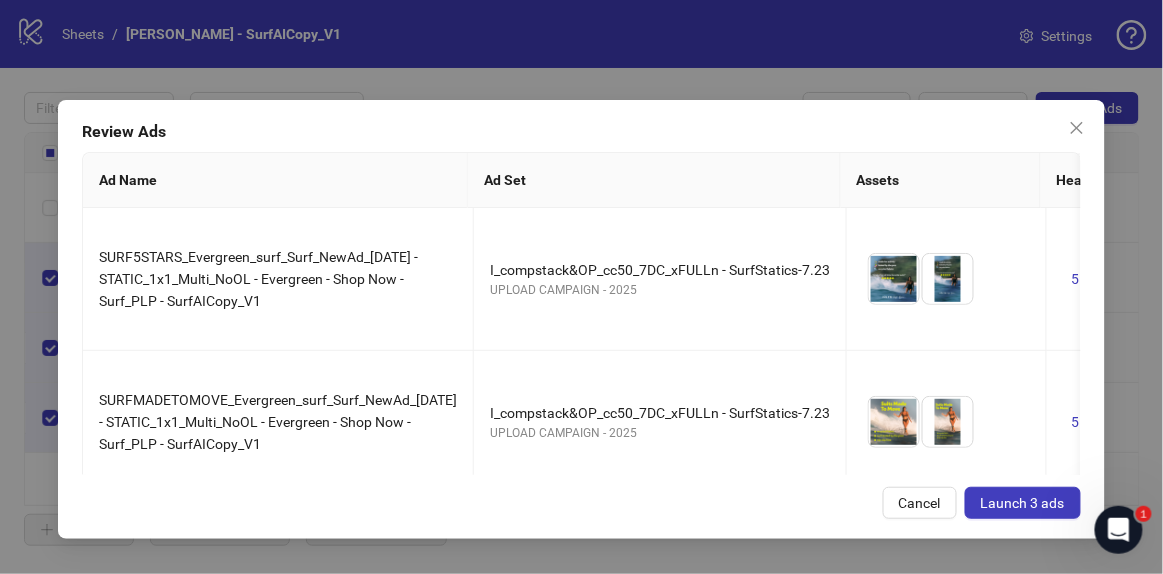 scroll, scrollTop: 0, scrollLeft: 397, axis: horizontal 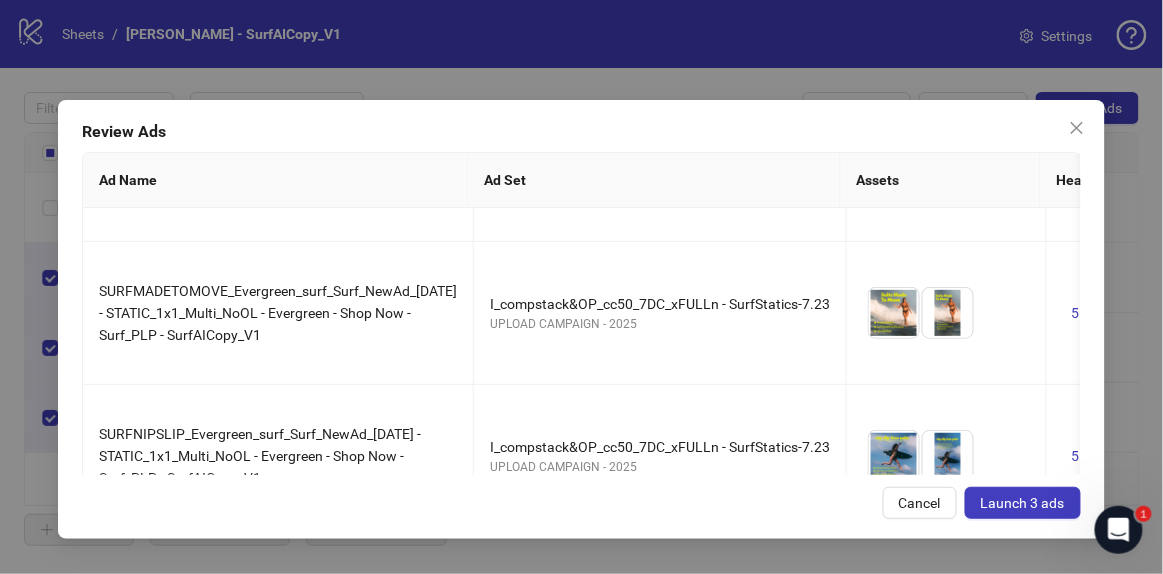click on "Launch 3 ads" at bounding box center (1023, 503) 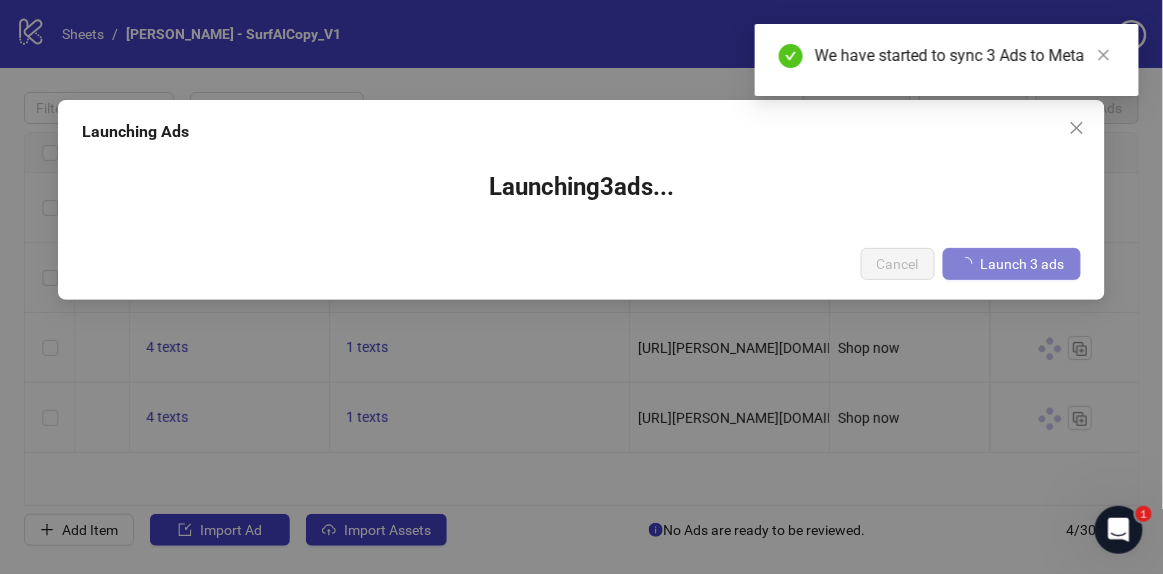 type 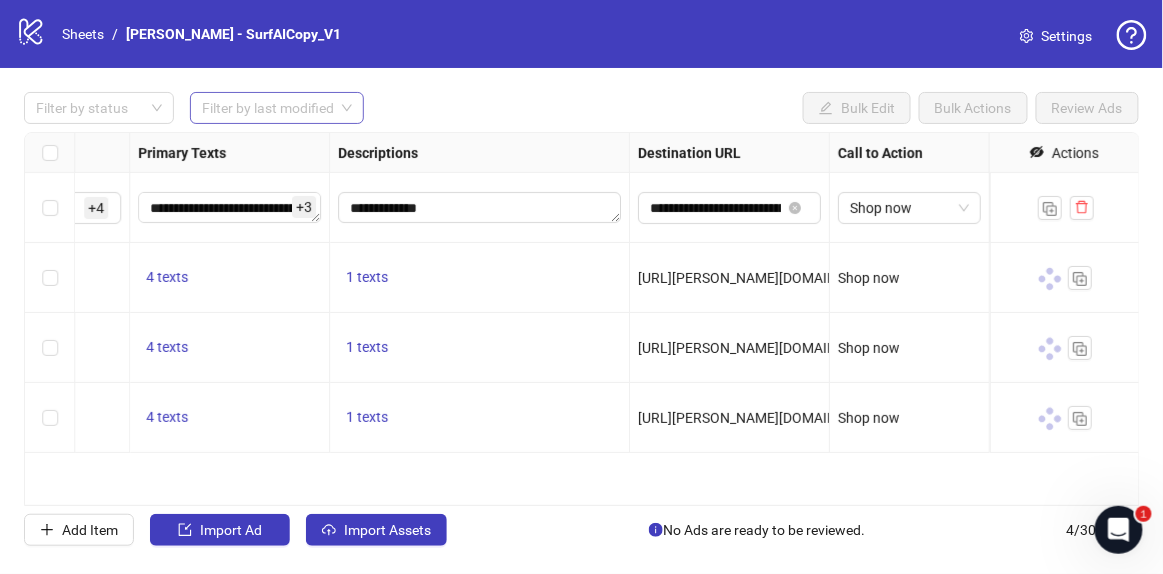 click at bounding box center [268, 108] 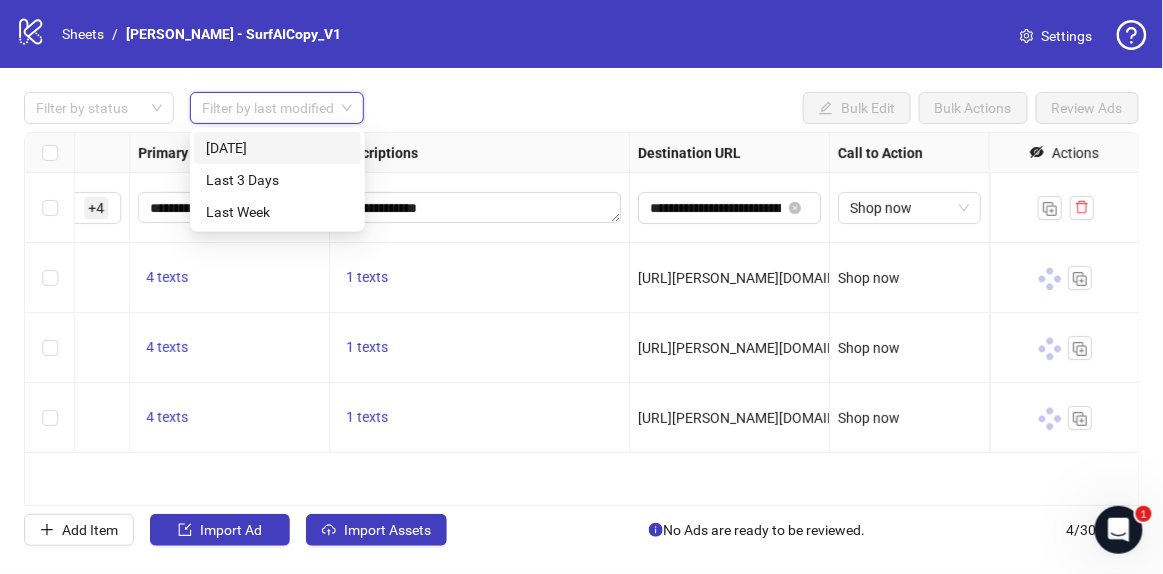 click on "[DATE]" at bounding box center (277, 148) 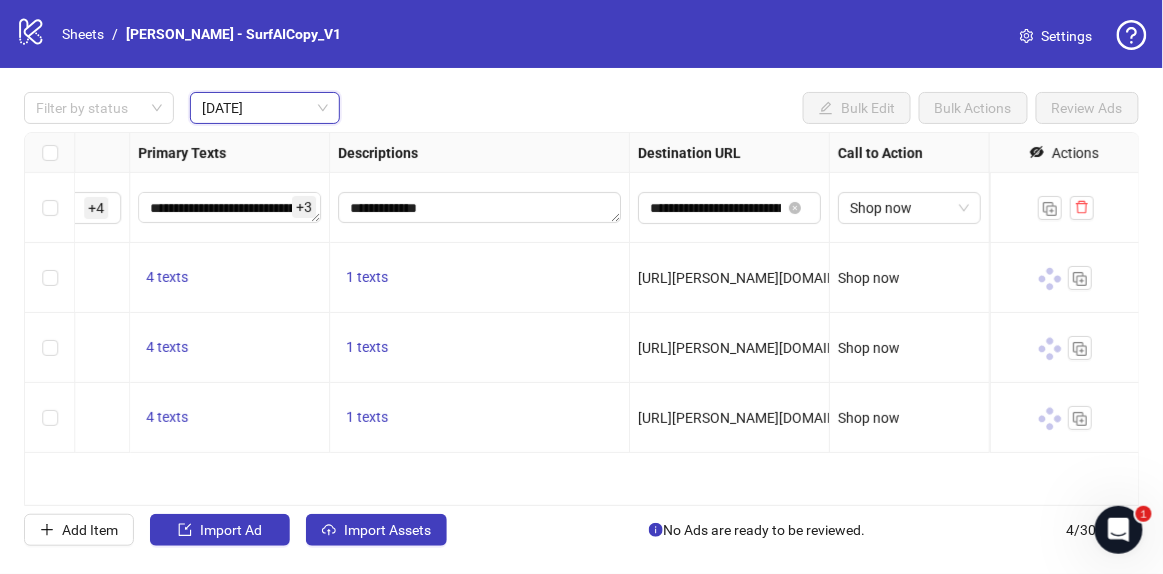 click on "Filter by status [DATE] [DATE] Bulk Edit Bulk Actions Review Ads" at bounding box center (581, 108) 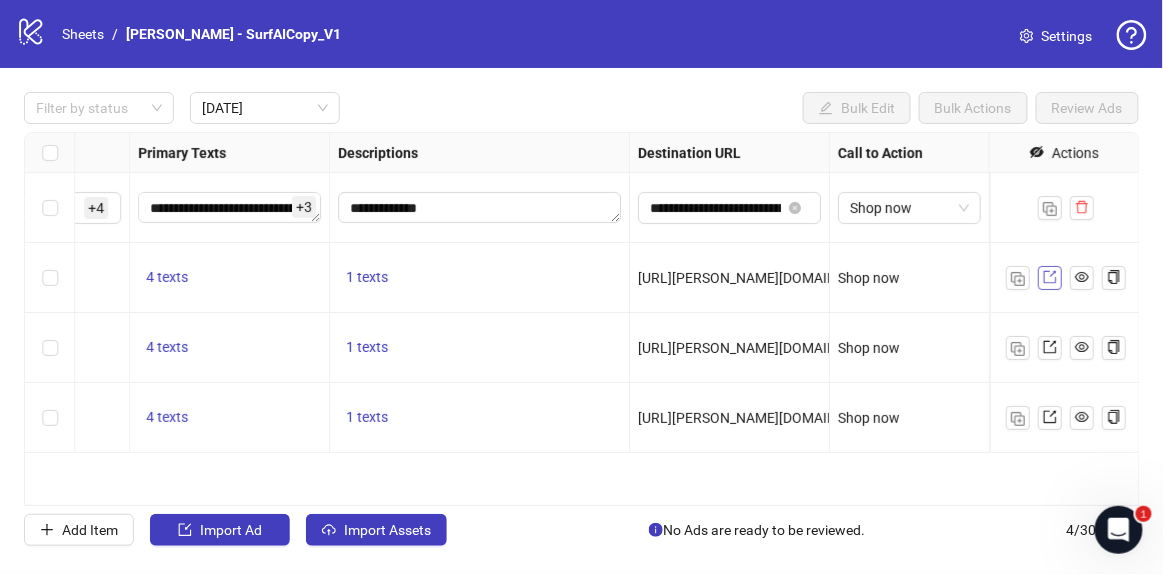 click 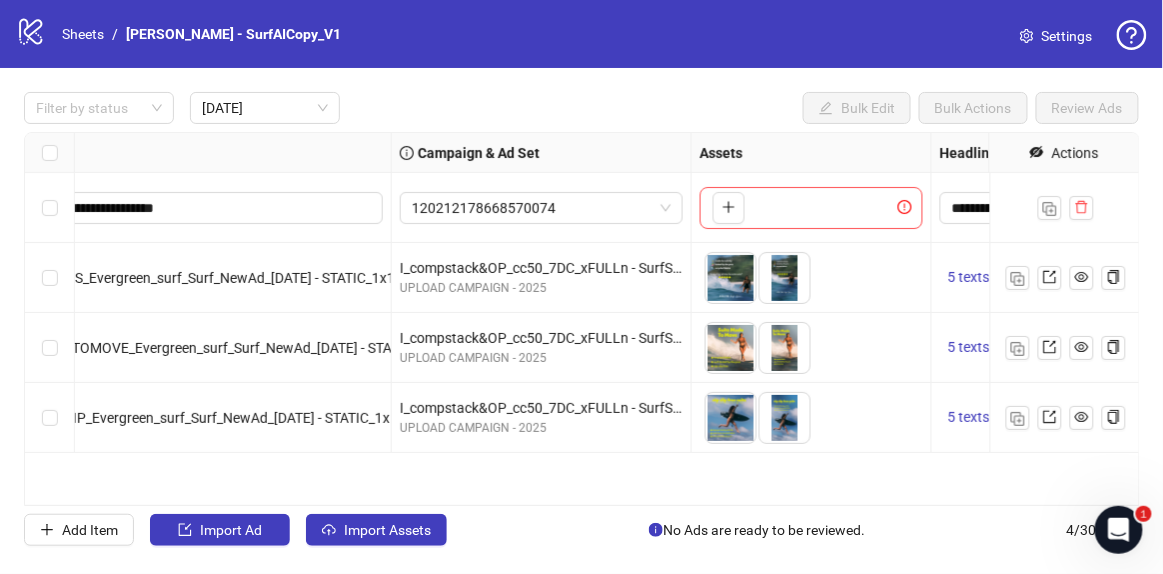 scroll, scrollTop: 0, scrollLeft: 0, axis: both 